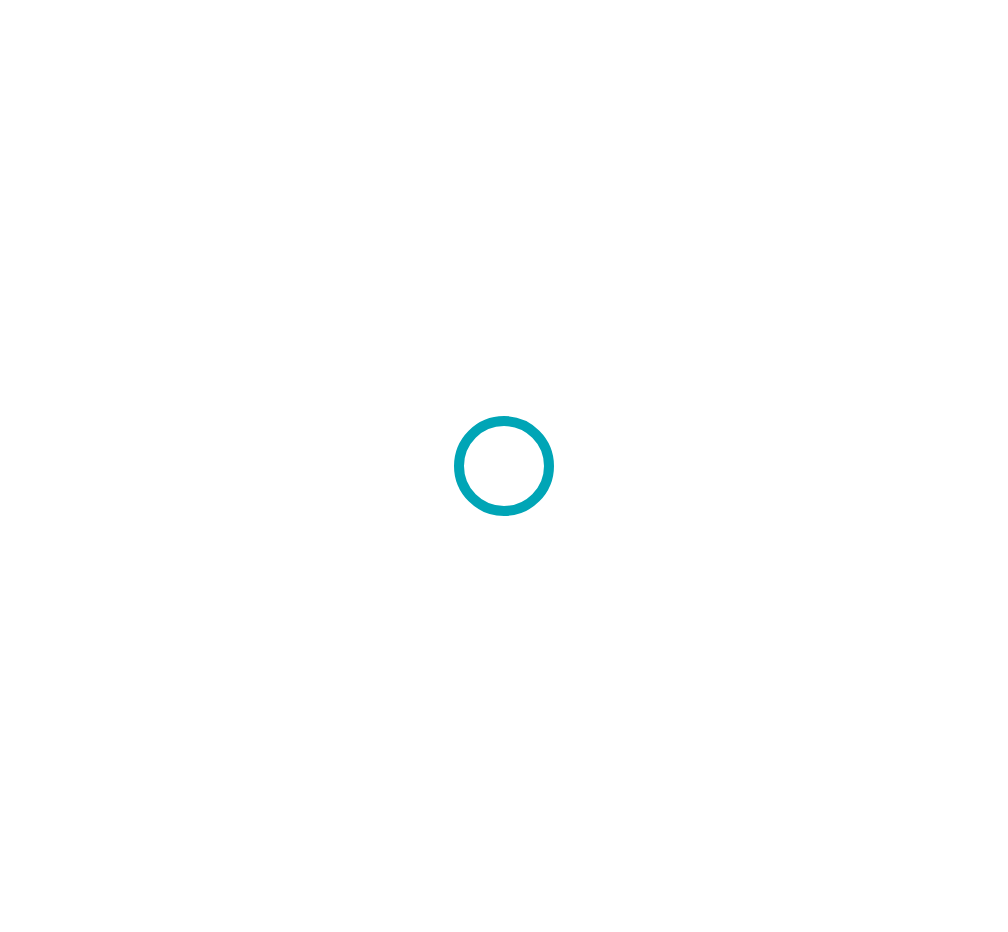 scroll, scrollTop: 0, scrollLeft: 0, axis: both 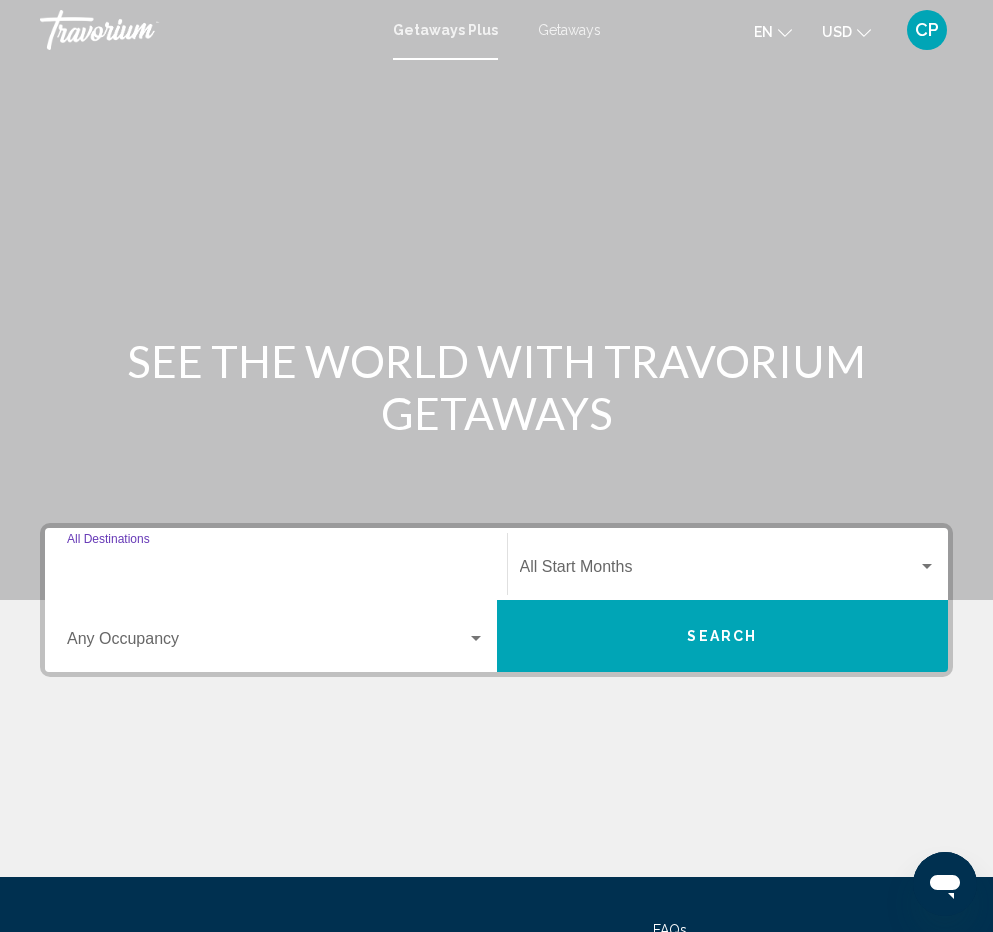 click on "Destination All Destinations" at bounding box center (276, 571) 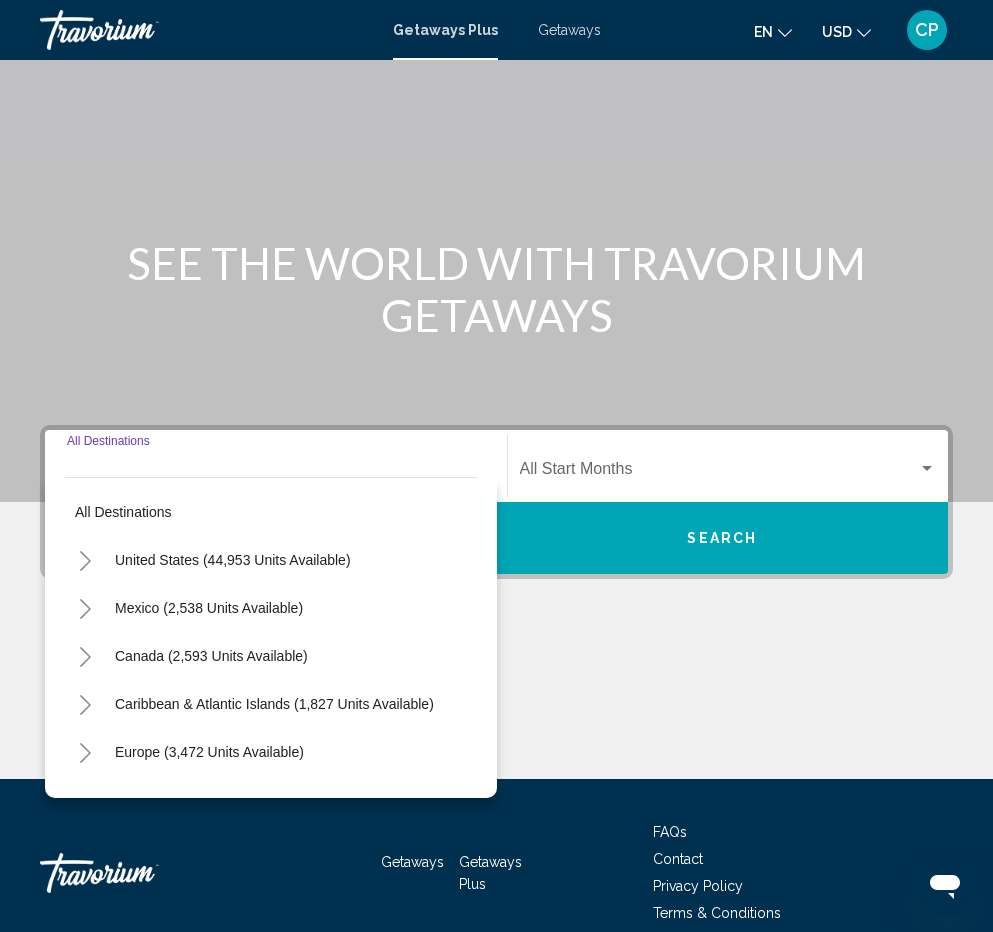 scroll, scrollTop: 190, scrollLeft: 0, axis: vertical 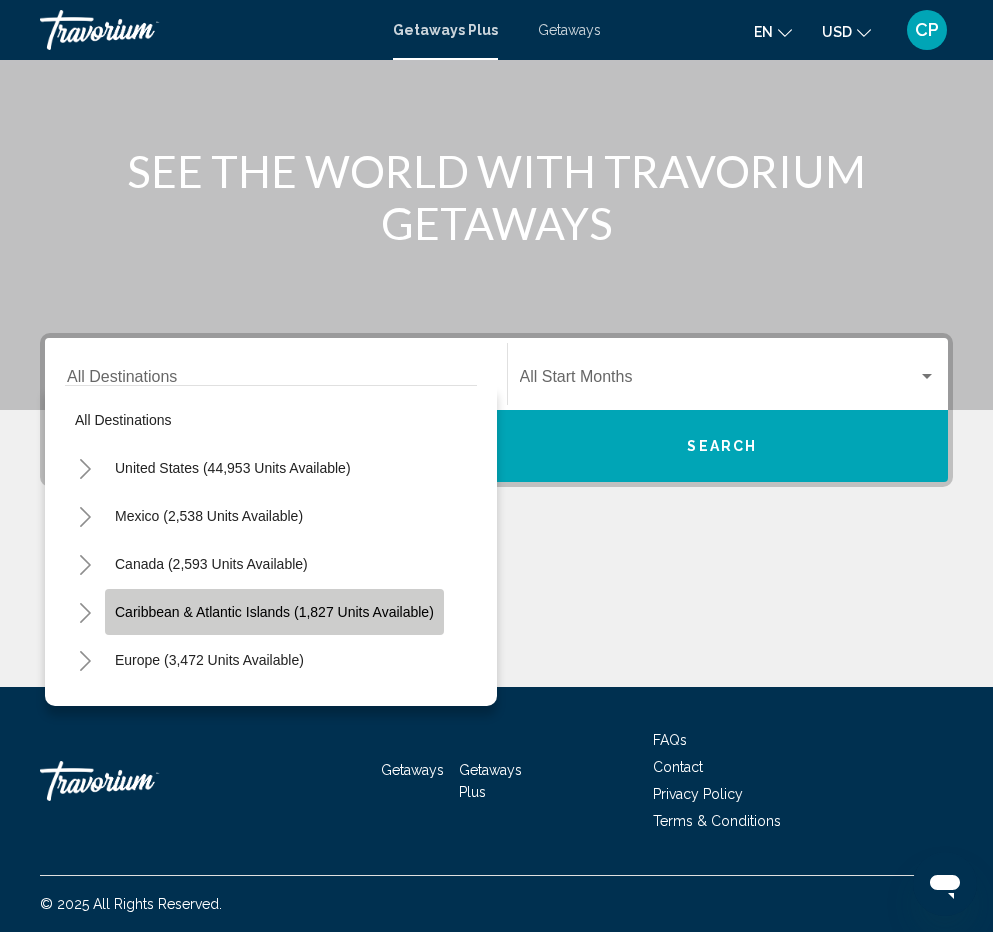 click on "Caribbean & Atlantic Islands (1,827 units available)" 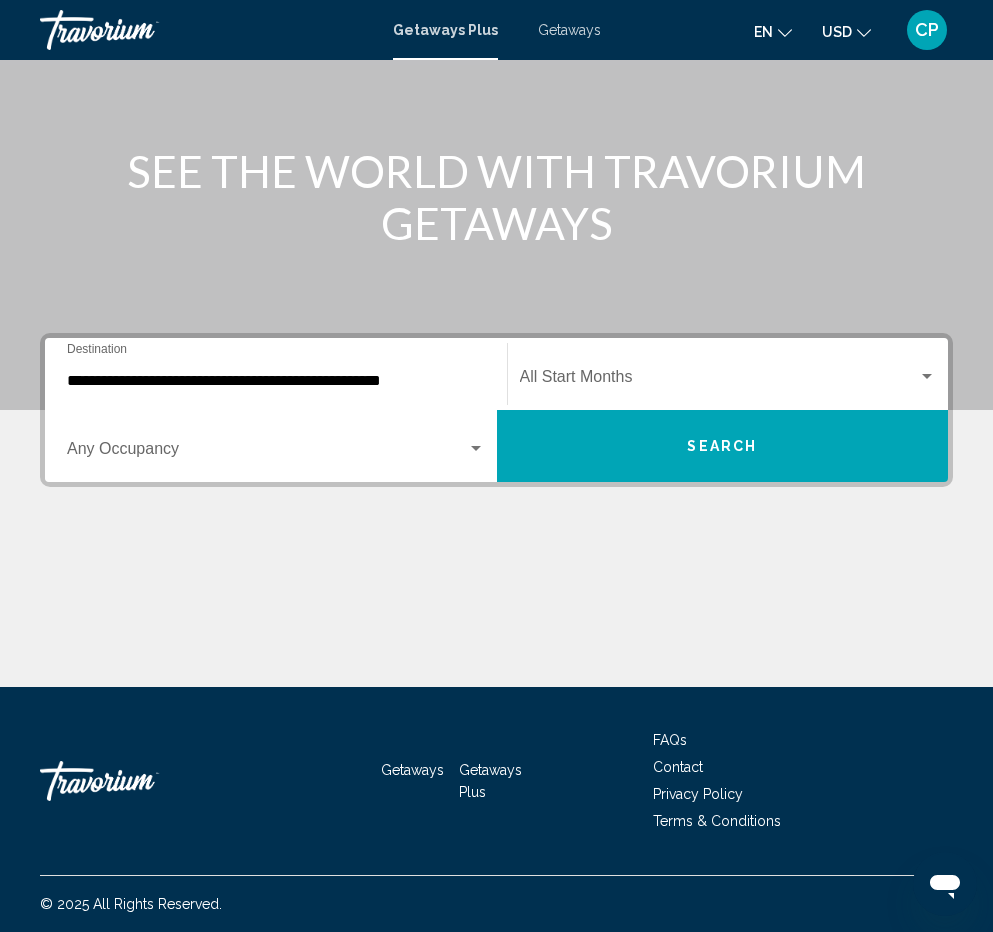 click on "Start Month All Start Months" 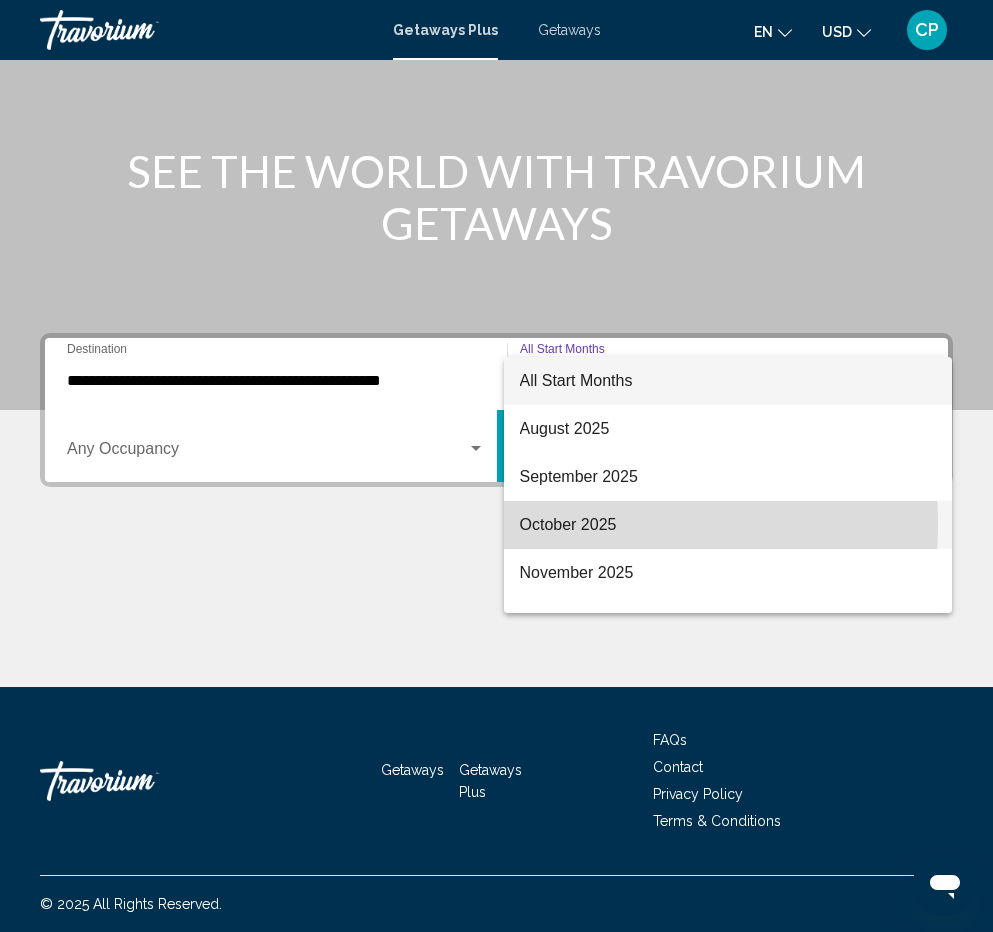 click on "October 2025" at bounding box center (728, 525) 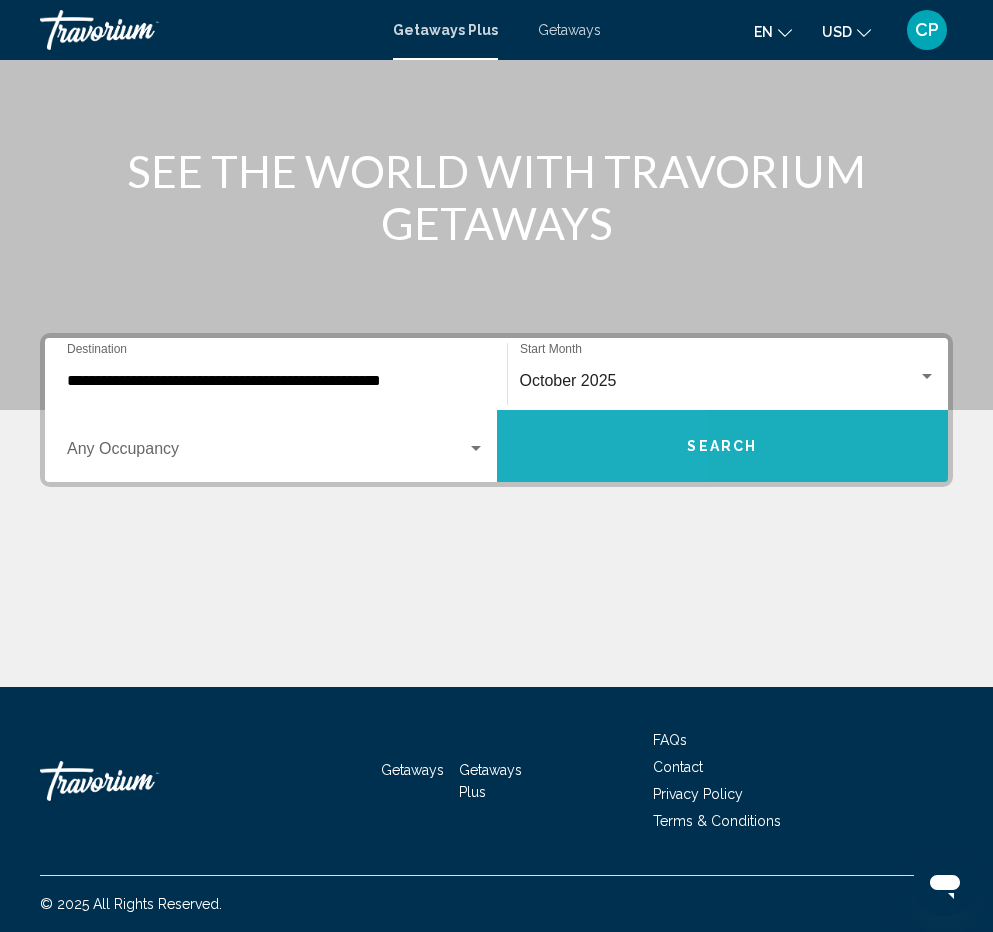 click on "Search" at bounding box center (723, 446) 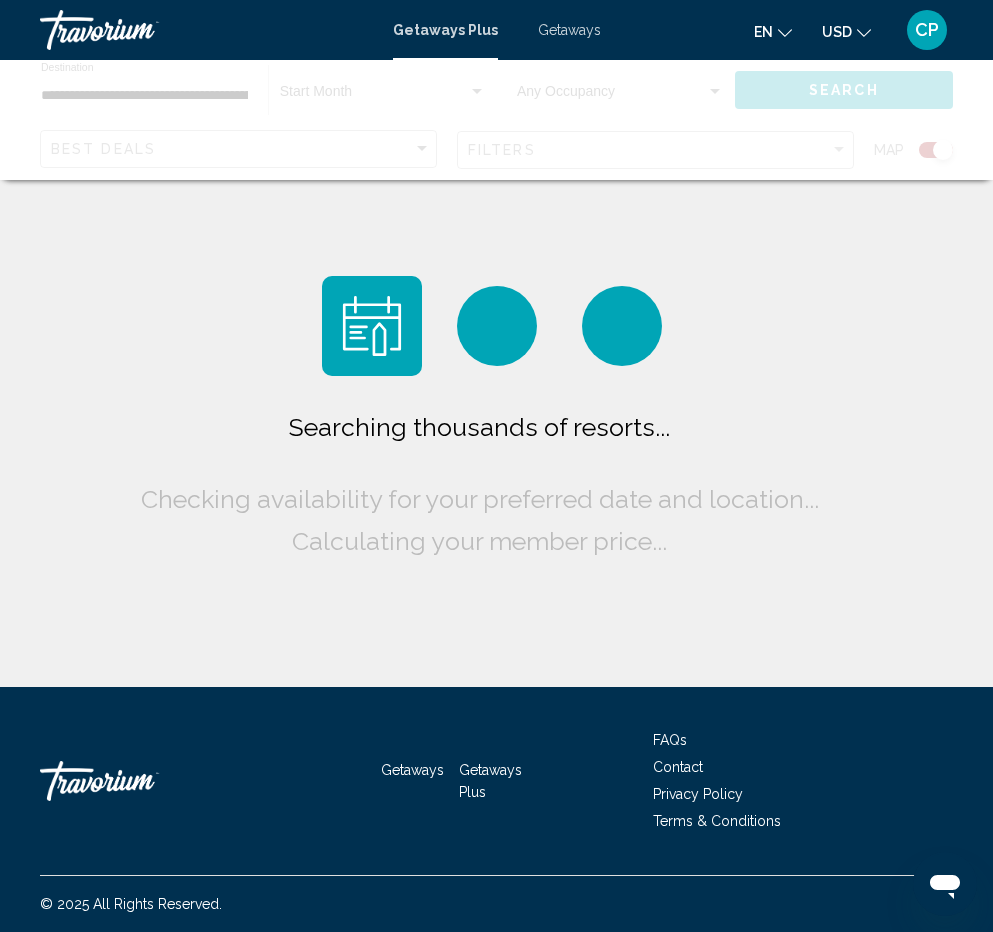 scroll, scrollTop: 0, scrollLeft: 0, axis: both 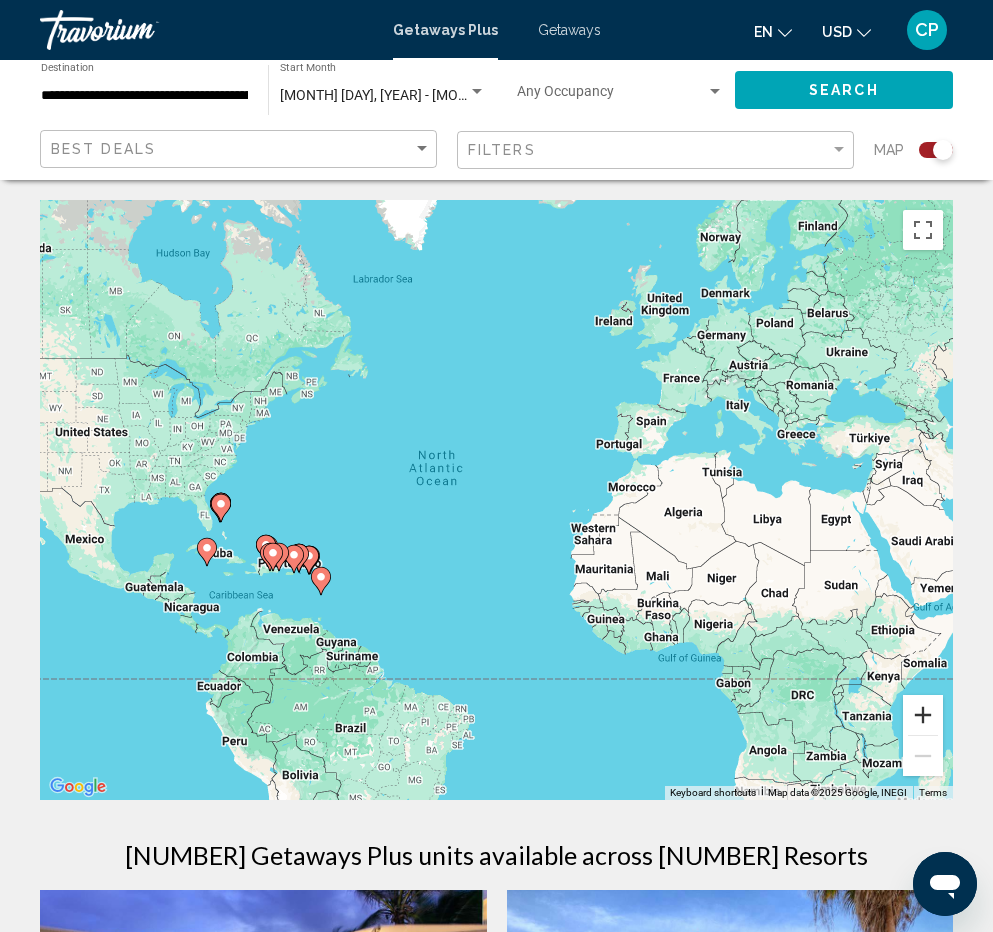 click at bounding box center (923, 715) 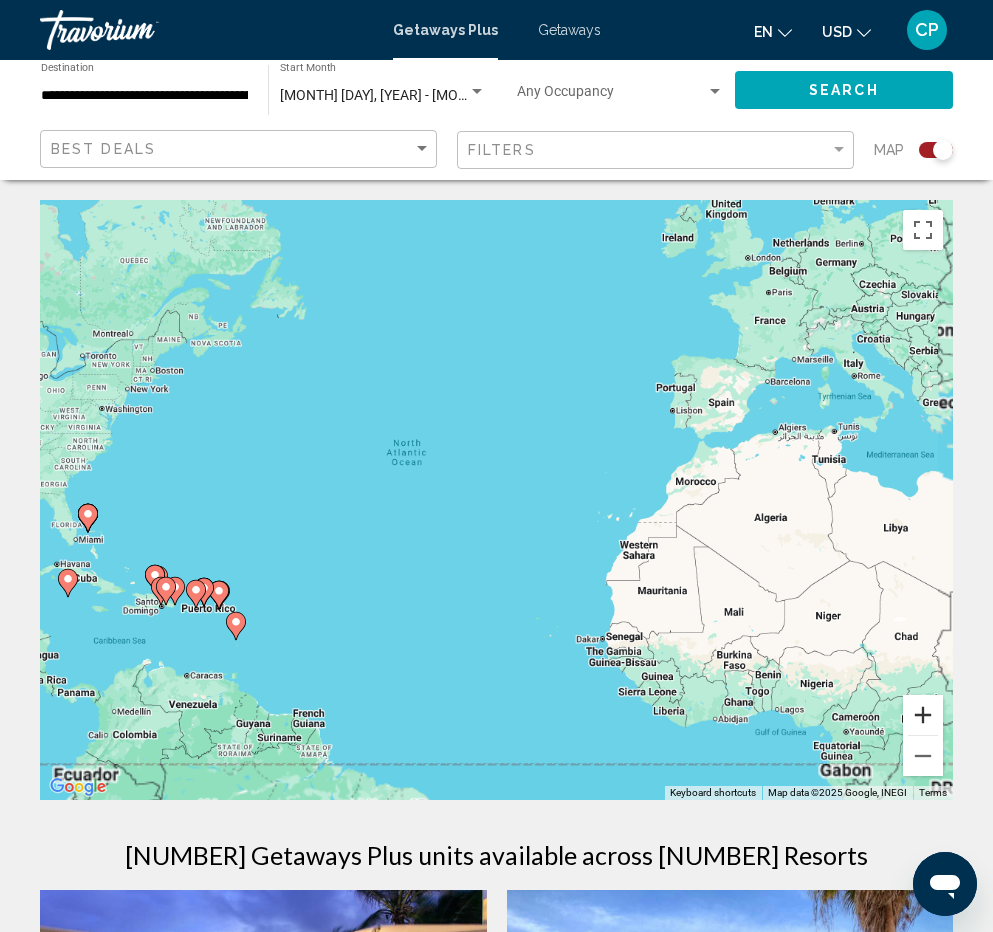 click at bounding box center [923, 715] 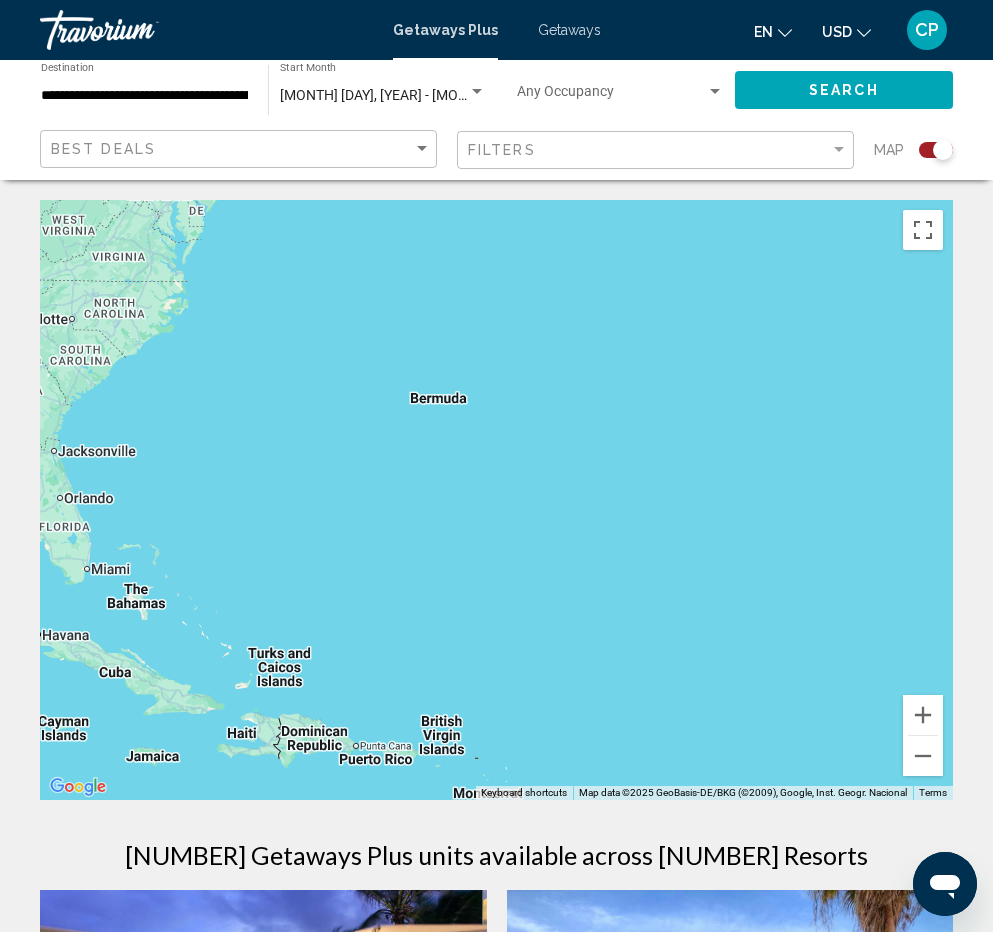 drag, startPoint x: 220, startPoint y: 470, endPoint x: 958, endPoint y: 431, distance: 739.0298 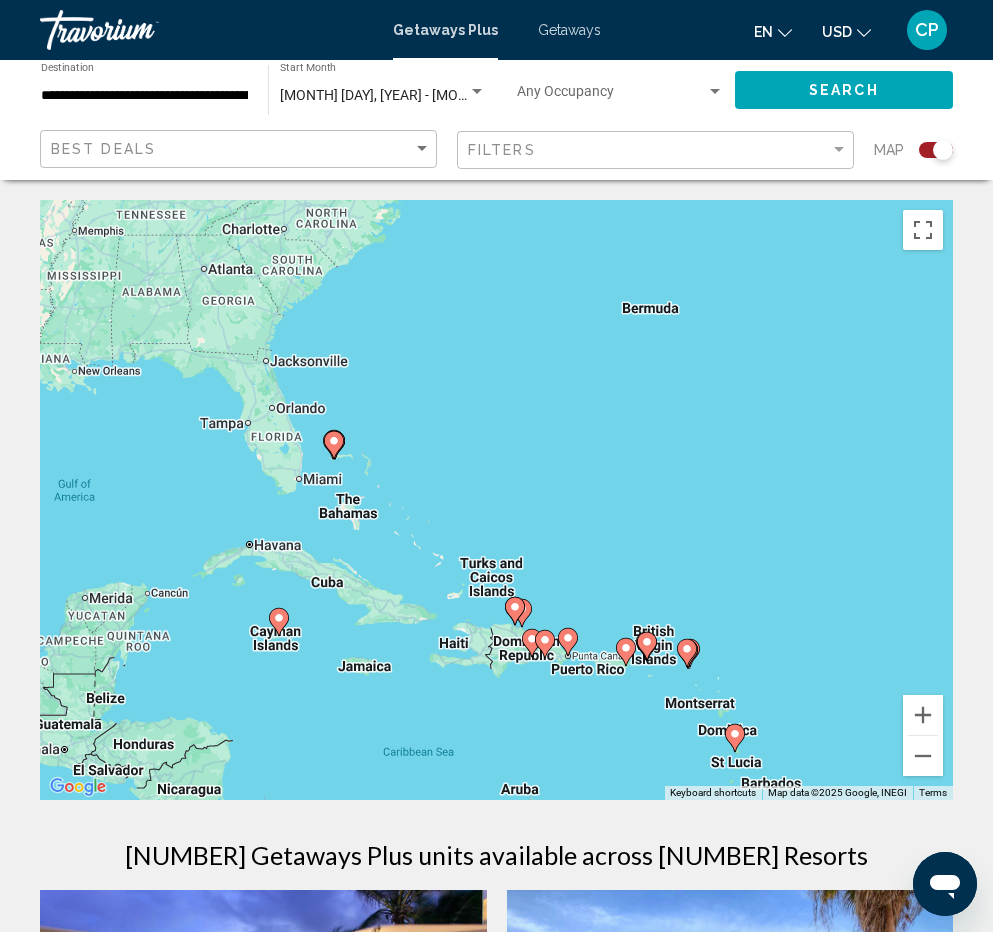 drag, startPoint x: 348, startPoint y: 556, endPoint x: 576, endPoint y: 465, distance: 245.4893 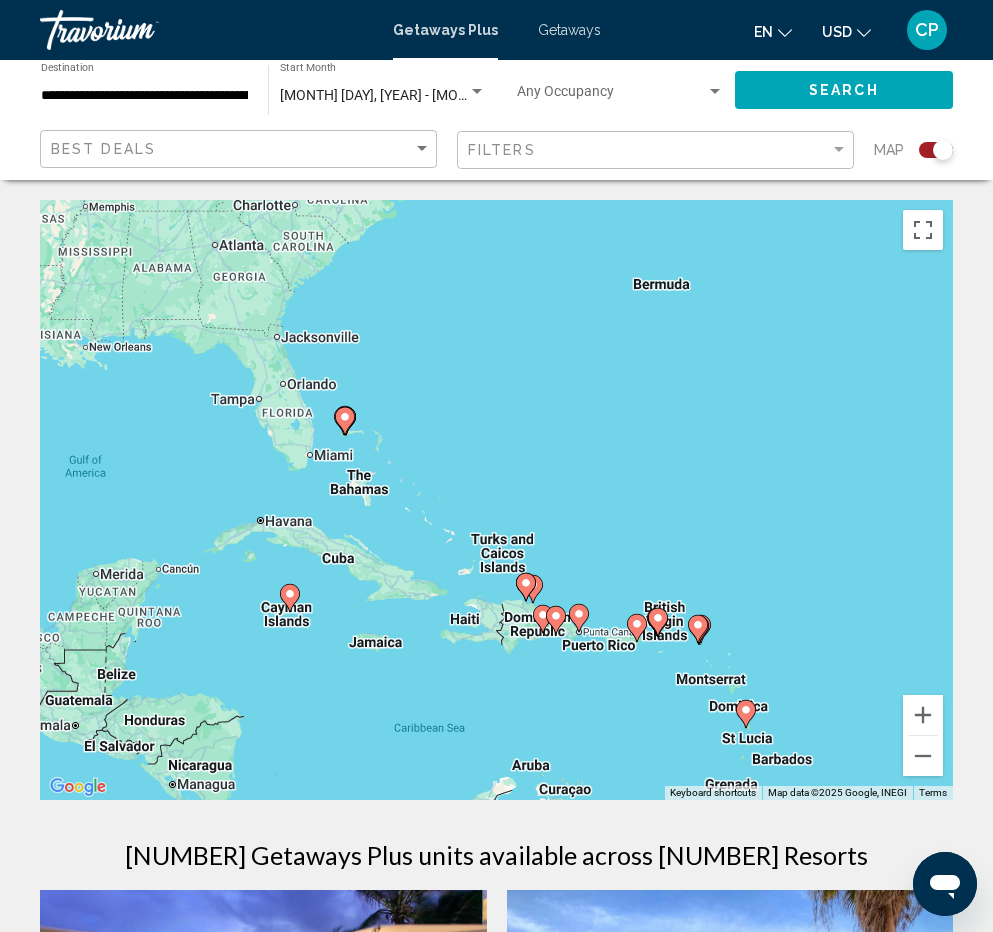 drag, startPoint x: 629, startPoint y: 536, endPoint x: 640, endPoint y: 498, distance: 39.56008 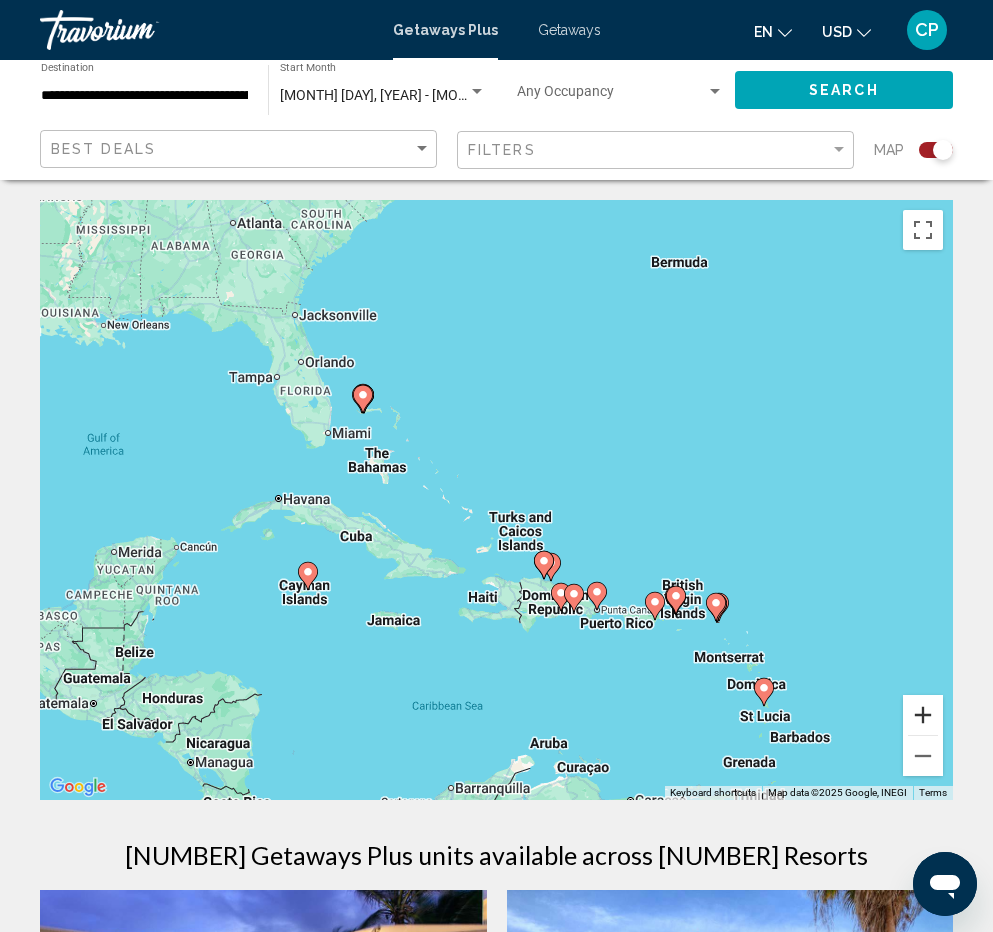 click at bounding box center [923, 715] 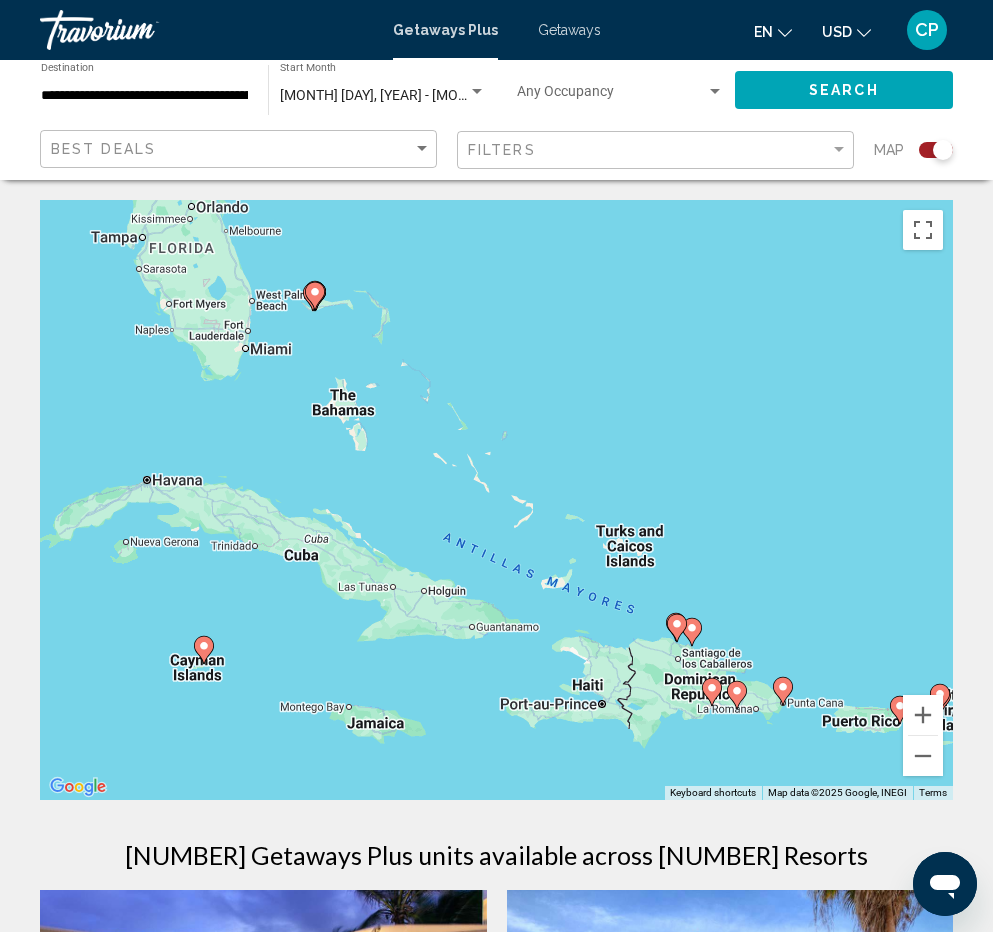 drag, startPoint x: 589, startPoint y: 522, endPoint x: 678, endPoint y: 502, distance: 91.21951 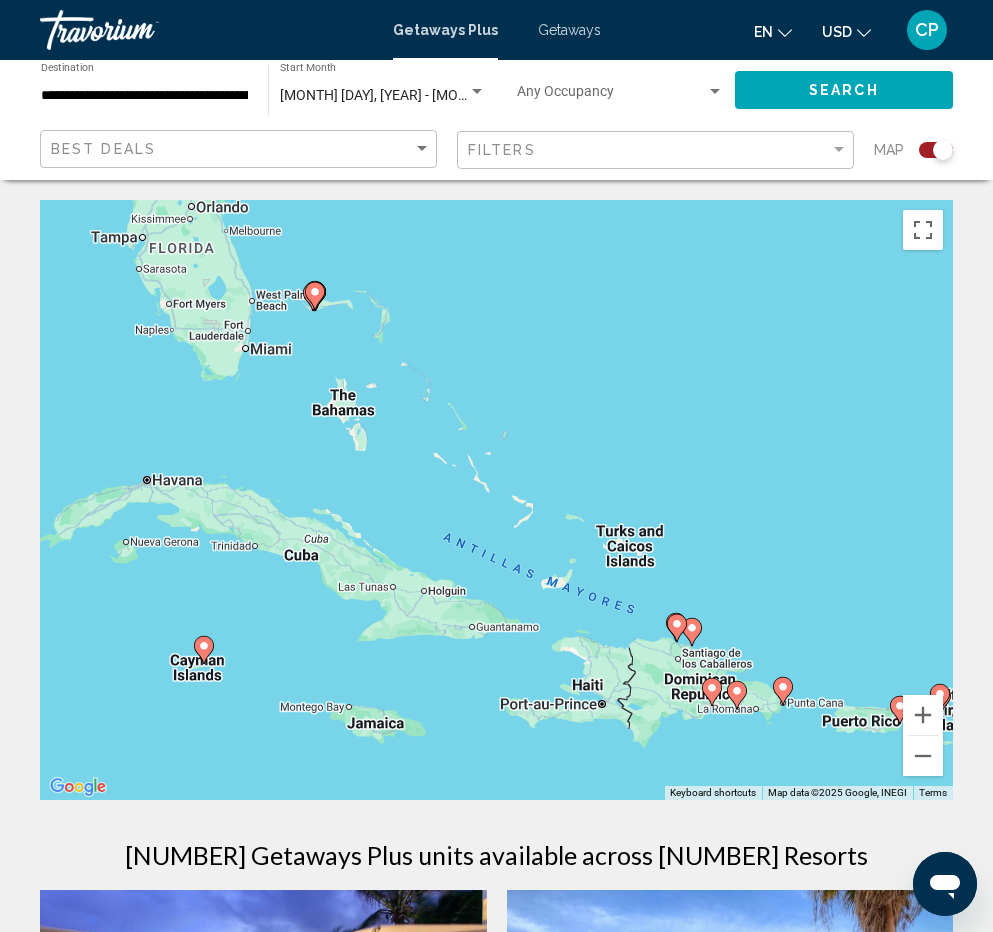 click on "To activate drag with keyboard, press Alt + Enter. Once in keyboard drag state, use the arrow keys to move the marker. To complete the drag, press the Enter key. To cancel, press Escape." at bounding box center (496, 500) 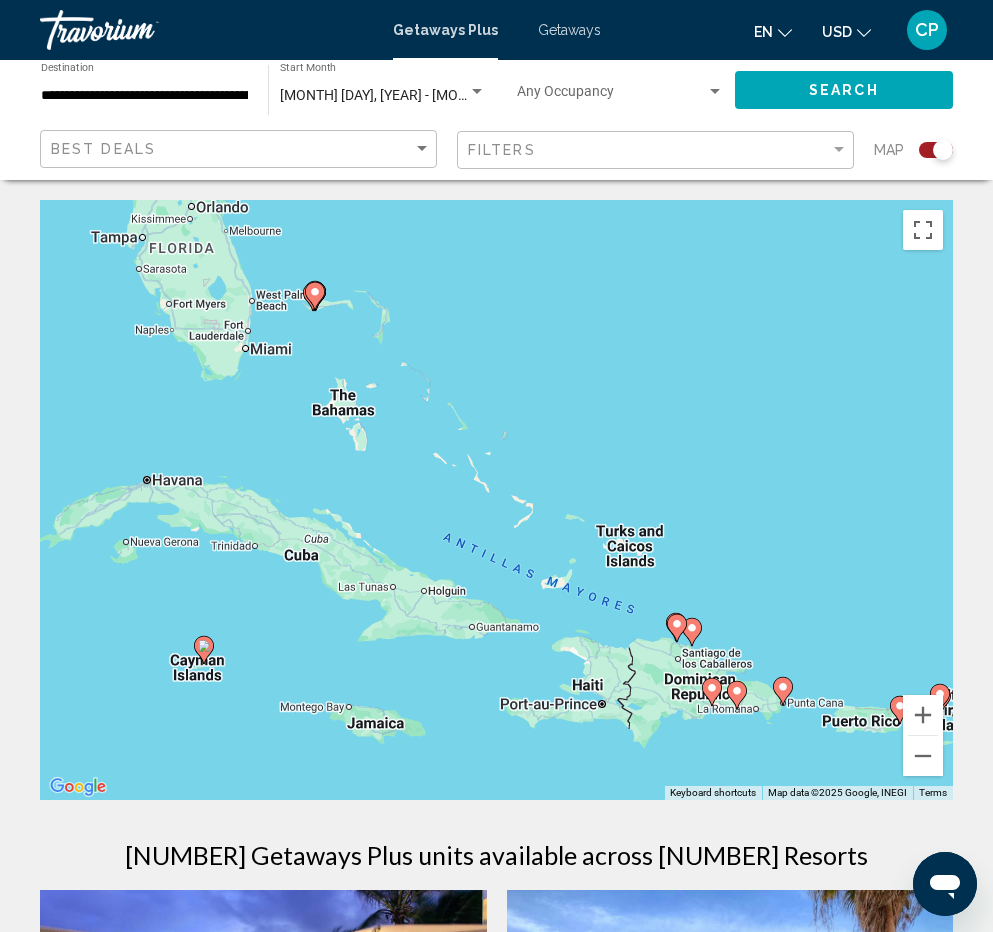 click on "[MONTH] [YEAR] ([NUMBER] units available) Start Month All Start Months" 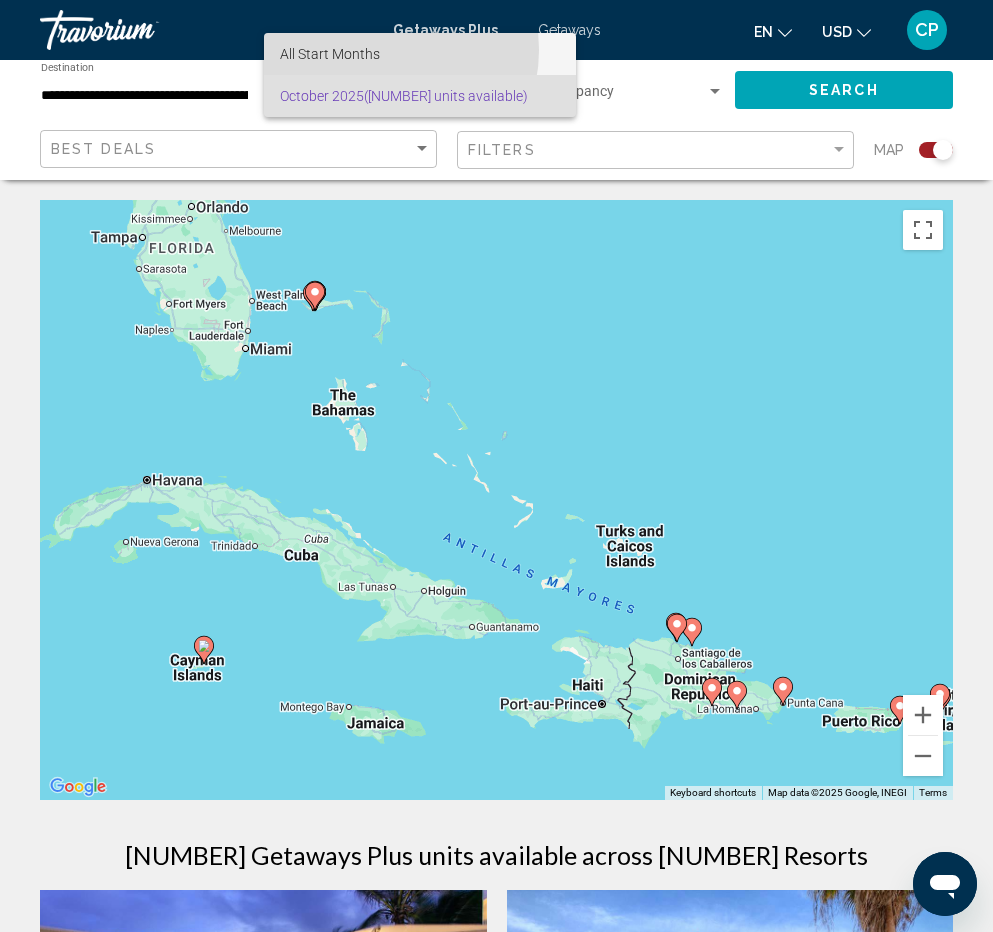 click on "All Start Months" at bounding box center (330, 54) 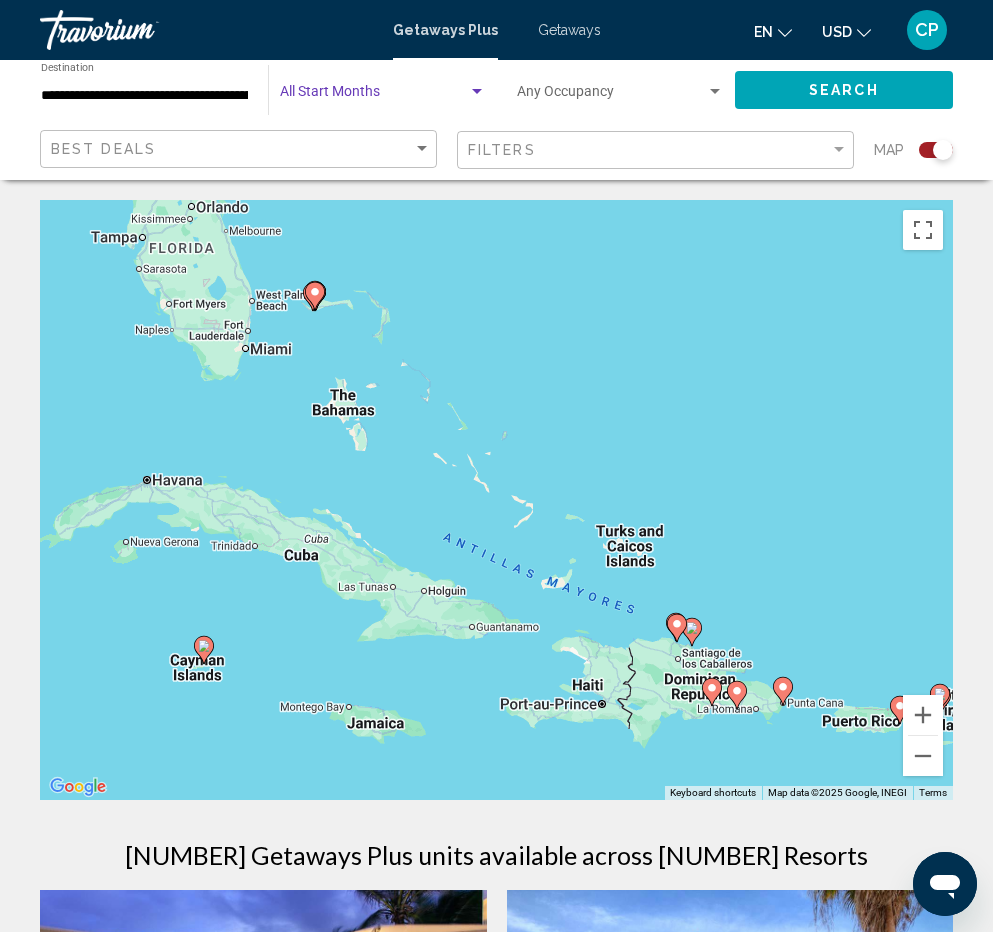 click at bounding box center [374, 96] 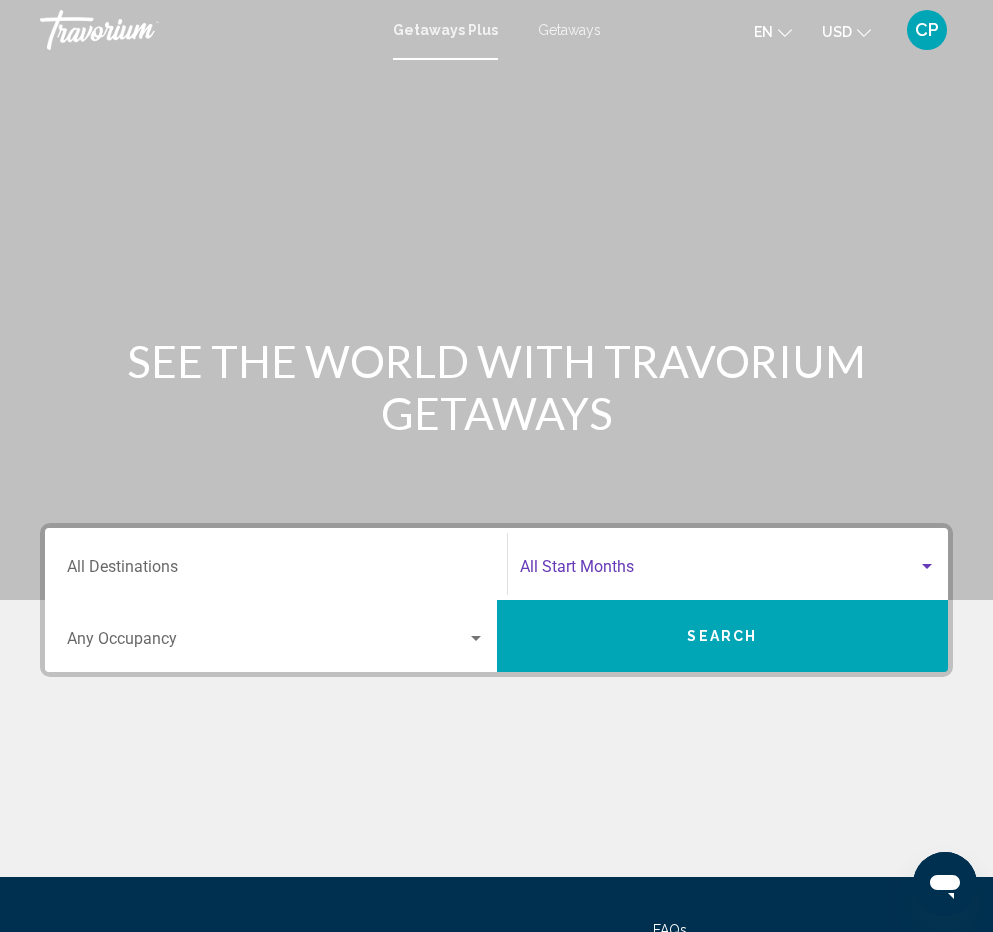 click at bounding box center (719, 571) 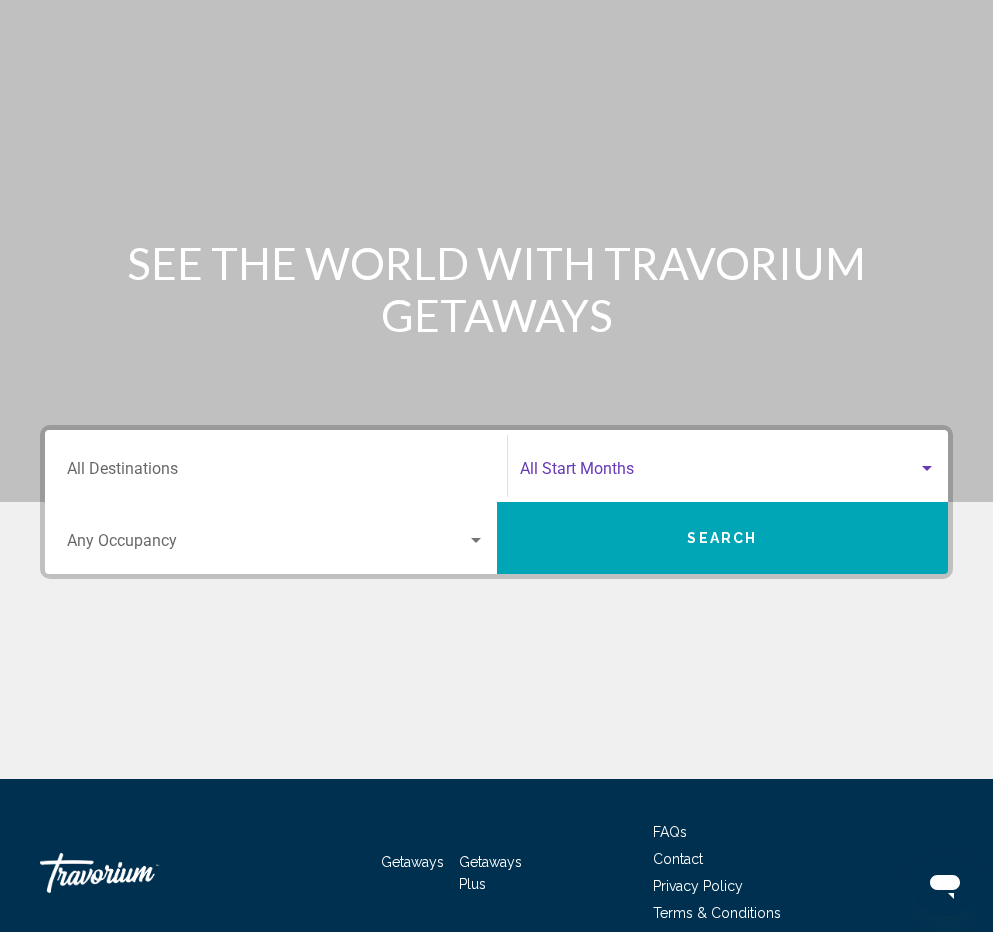 scroll, scrollTop: 190, scrollLeft: 0, axis: vertical 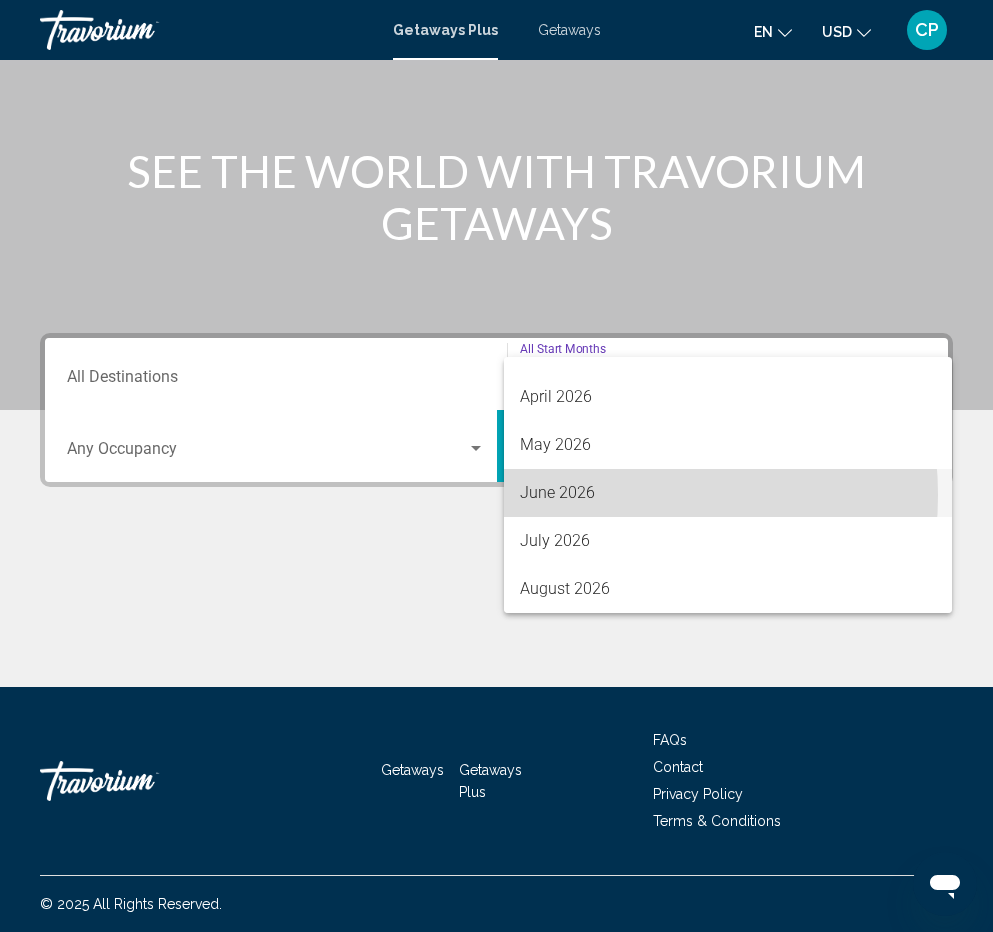 click on "June 2026" at bounding box center (728, 493) 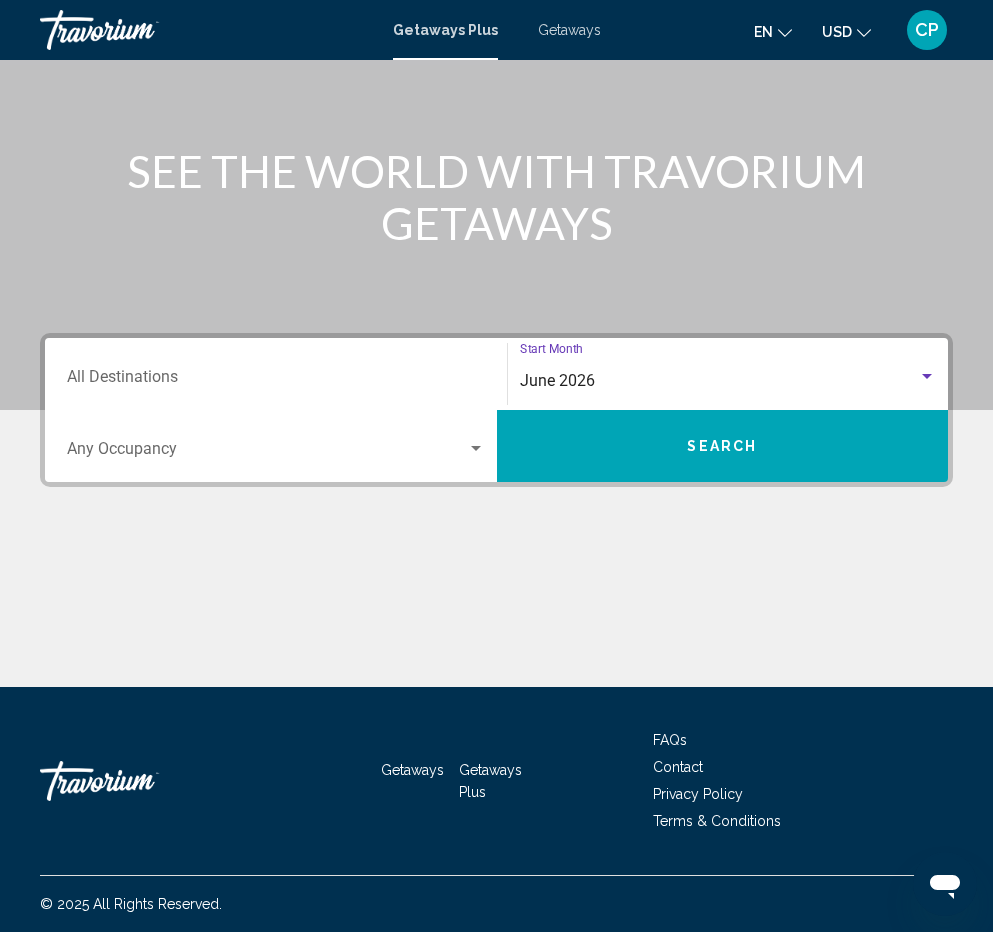 click on "Destination All Destinations" at bounding box center (276, 381) 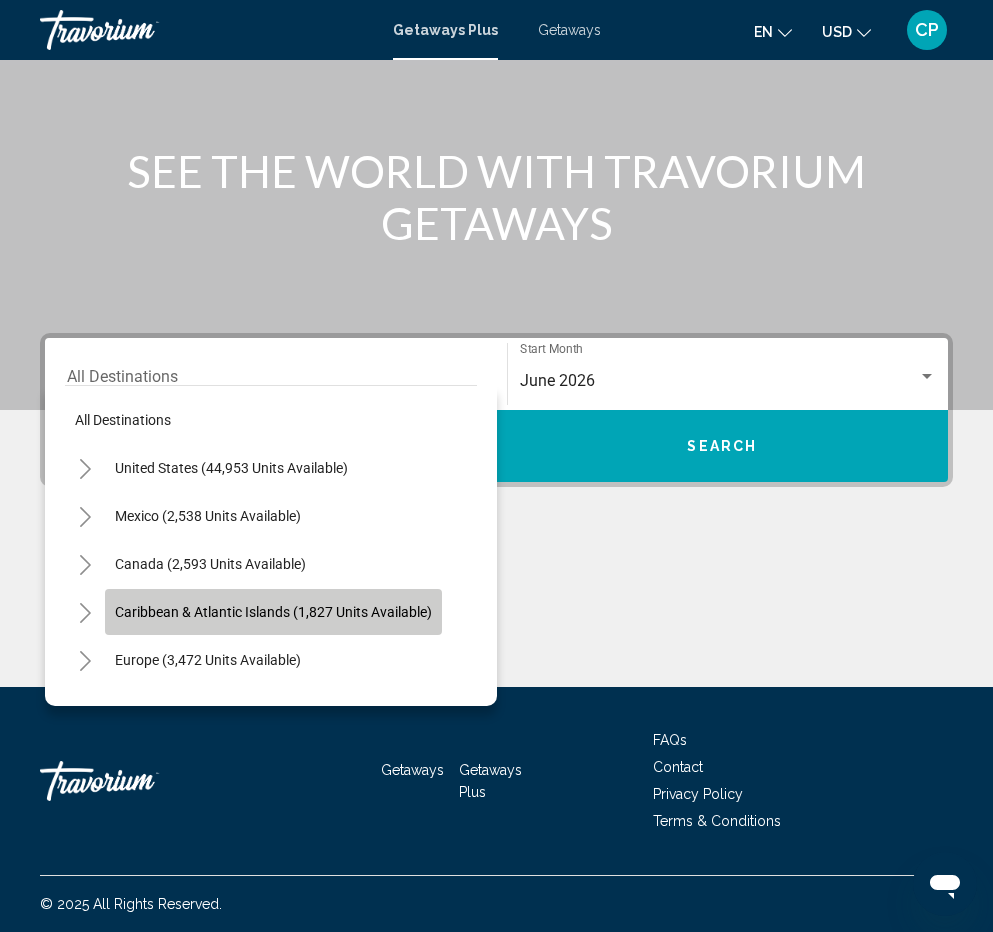 click on "Caribbean & Atlantic Islands (1,827 units available)" 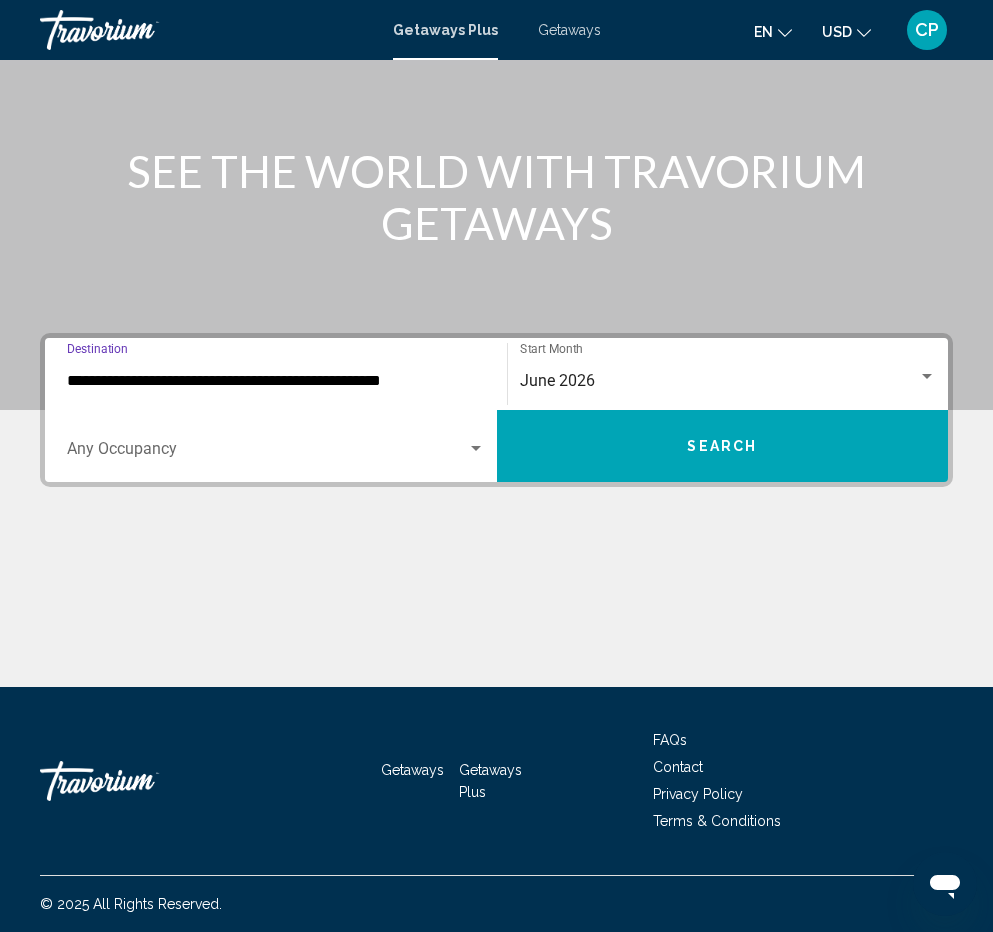 click on "Search" at bounding box center (723, 446) 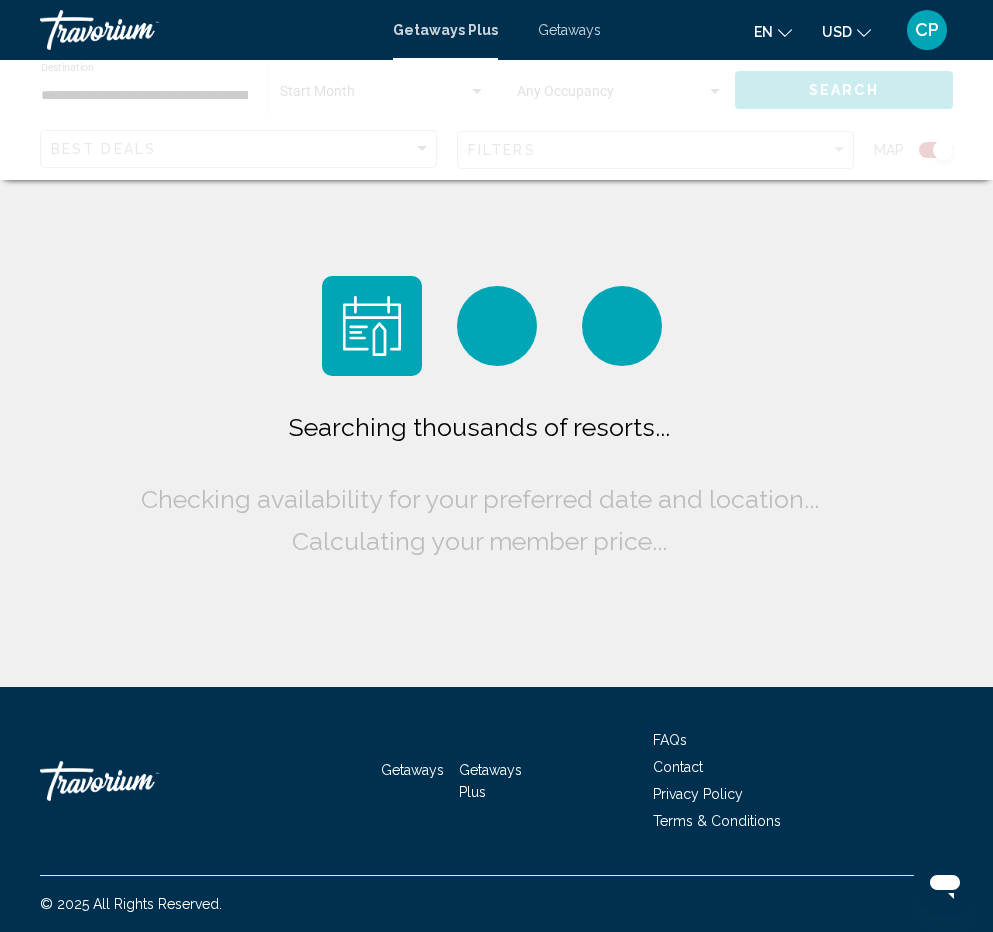 scroll, scrollTop: 0, scrollLeft: 0, axis: both 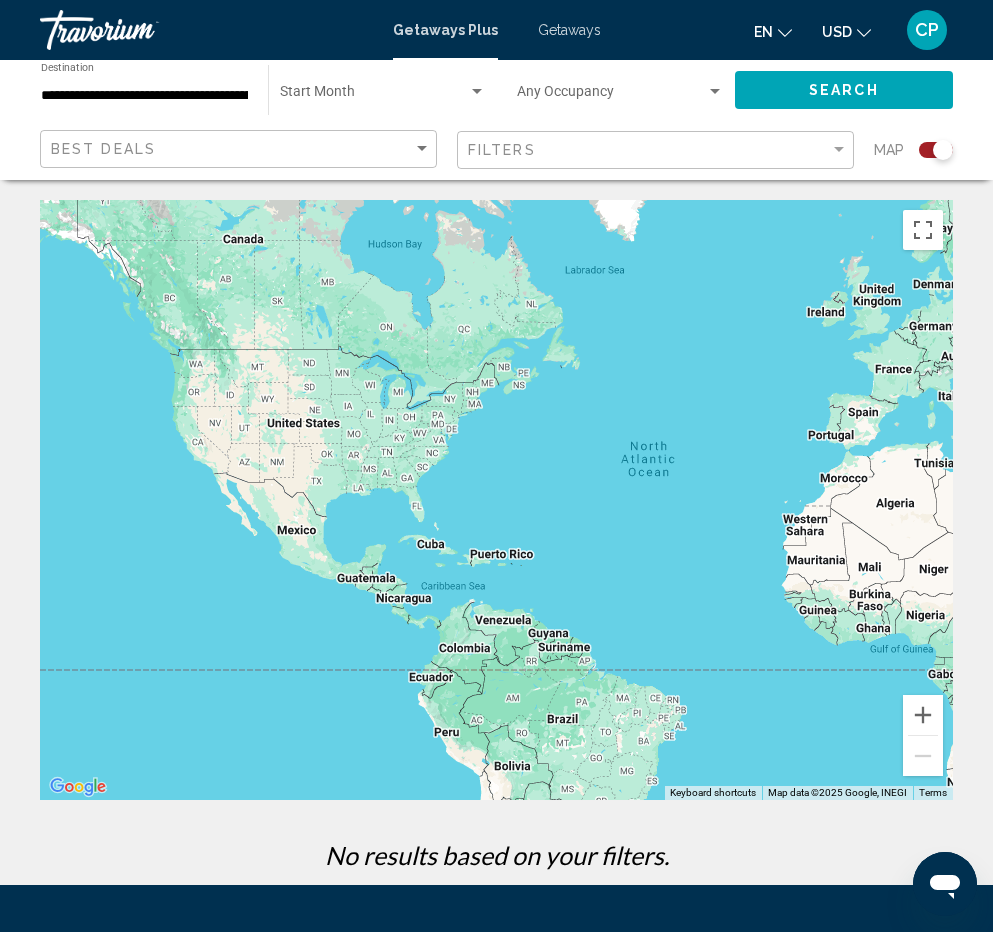 drag, startPoint x: 324, startPoint y: 478, endPoint x: 535, endPoint y: 459, distance: 211.85373 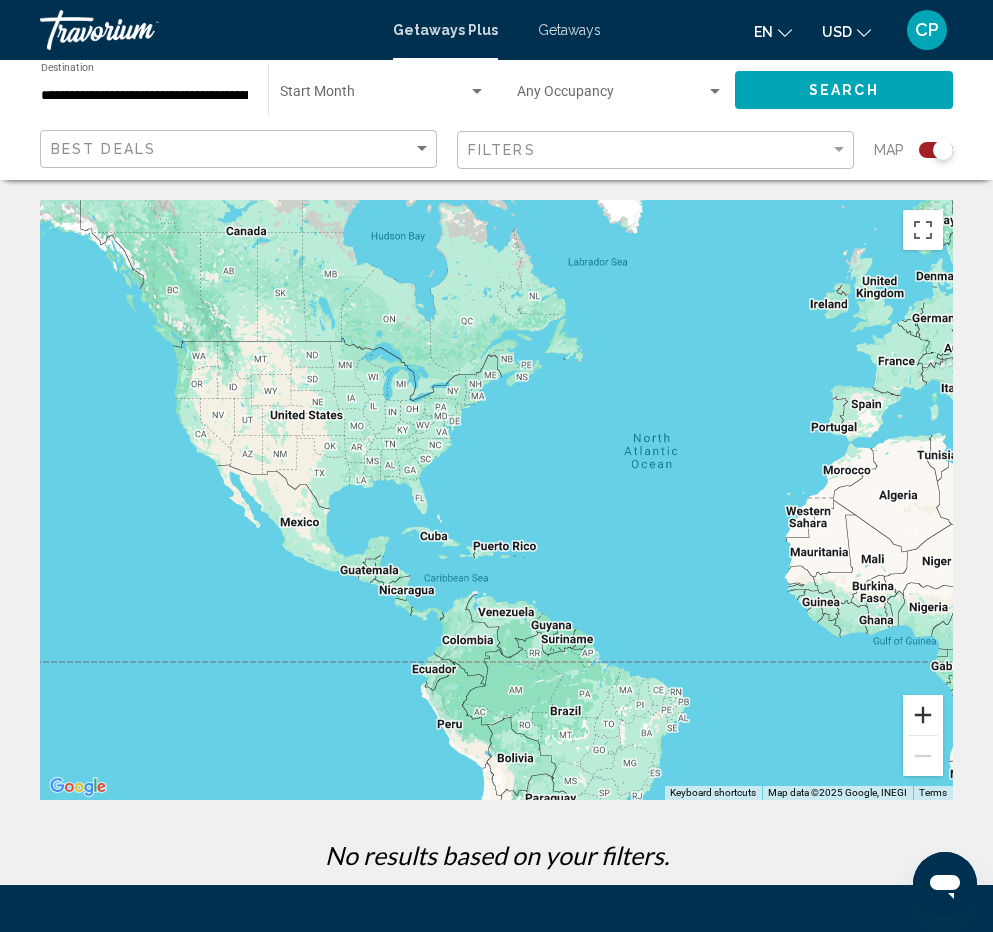 click at bounding box center [923, 715] 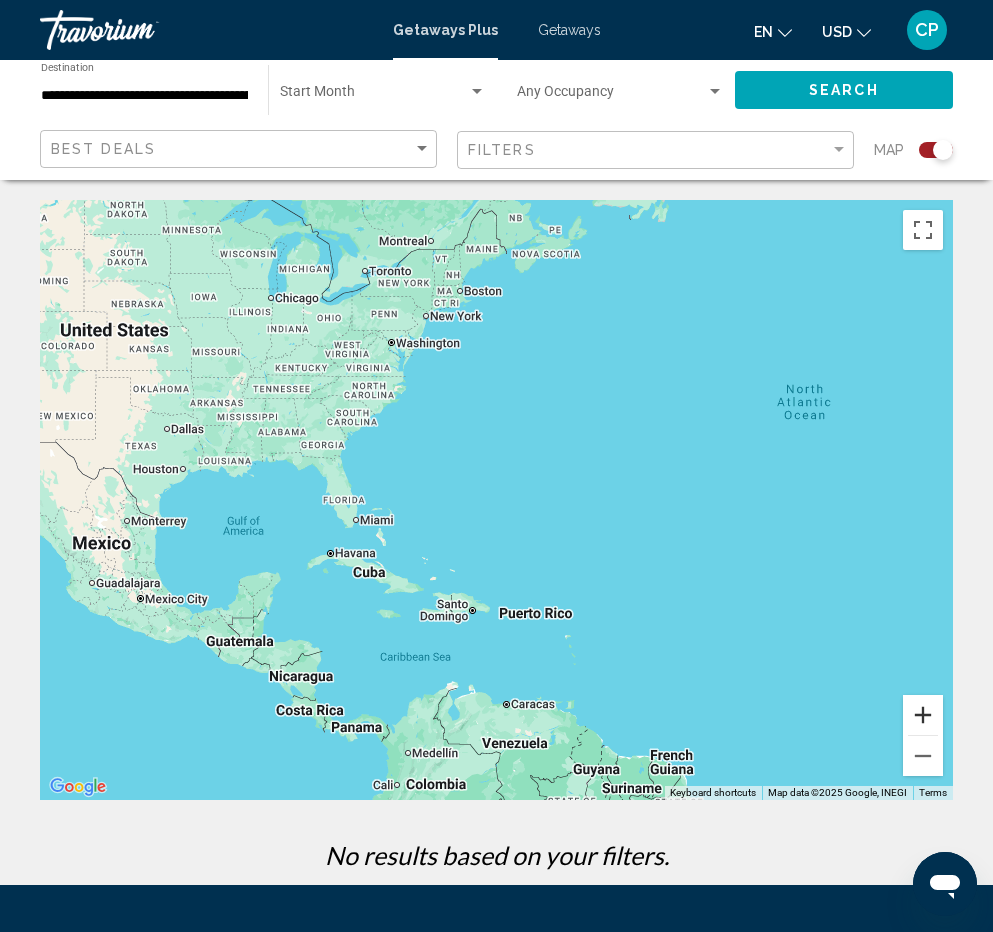 click at bounding box center [923, 715] 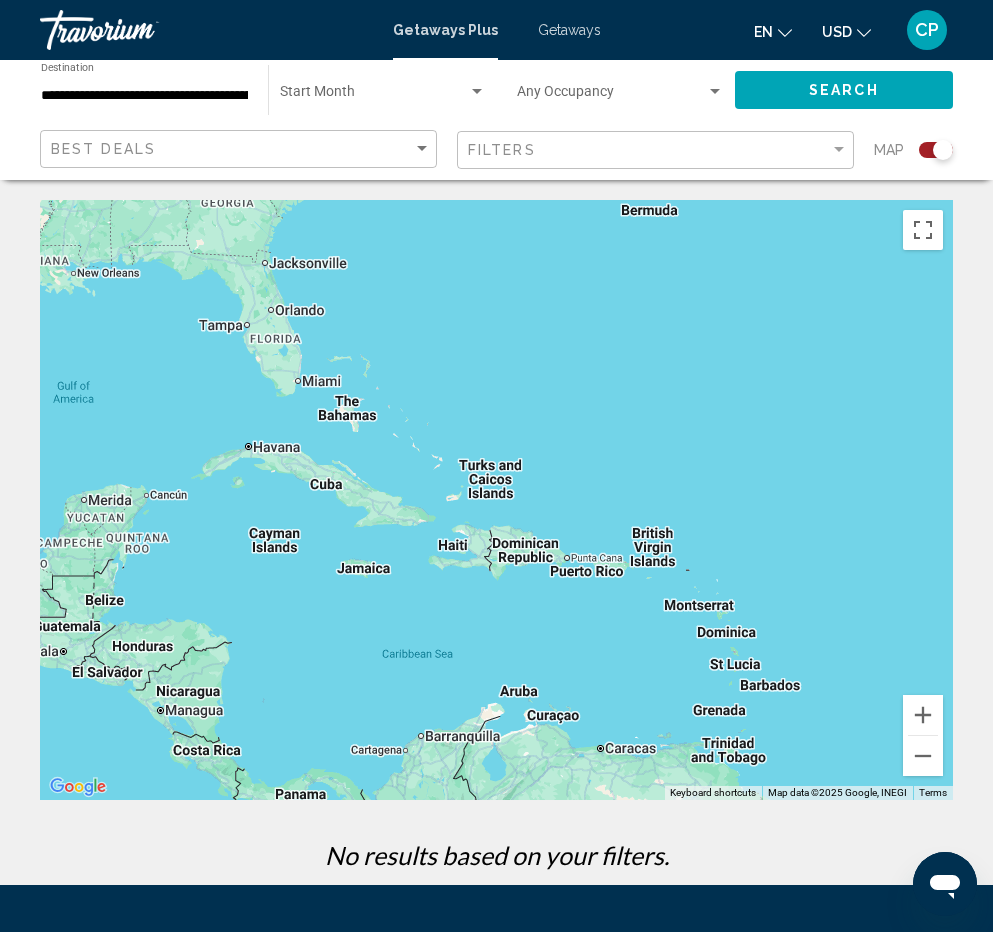 drag, startPoint x: 297, startPoint y: 461, endPoint x: 375, endPoint y: 293, distance: 185.22418 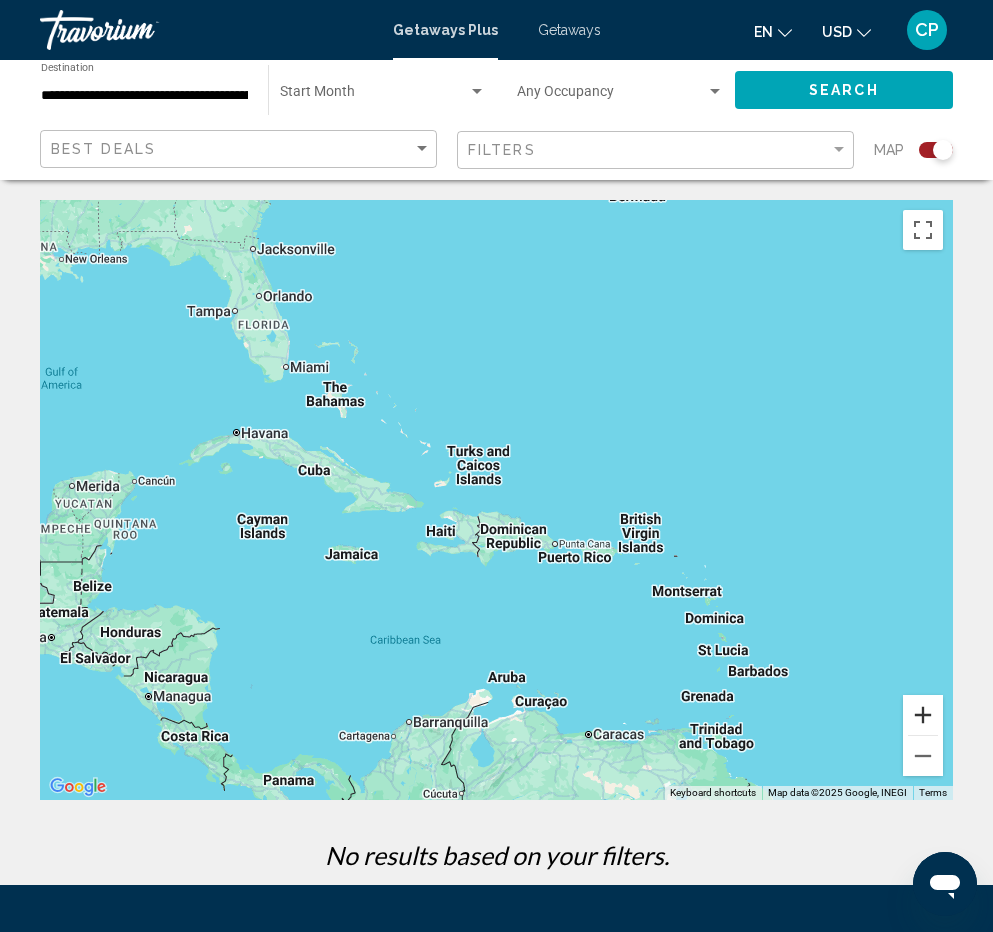 click at bounding box center [923, 715] 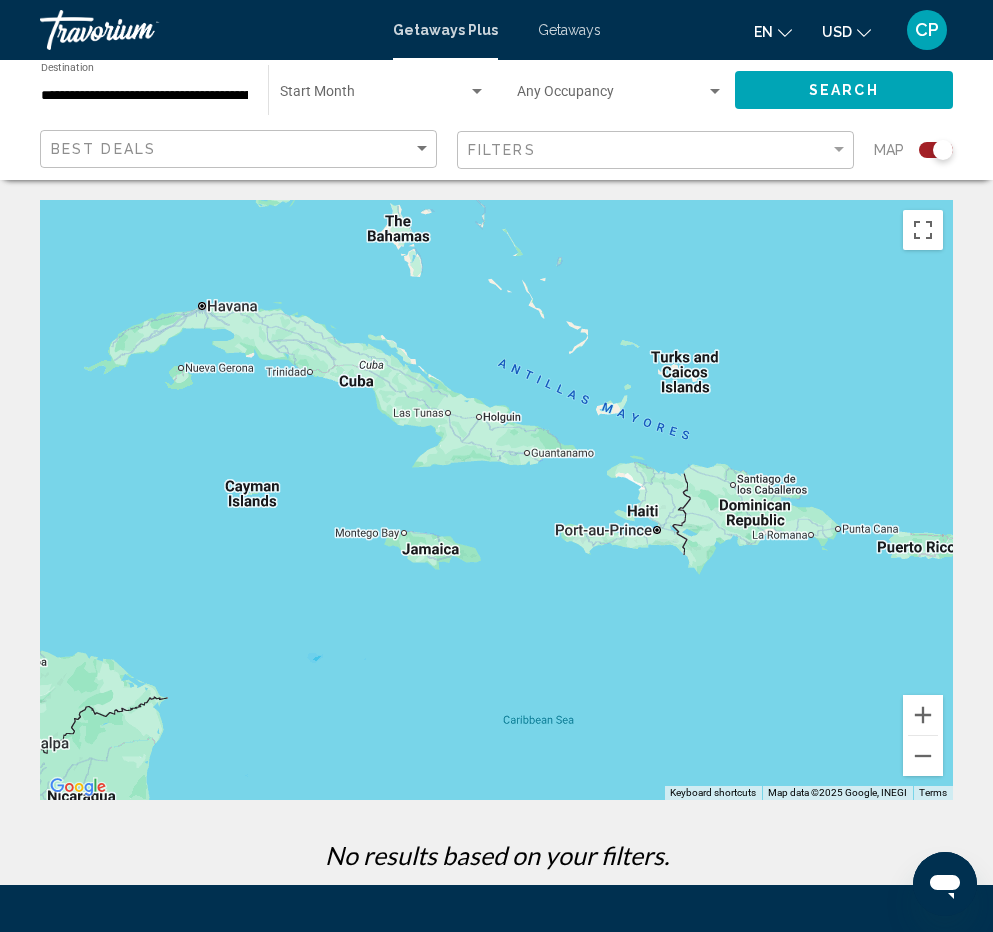 drag, startPoint x: 574, startPoint y: 679, endPoint x: 802, endPoint y: 619, distance: 235.76259 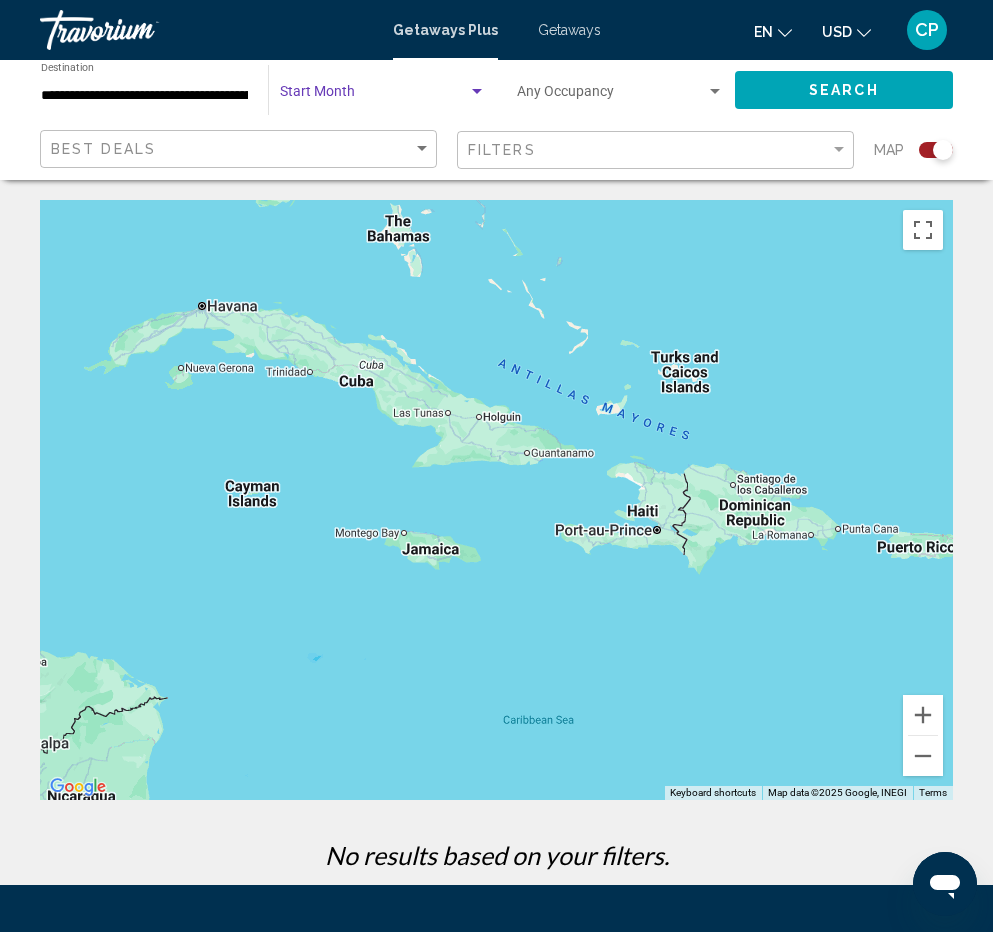 click at bounding box center (374, 96) 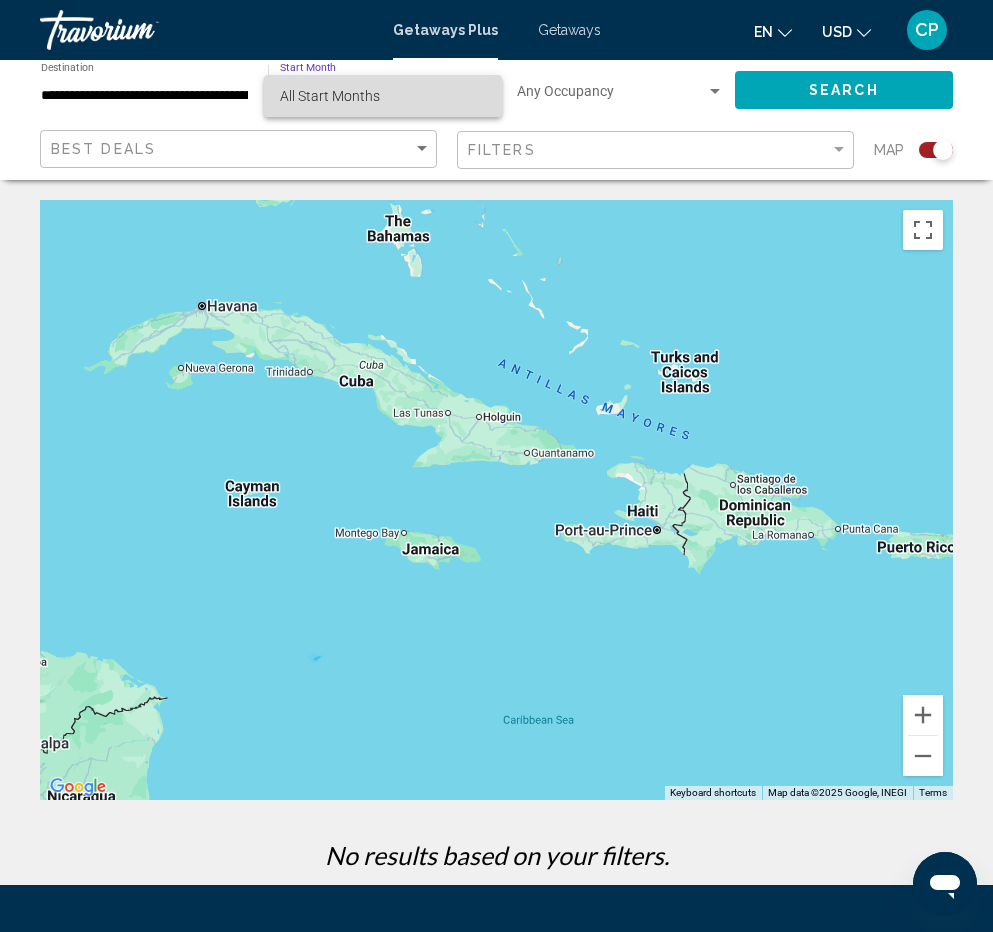 click on "All Start Months" at bounding box center (383, 96) 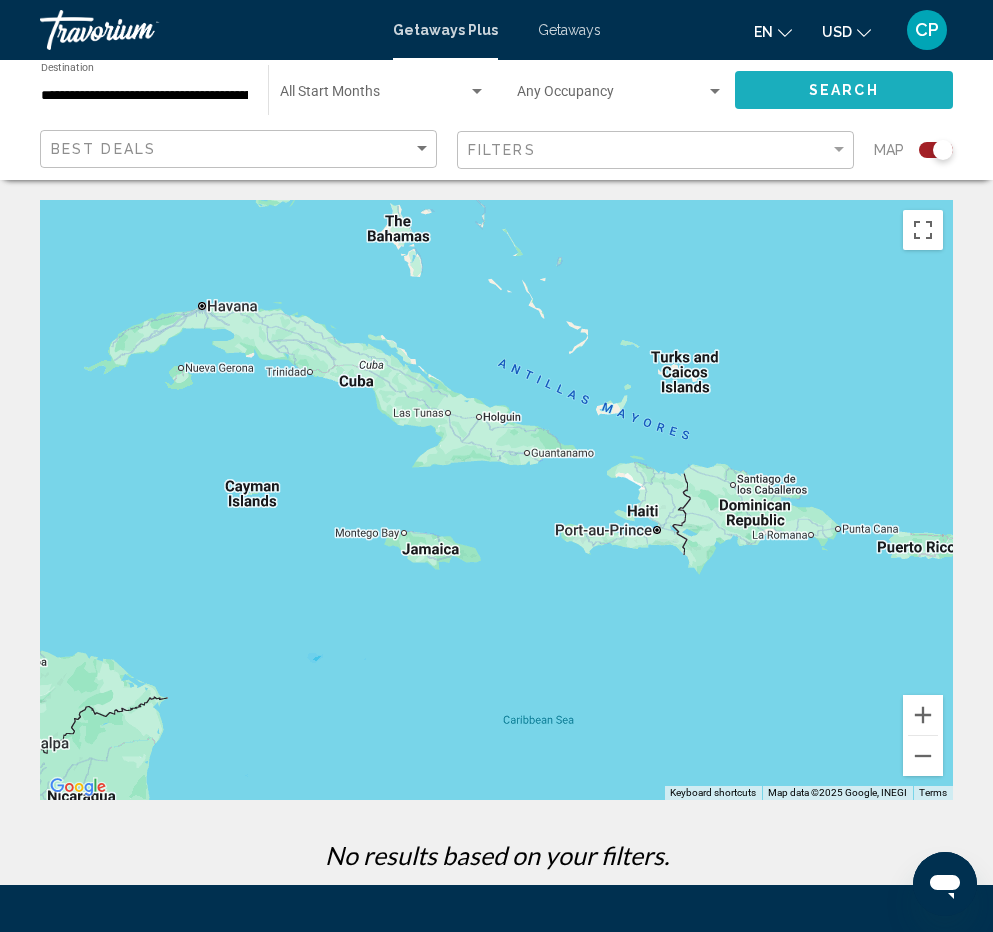 click on "Search" 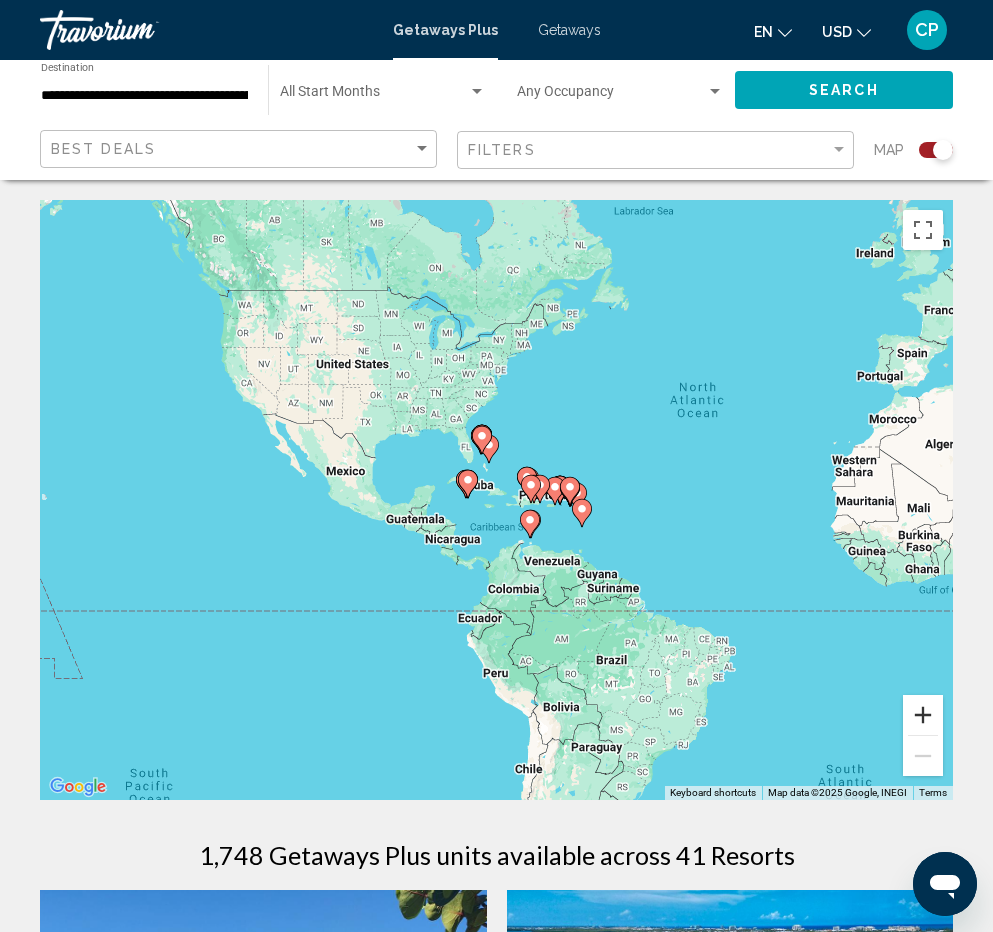 click at bounding box center (923, 715) 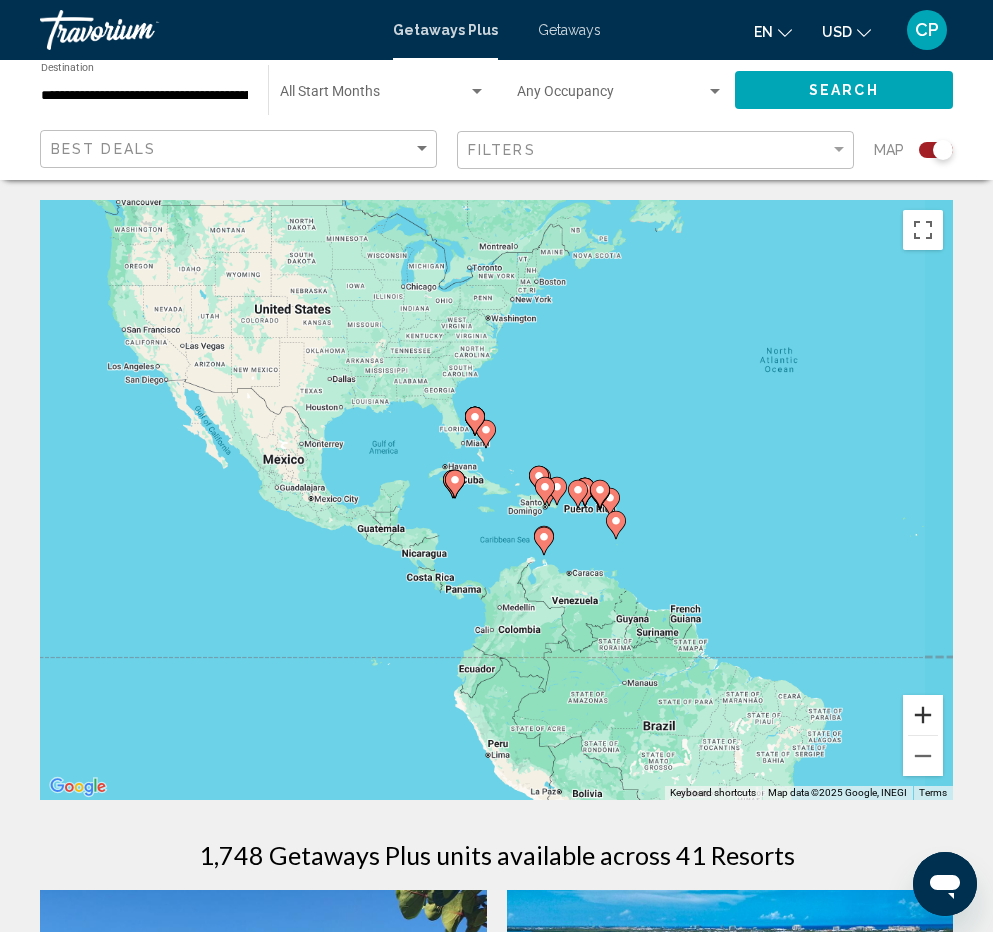 click at bounding box center (923, 715) 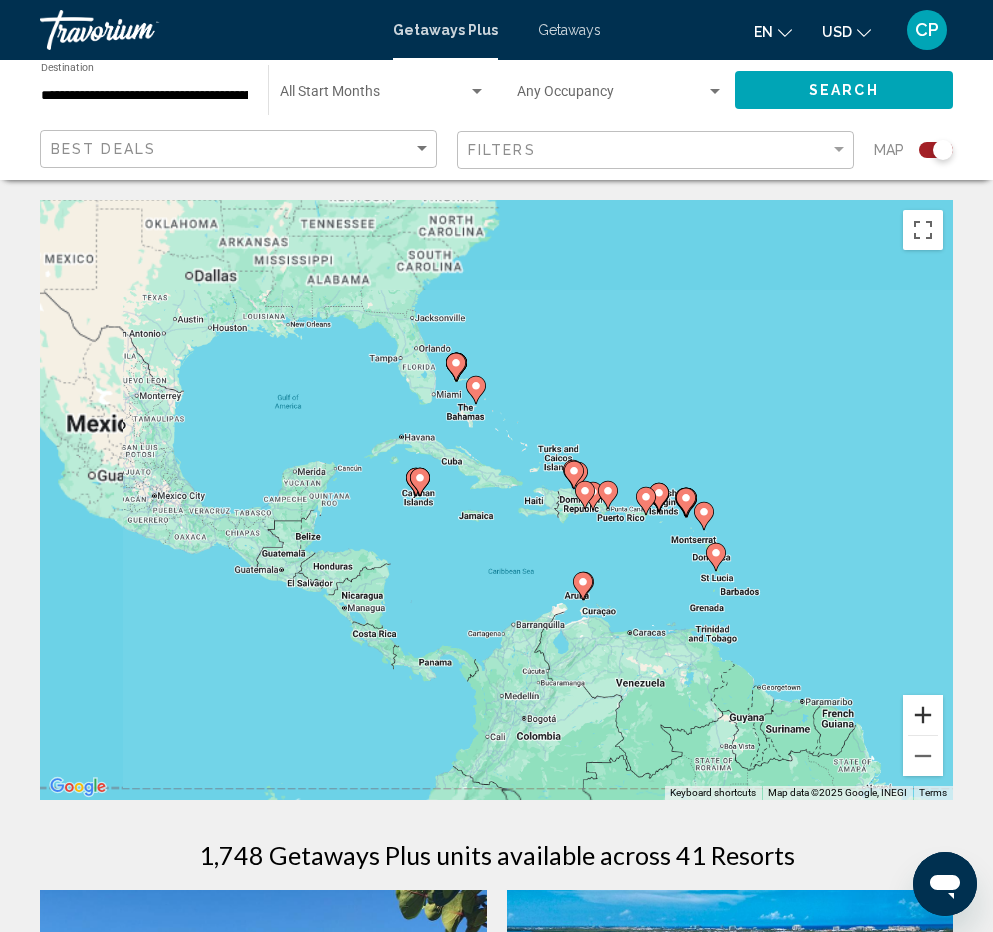 drag, startPoint x: 931, startPoint y: 710, endPoint x: 919, endPoint y: 696, distance: 18.439089 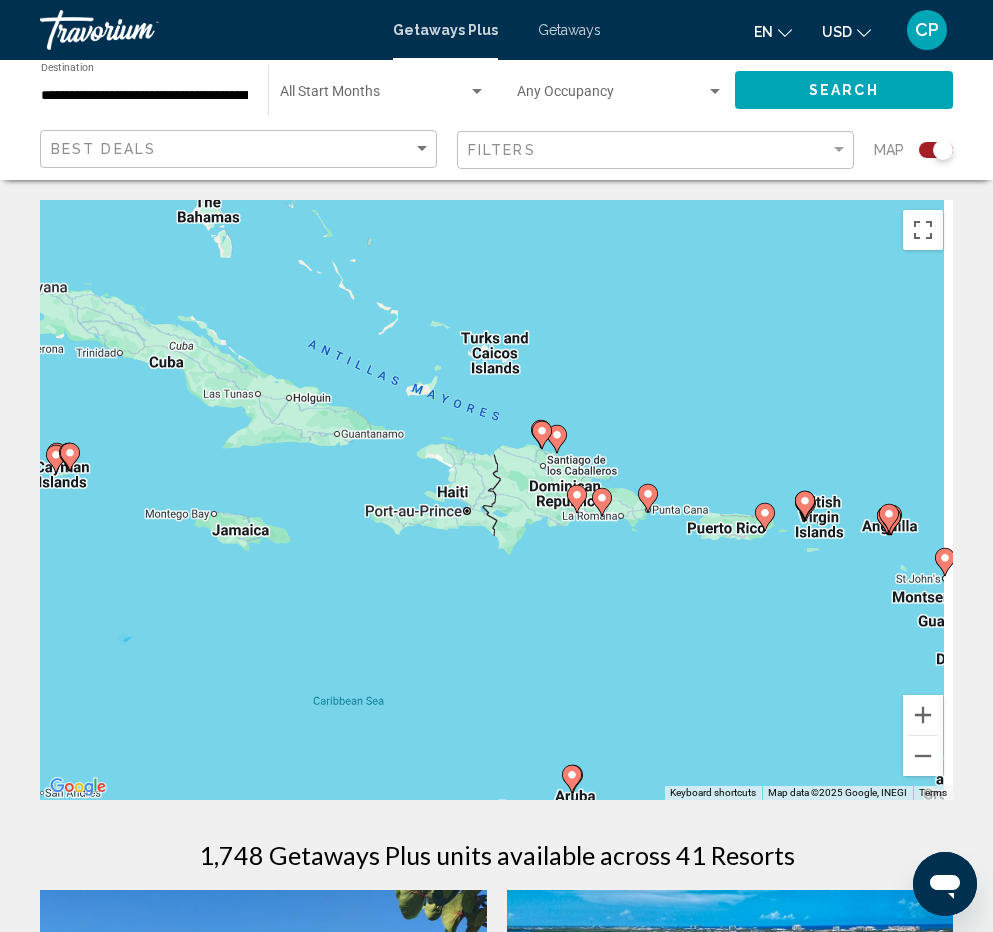 drag, startPoint x: 700, startPoint y: 336, endPoint x: 448, endPoint y: 301, distance: 254.41895 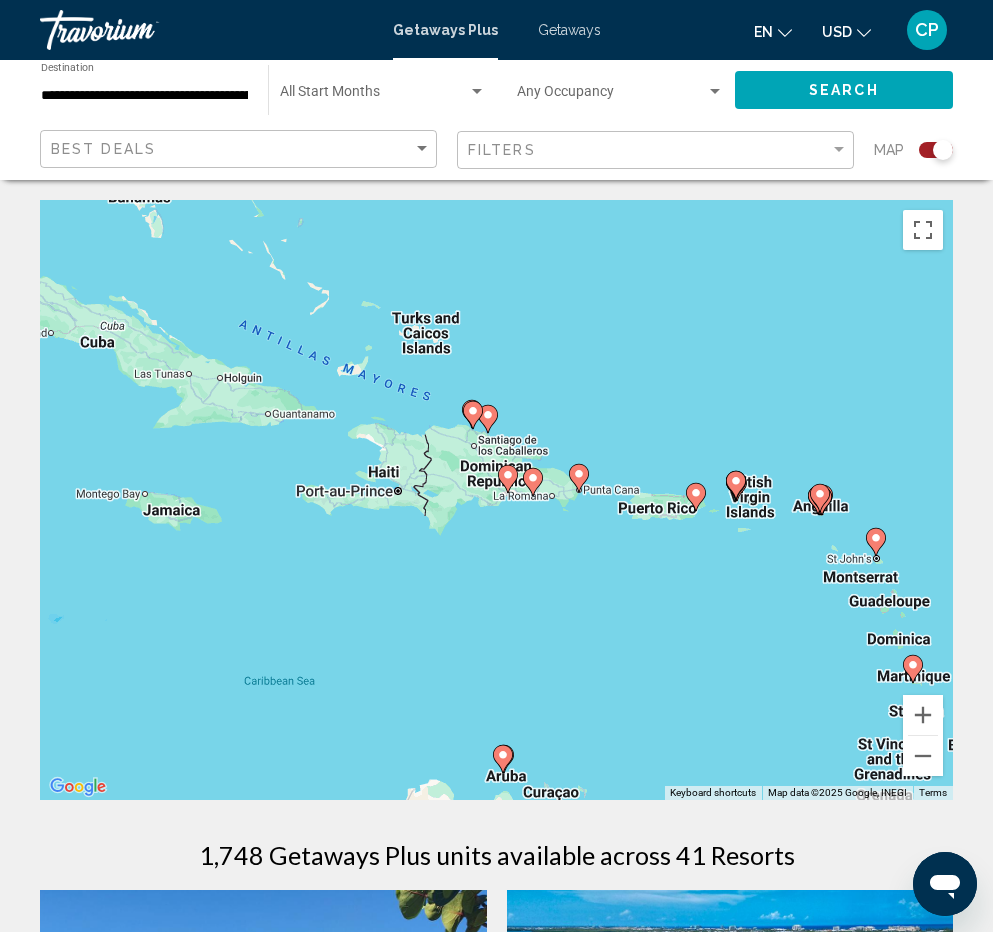 click 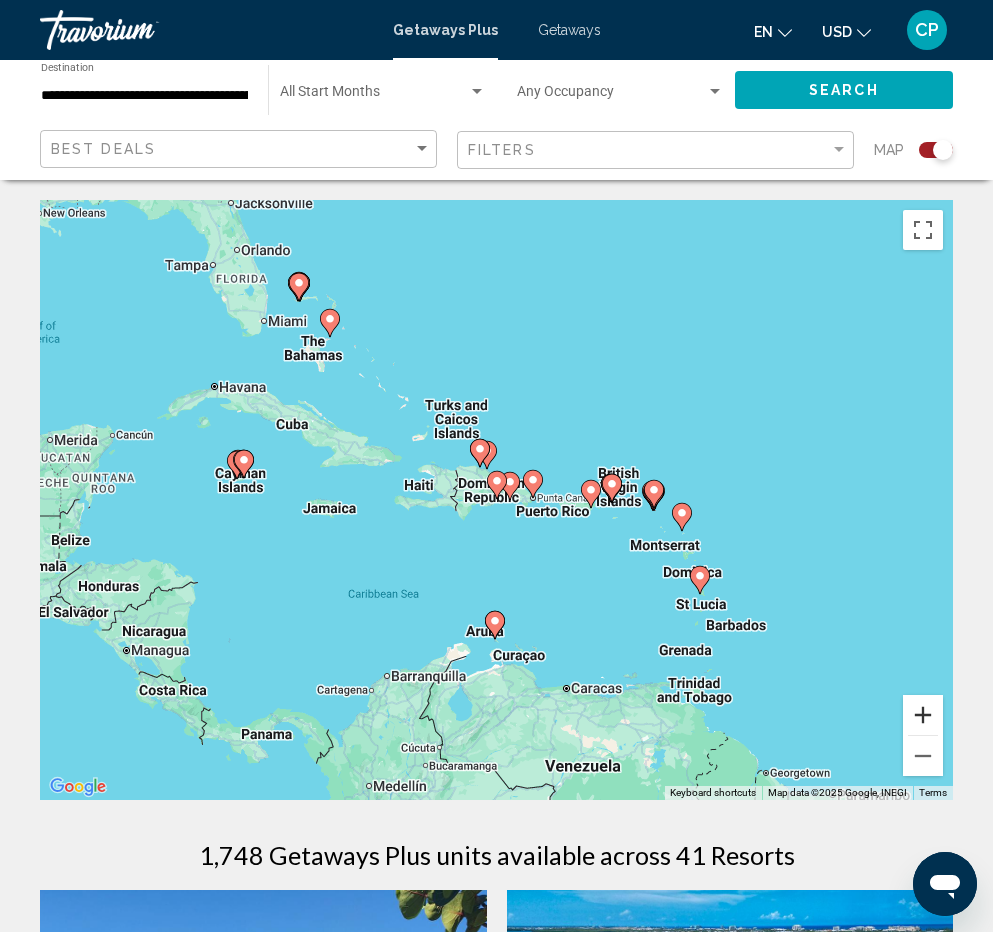 click at bounding box center [923, 715] 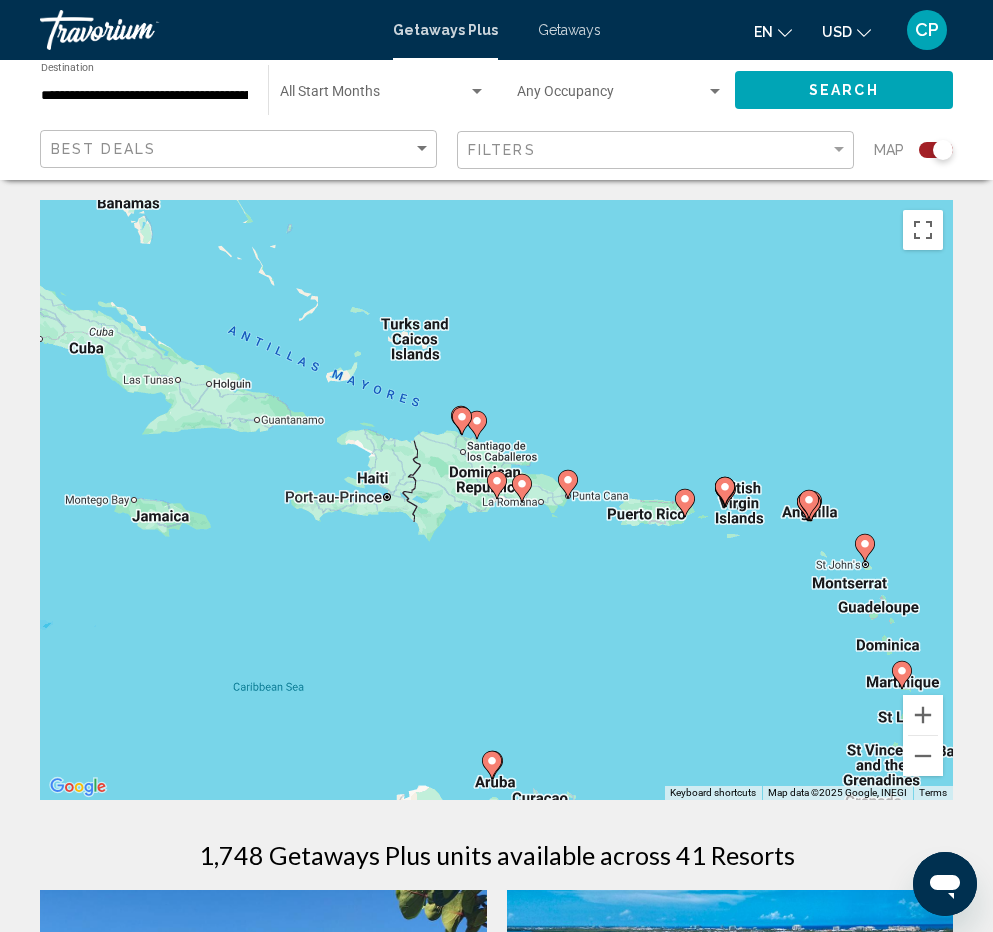 click 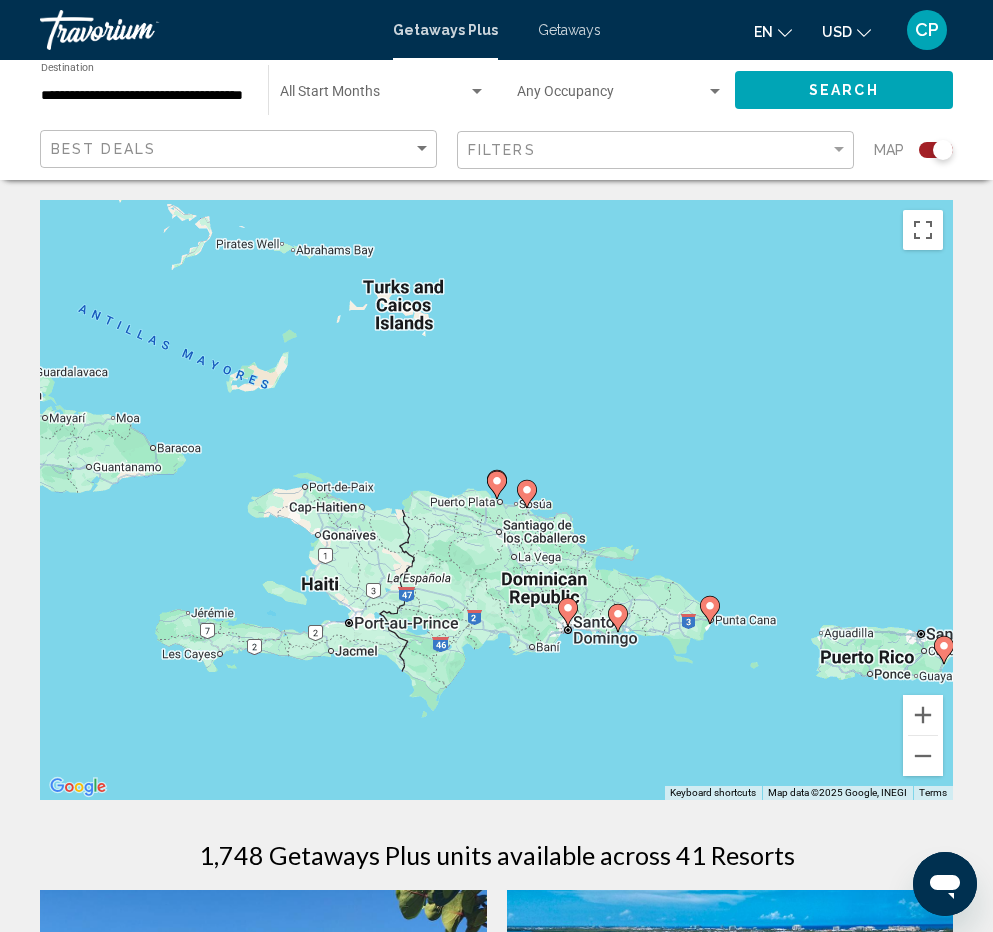 click 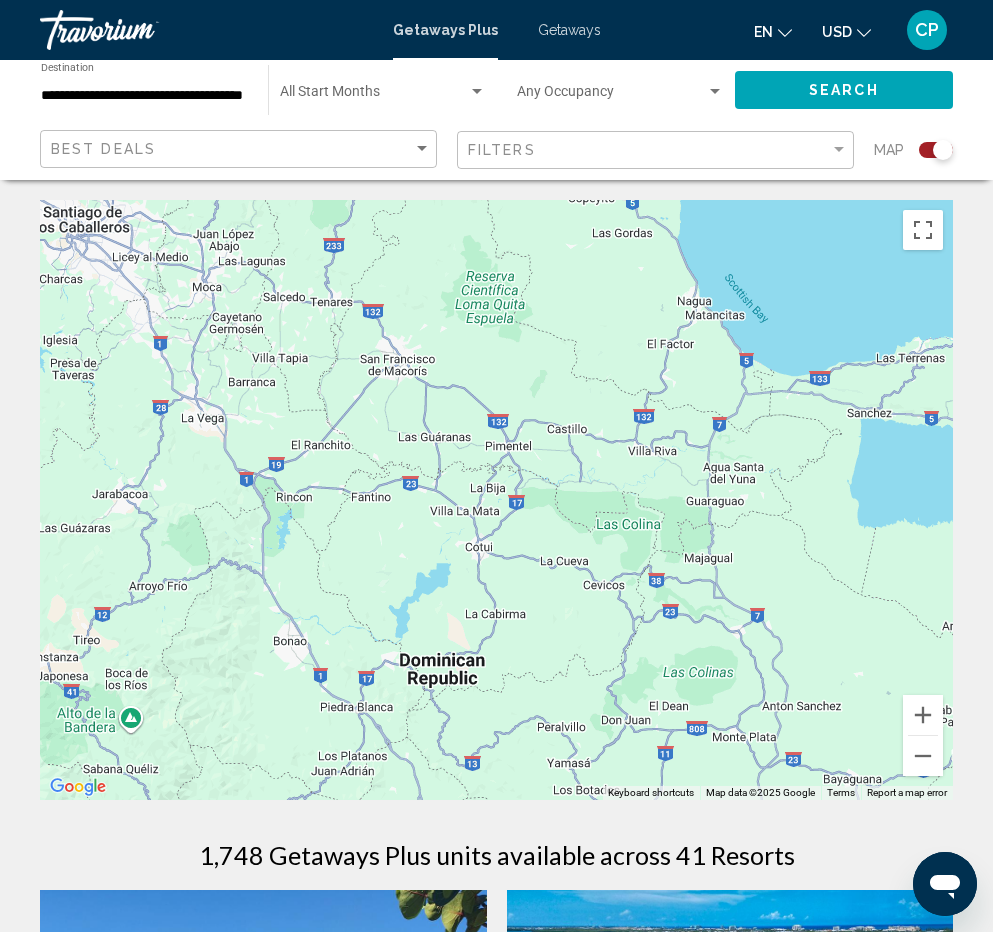 drag, startPoint x: 654, startPoint y: 665, endPoint x: 456, endPoint y: 245, distance: 464.3318 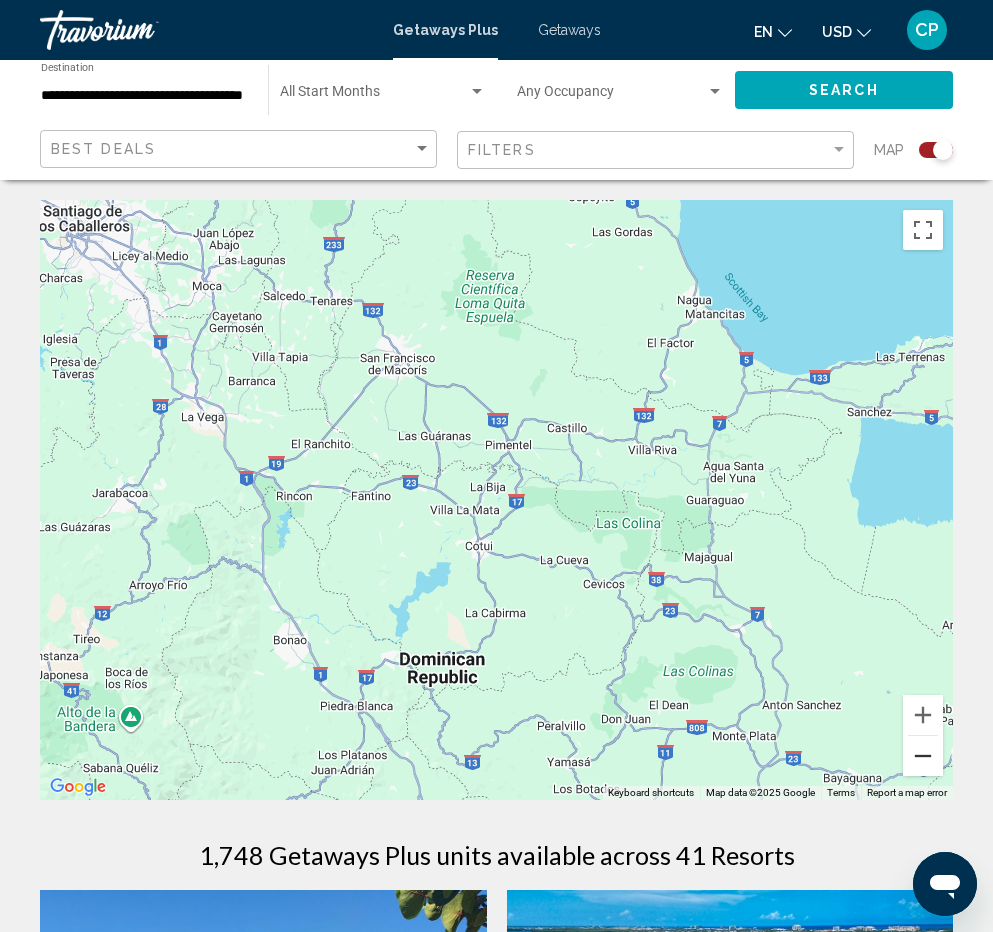 click at bounding box center [923, 756] 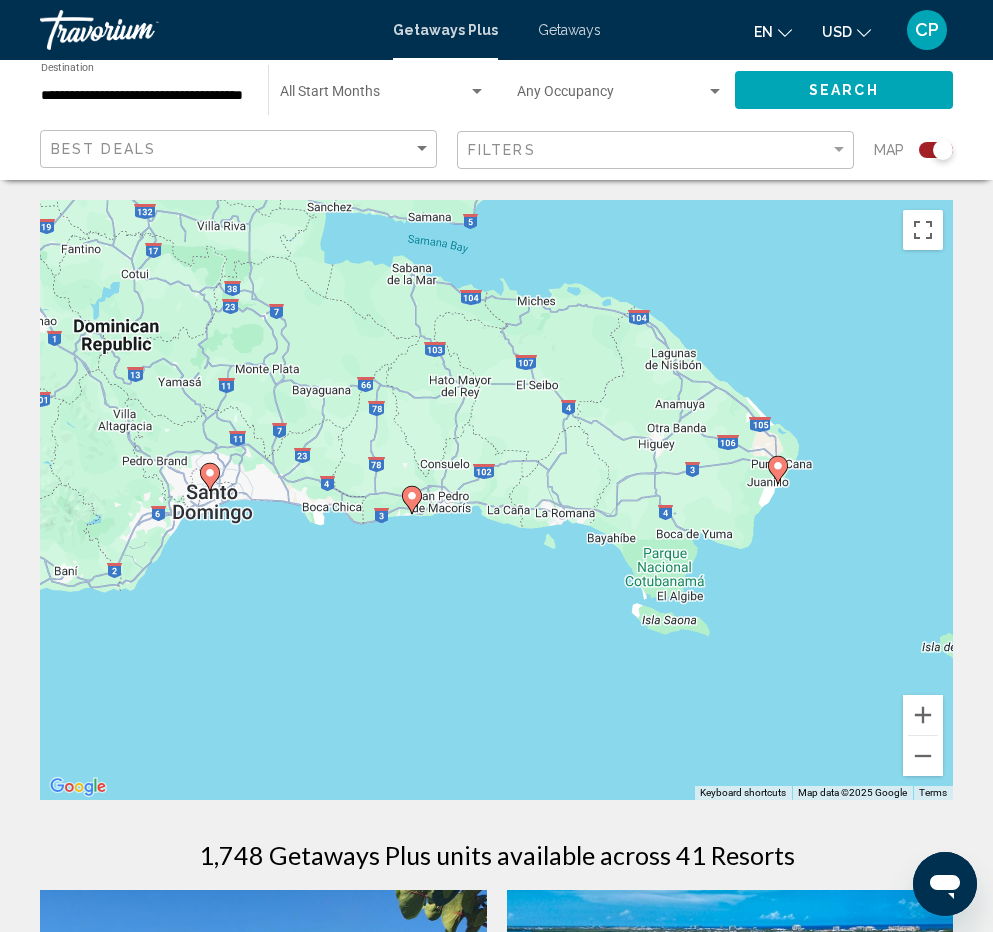 drag, startPoint x: 608, startPoint y: 628, endPoint x: 253, endPoint y: 373, distance: 437.09268 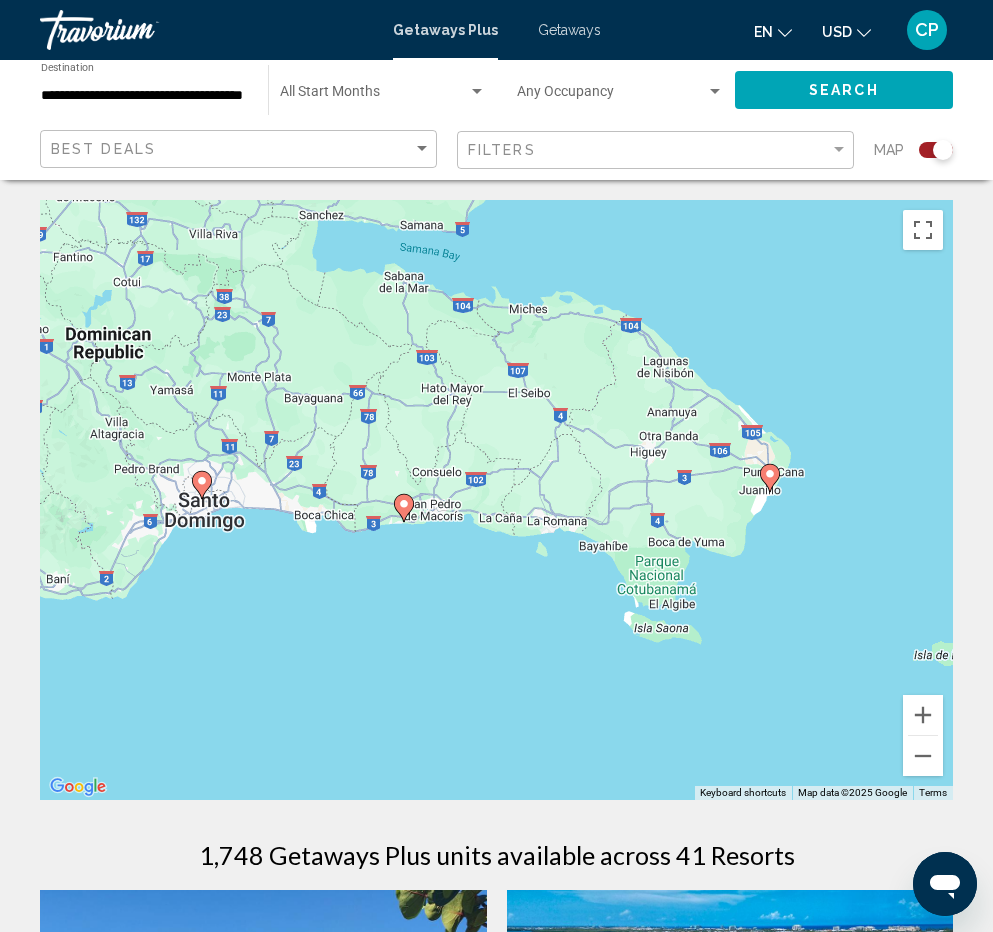 click at bounding box center (770, 478) 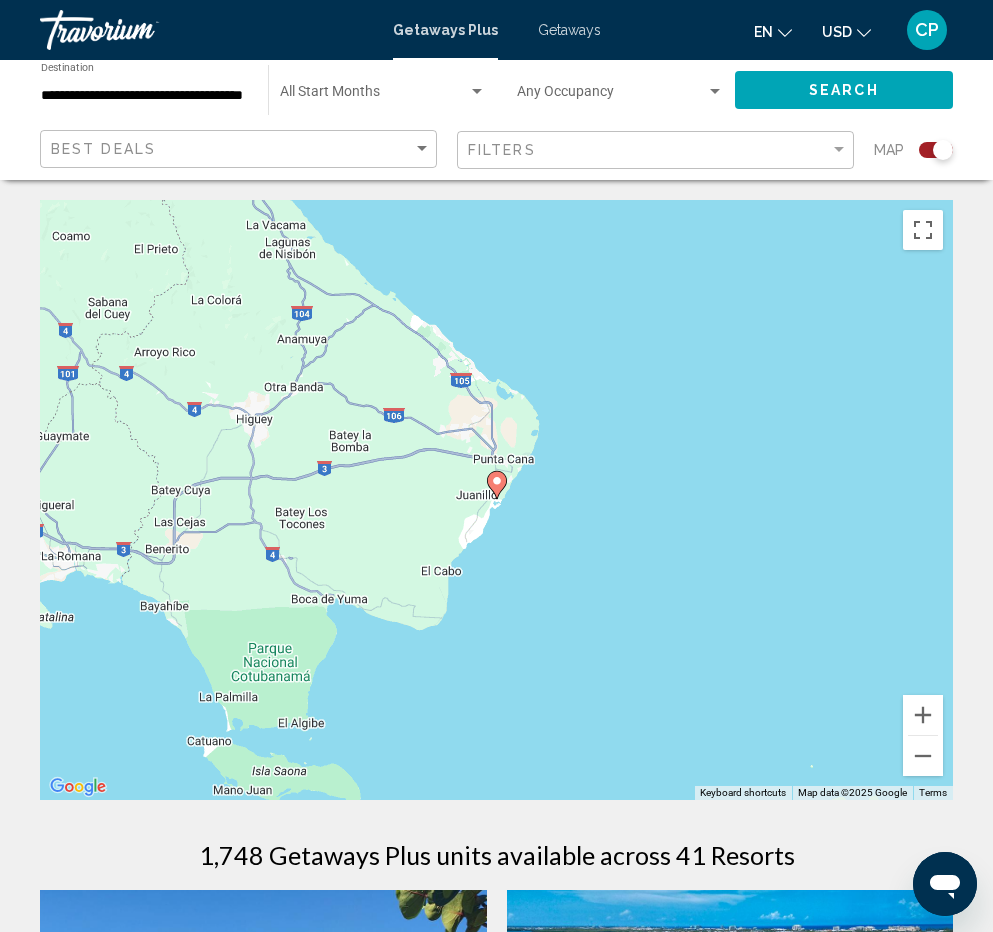 click 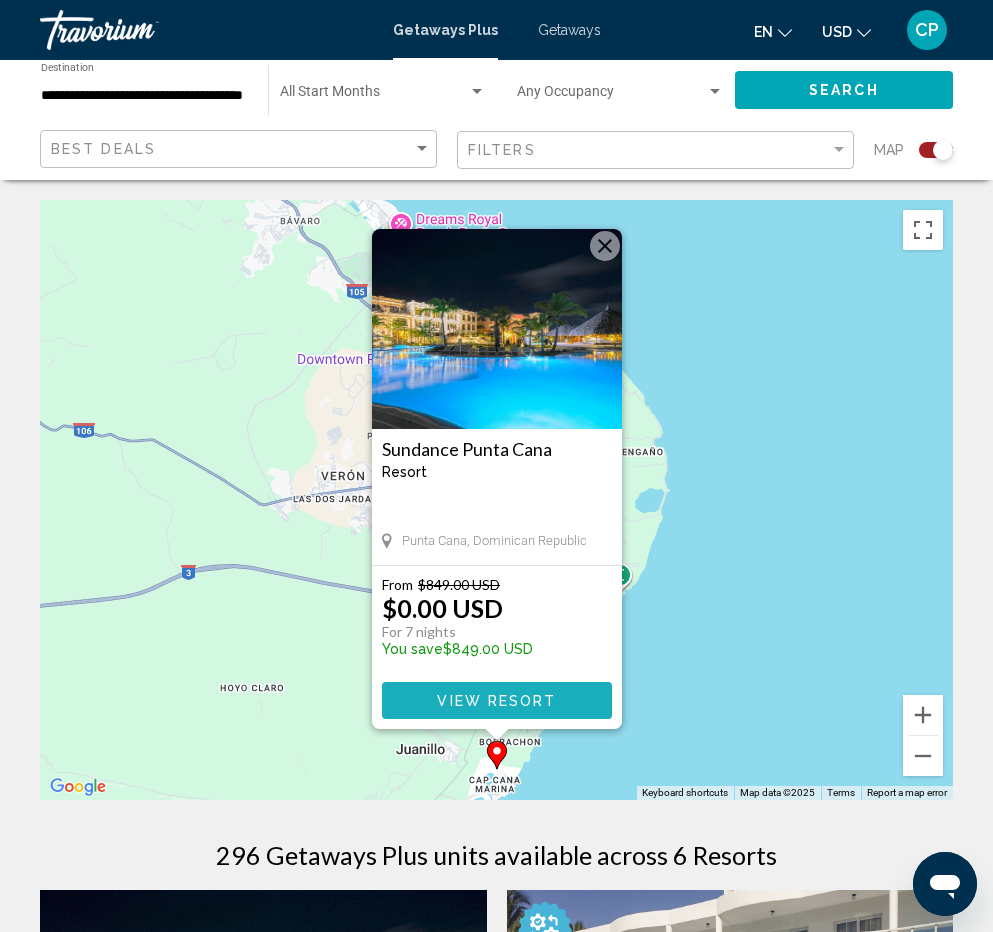 click on "View Resort" at bounding box center [496, 701] 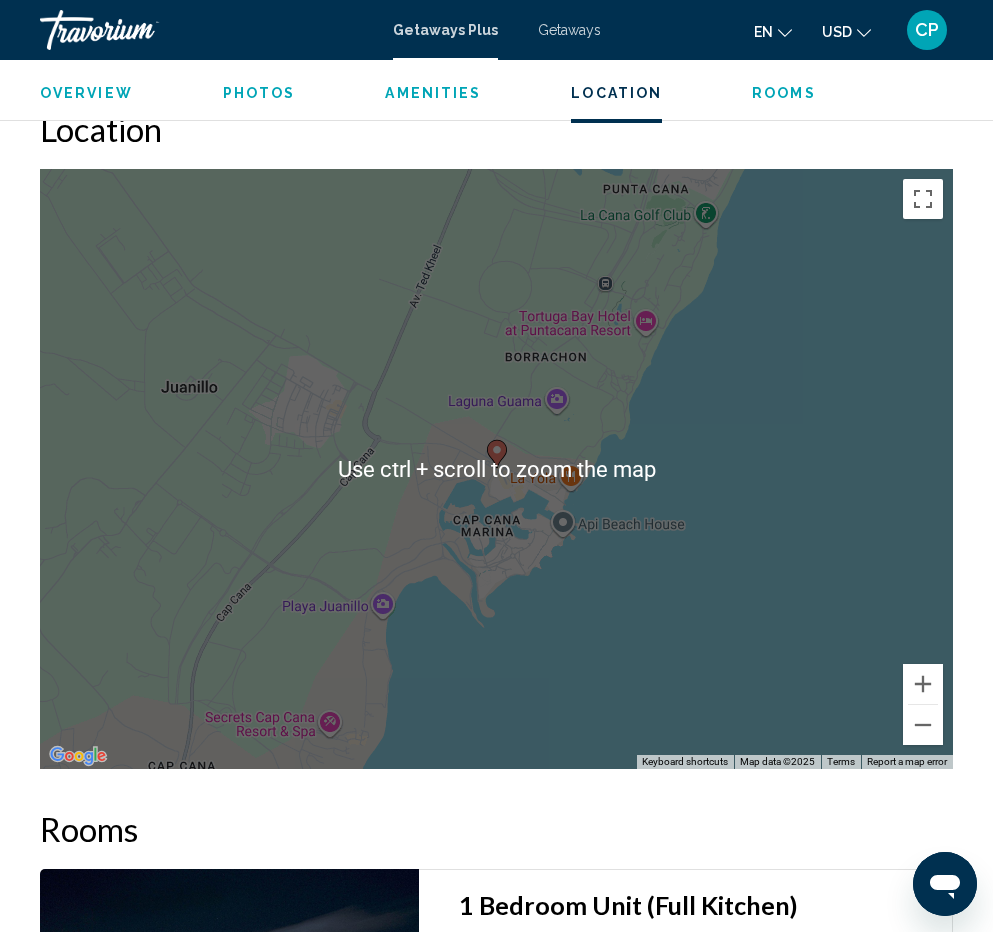 scroll, scrollTop: 2769, scrollLeft: 0, axis: vertical 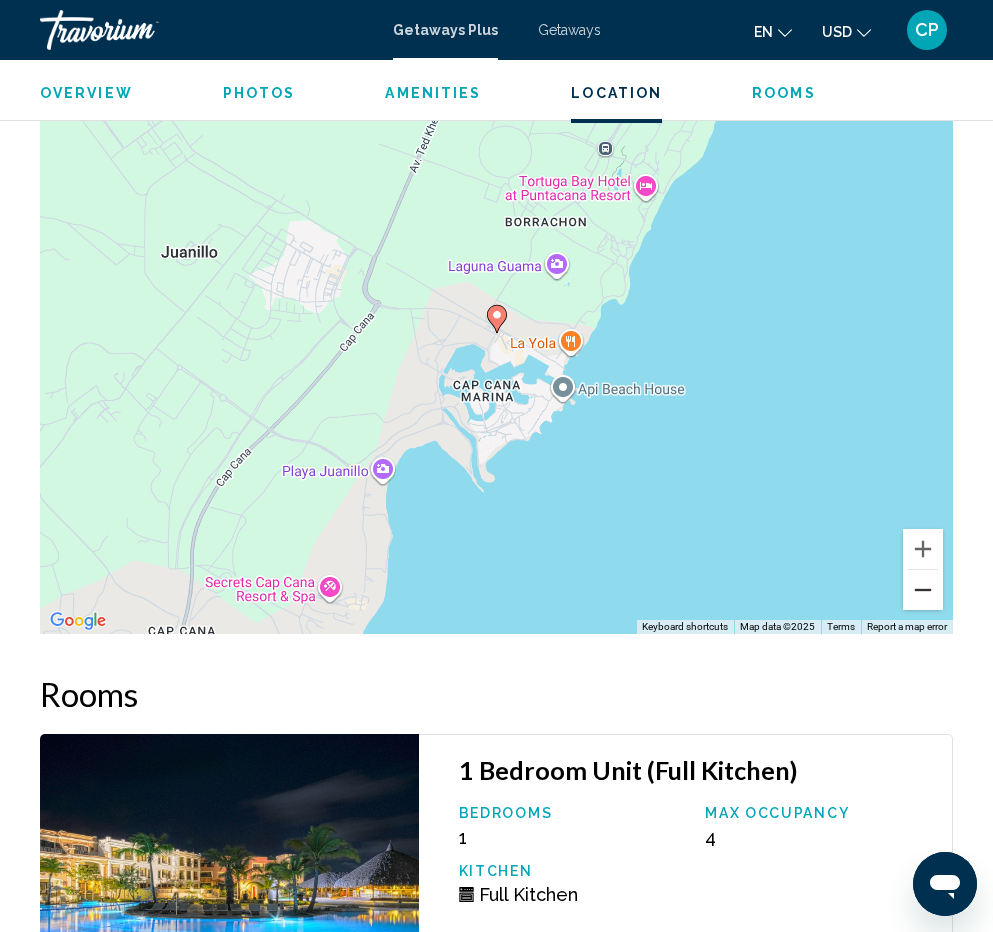 click at bounding box center (923, 590) 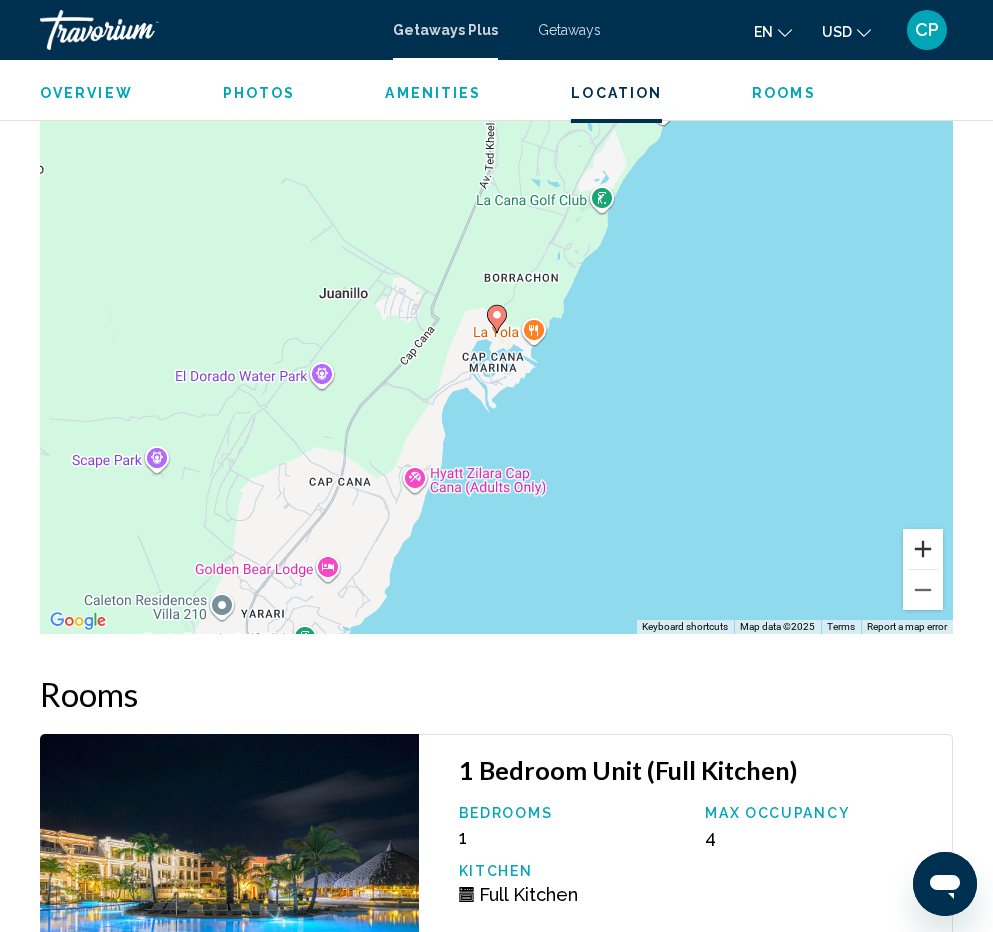 click at bounding box center (923, 549) 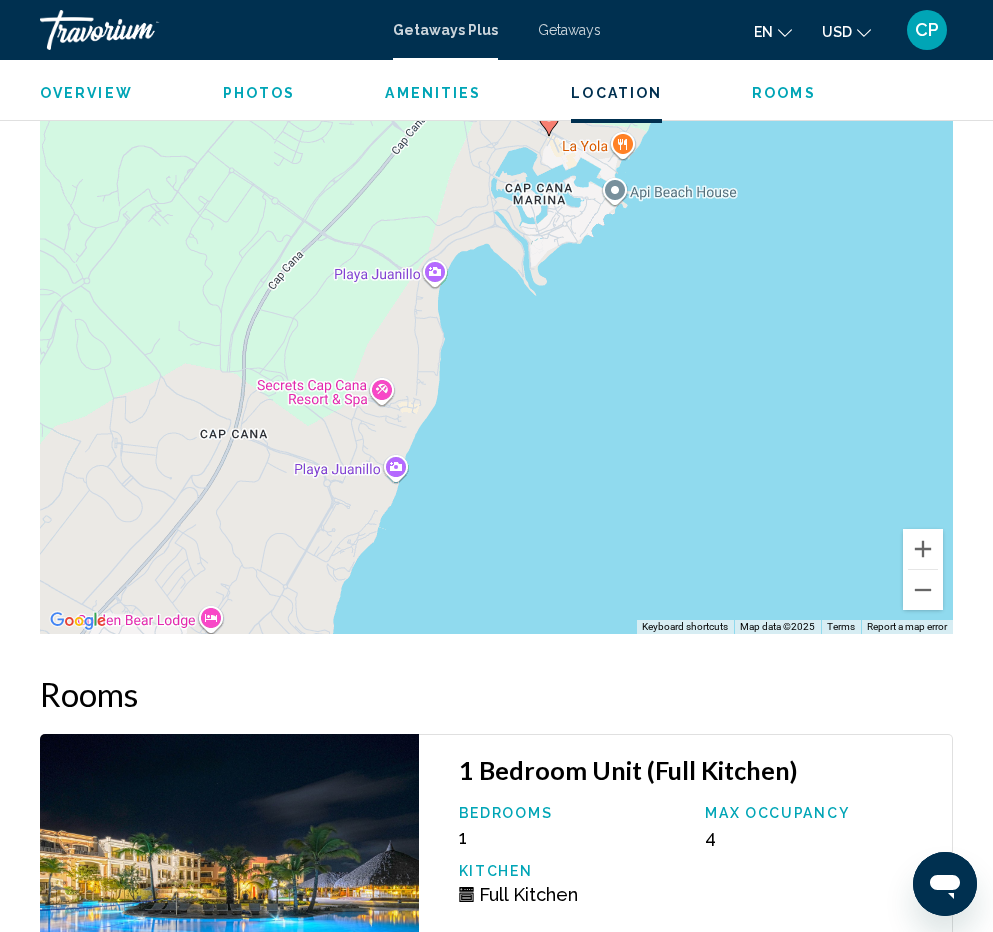 drag, startPoint x: 523, startPoint y: 515, endPoint x: 577, endPoint y: 315, distance: 207.16177 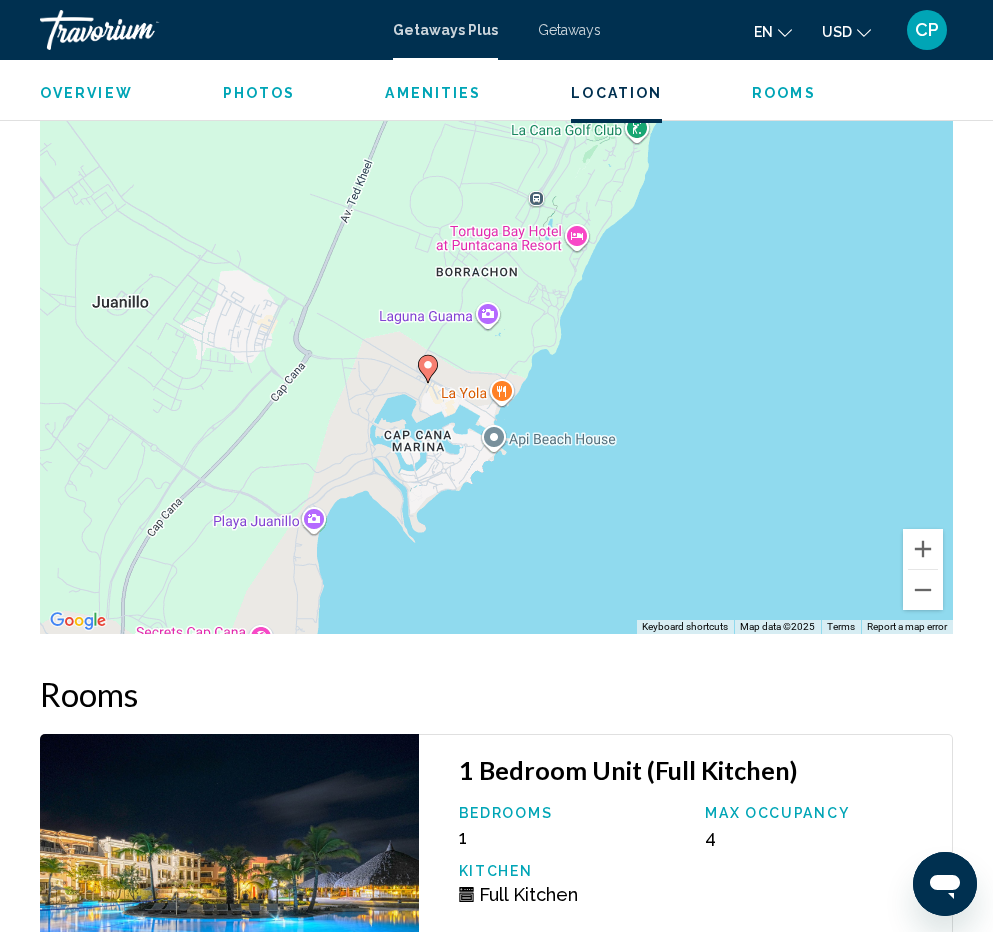 drag, startPoint x: 506, startPoint y: 325, endPoint x: 387, endPoint y: 531, distance: 237.90125 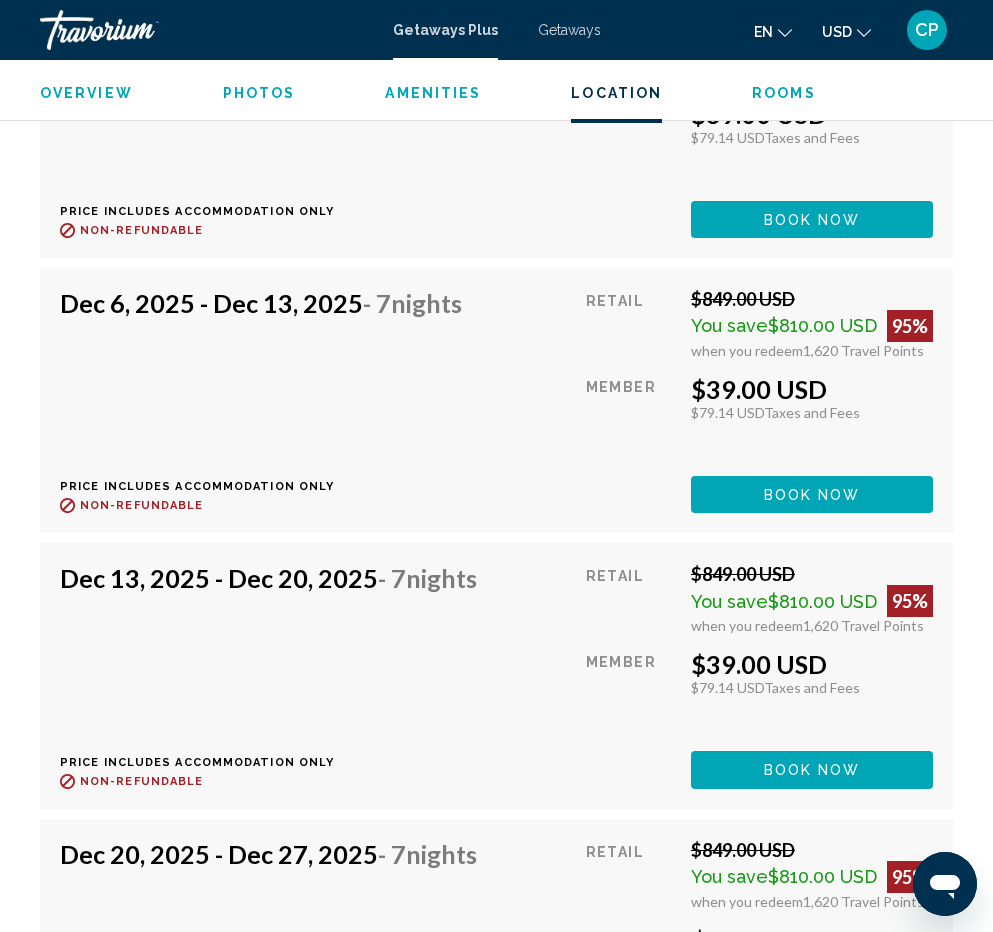 scroll, scrollTop: 7618, scrollLeft: 0, axis: vertical 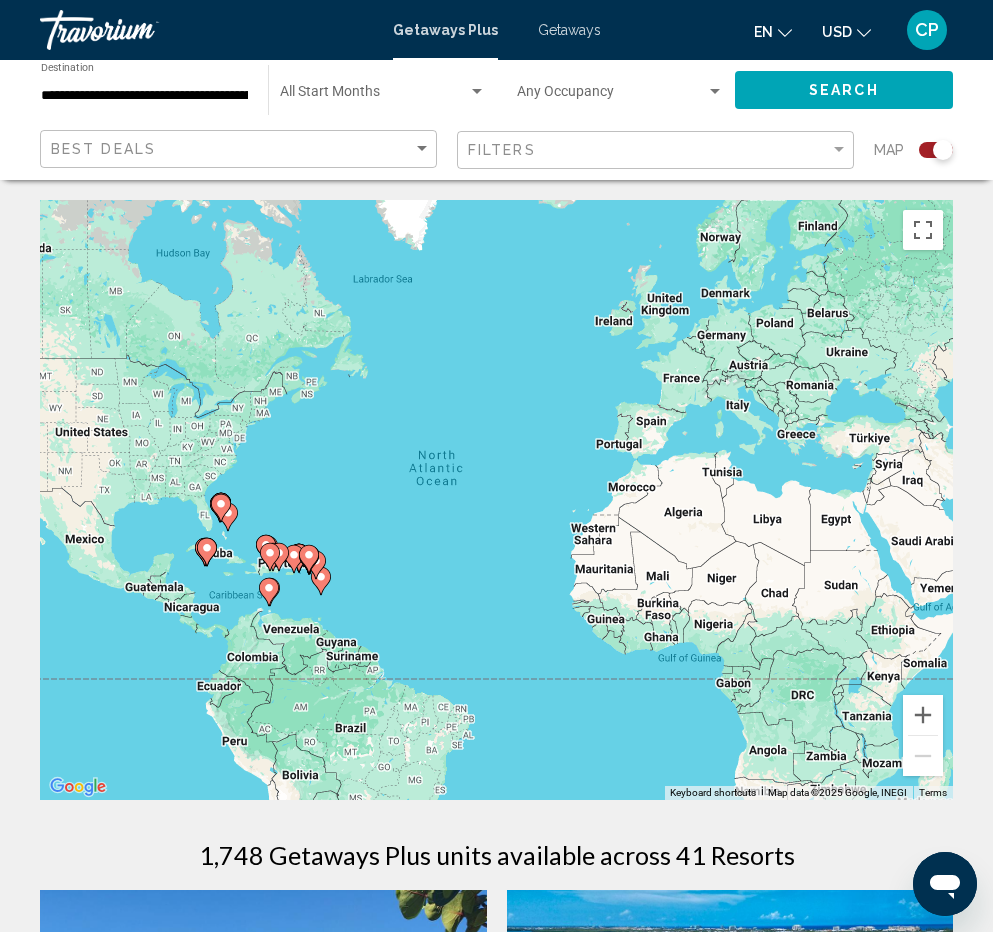 click on "**********" at bounding box center (144, 96) 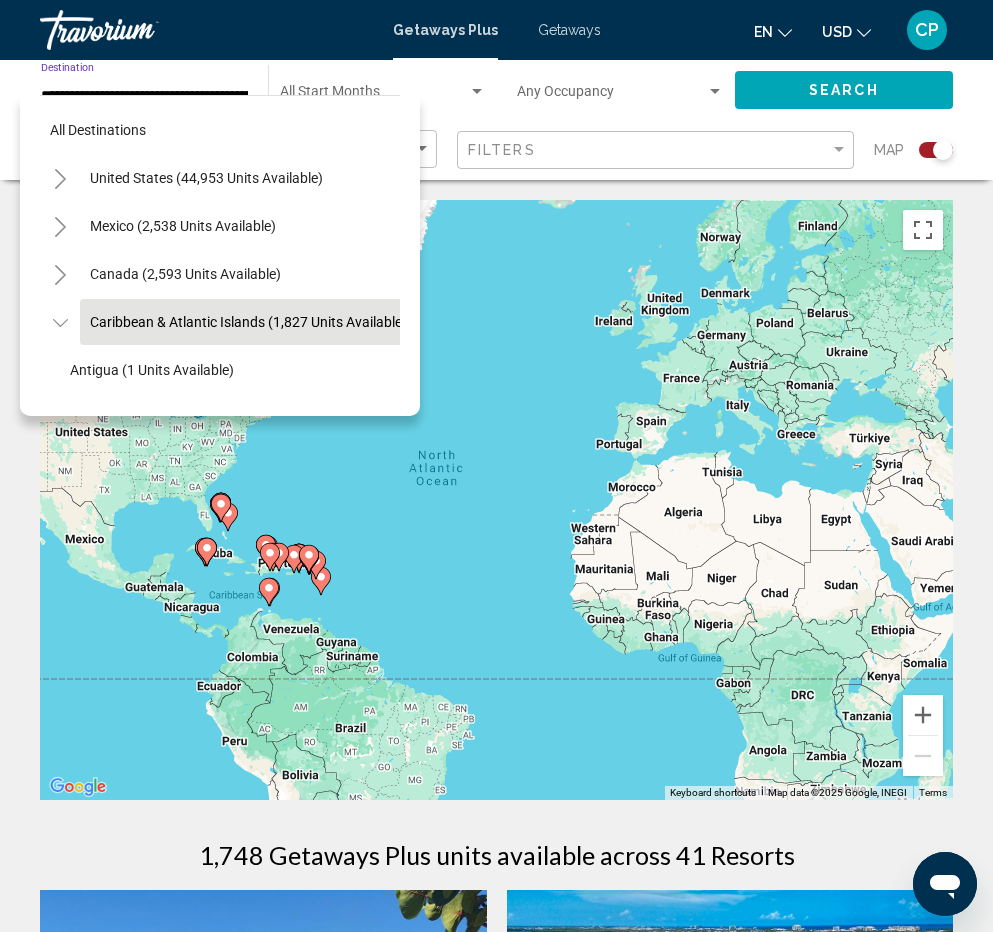 scroll, scrollTop: 79, scrollLeft: 33, axis: both 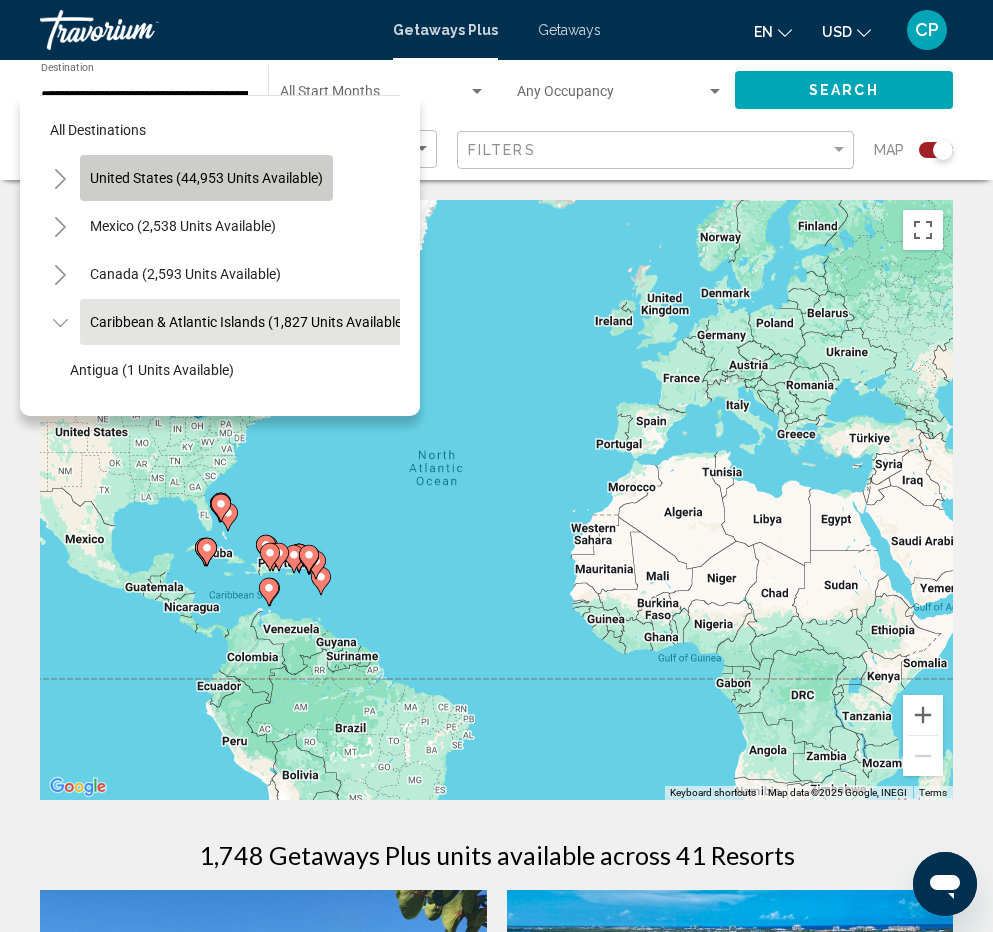 click on "United States (44,953 units available)" 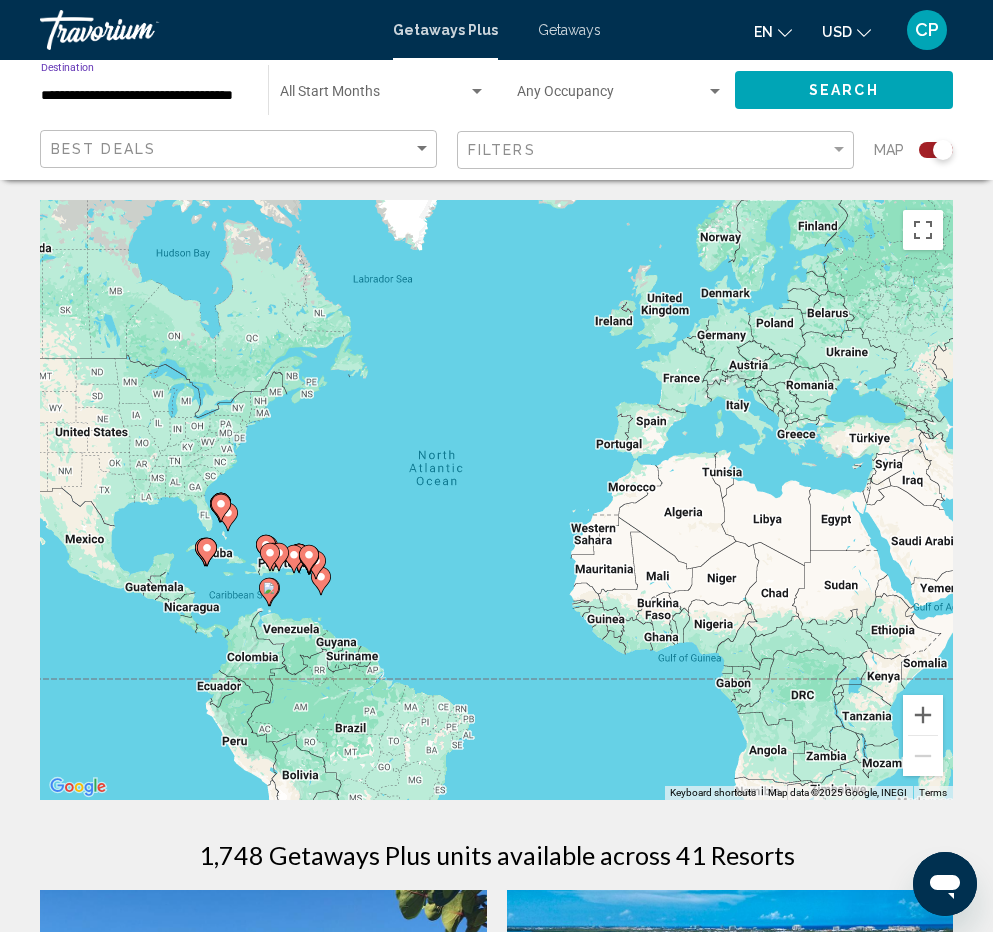 click on "**********" at bounding box center [144, 96] 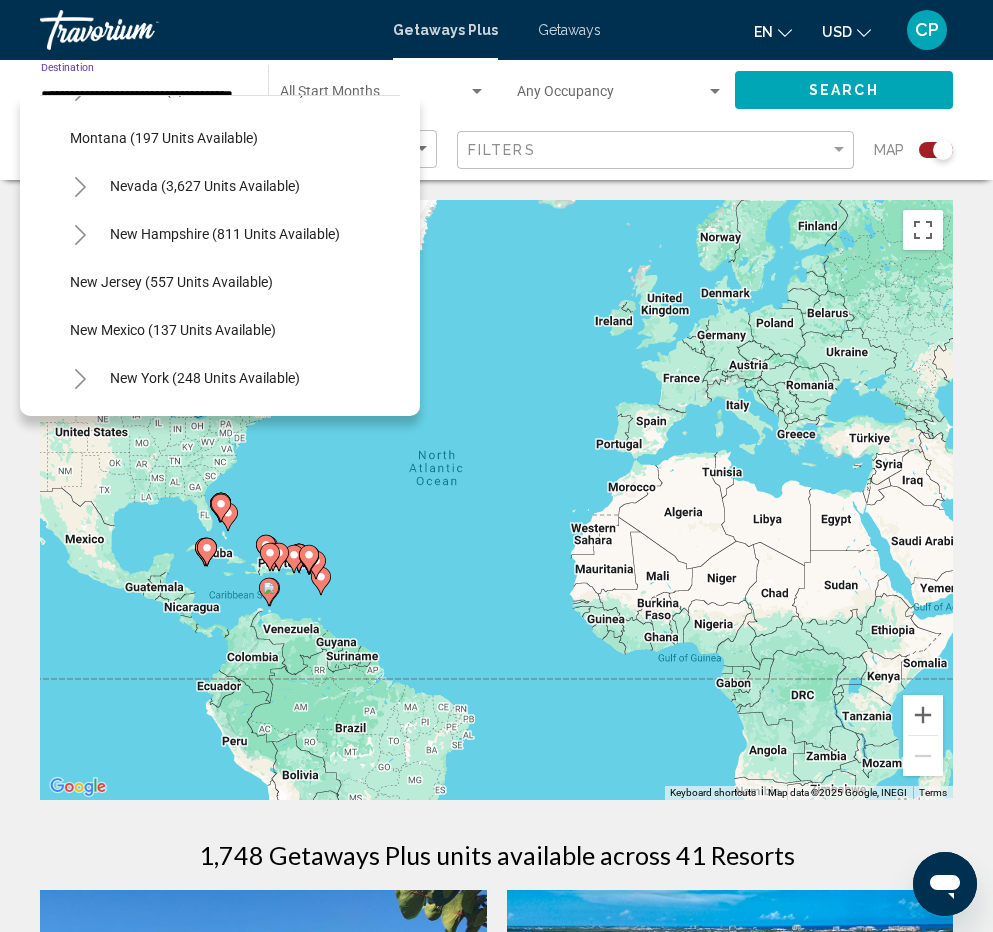 scroll, scrollTop: 1100, scrollLeft: 0, axis: vertical 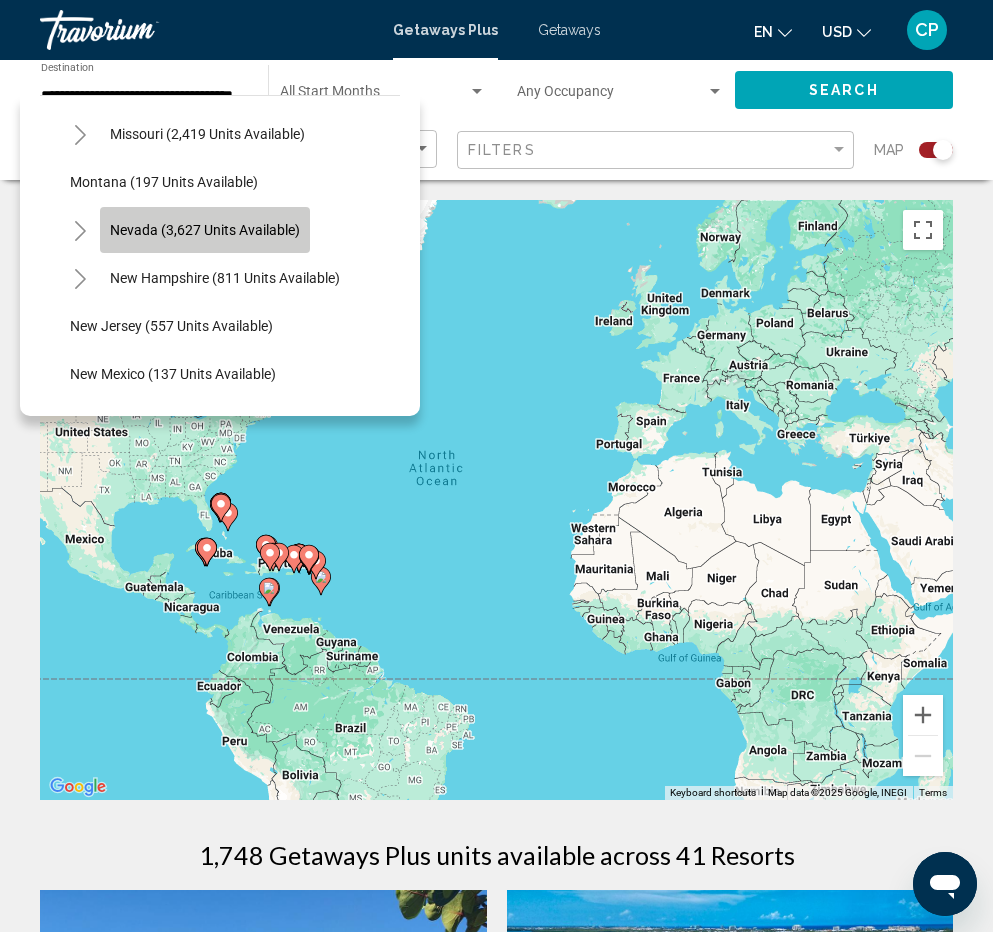 click on "Nevada (3,627 units available)" 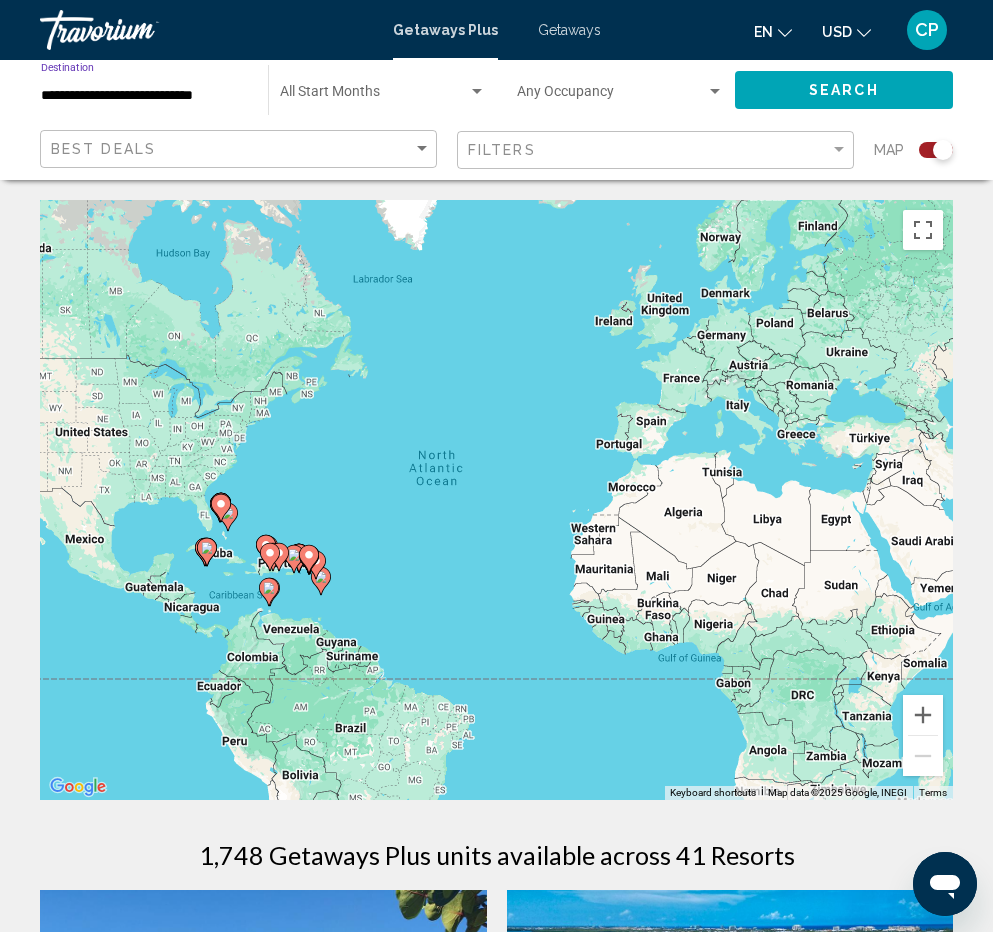 click on "**********" 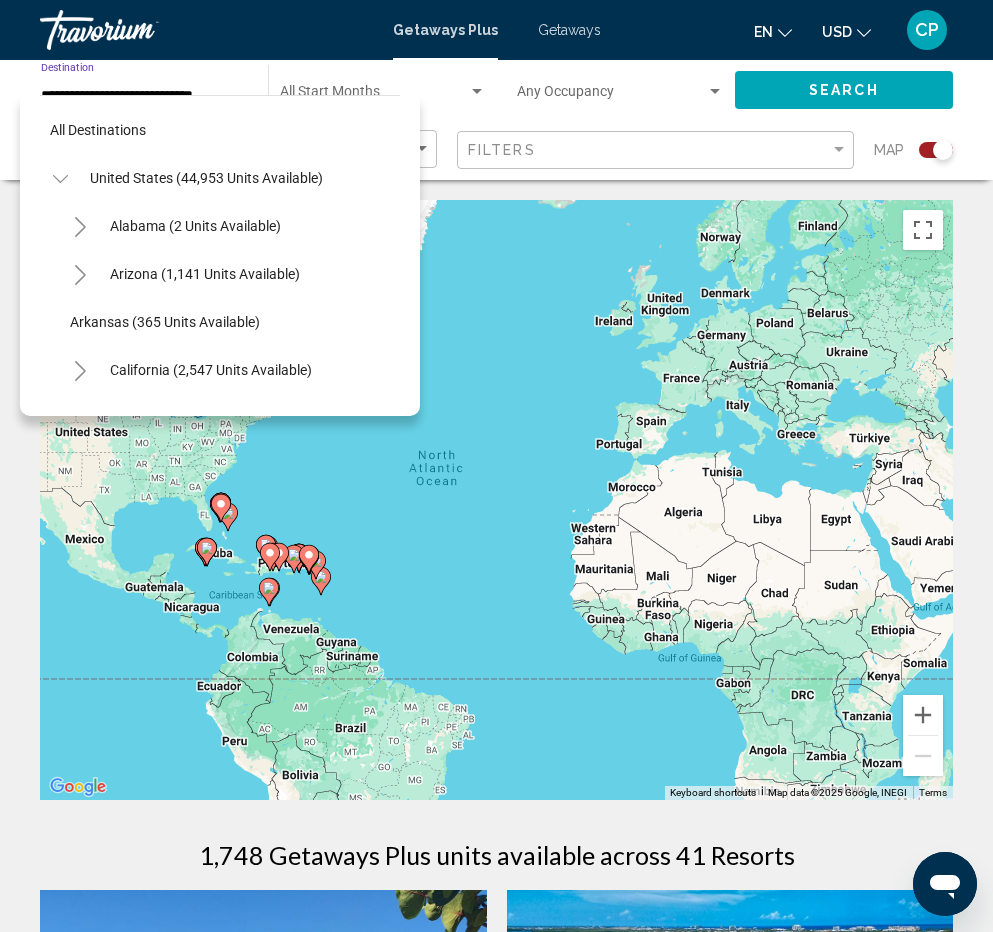 scroll, scrollTop: 1087, scrollLeft: 0, axis: vertical 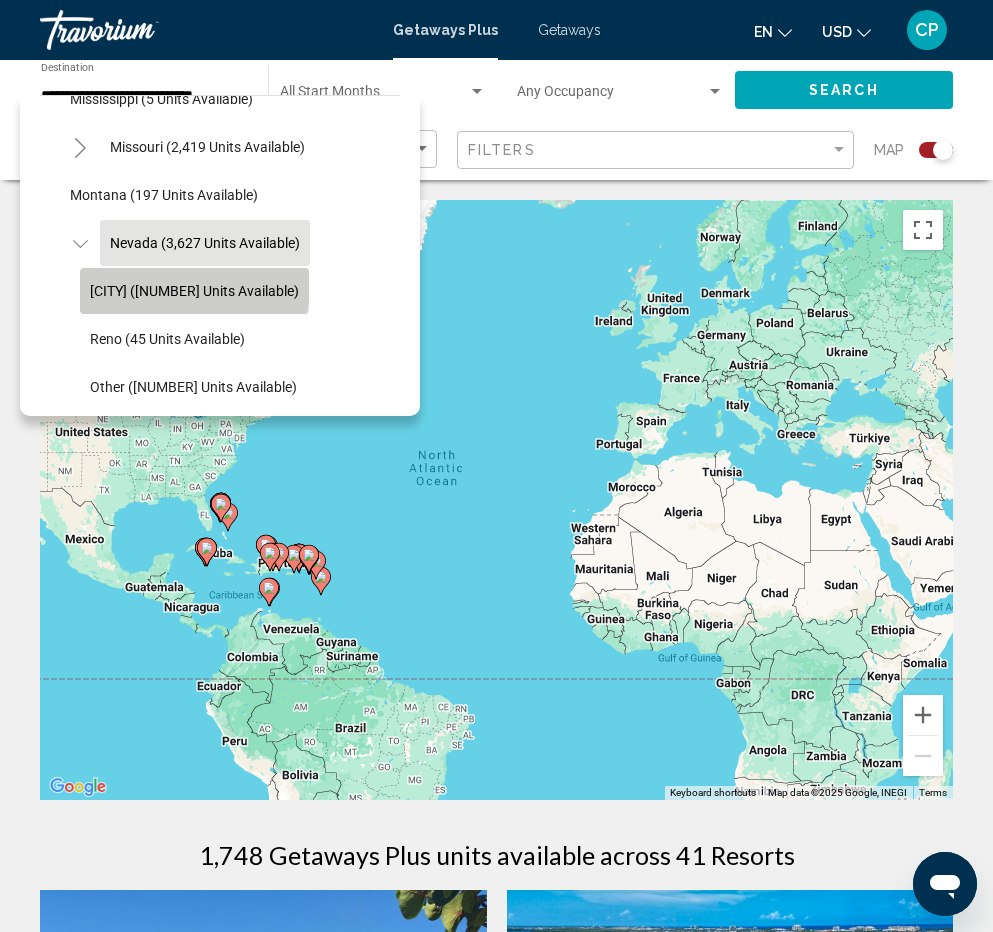 click on "[CITY] ([NUMBER] units available)" 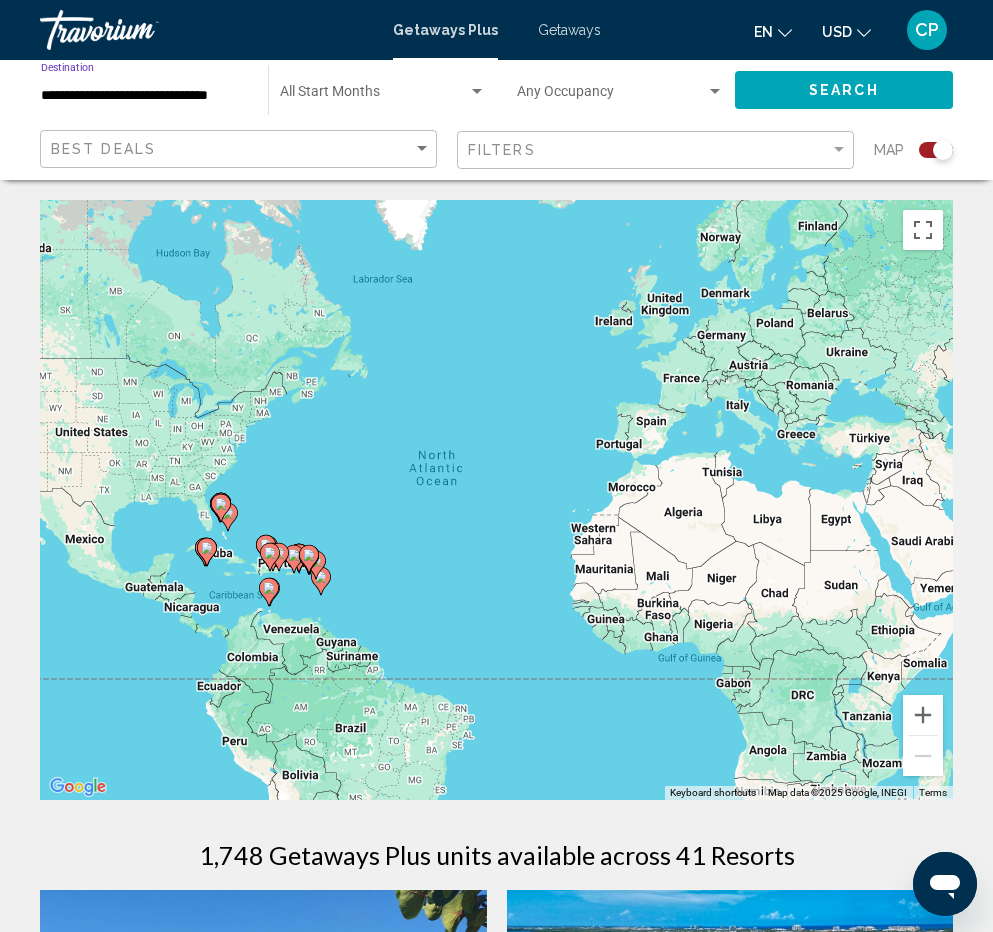 click on "Start Month All Start Months" 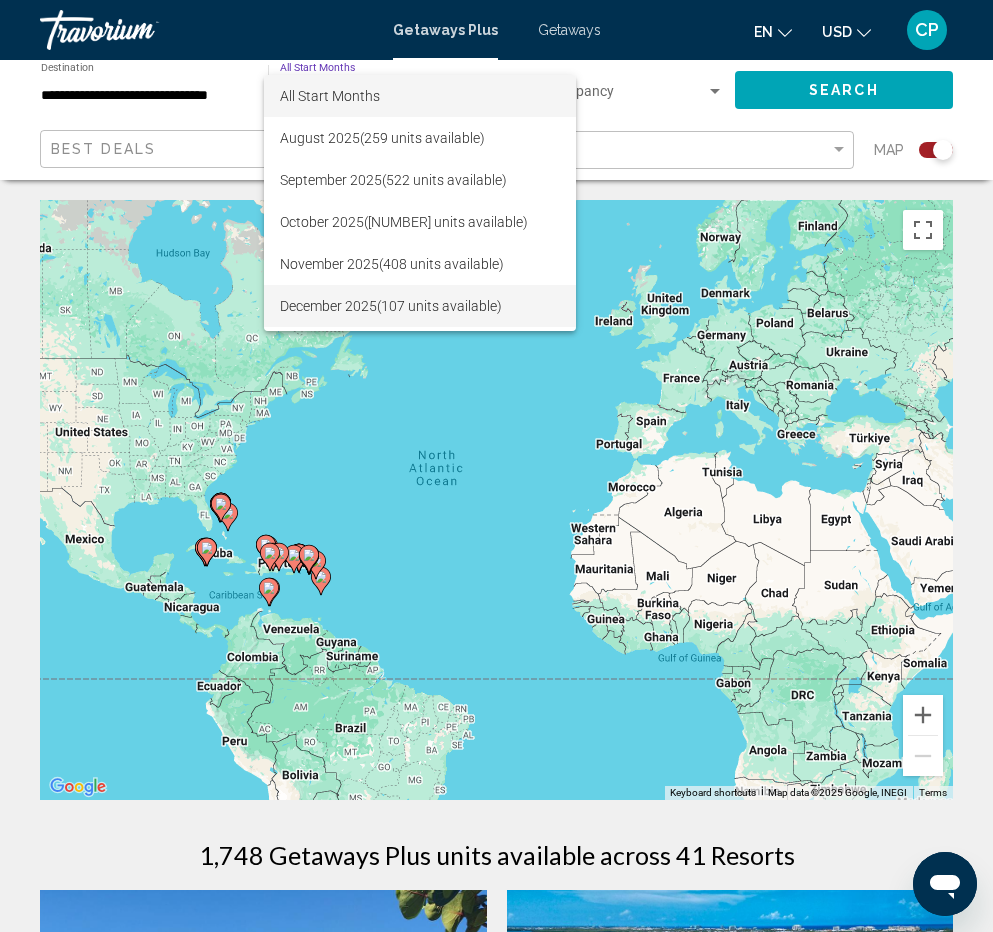 click on "[MONTH] [YEAR]  ([NUMBER] units available)" at bounding box center [420, 306] 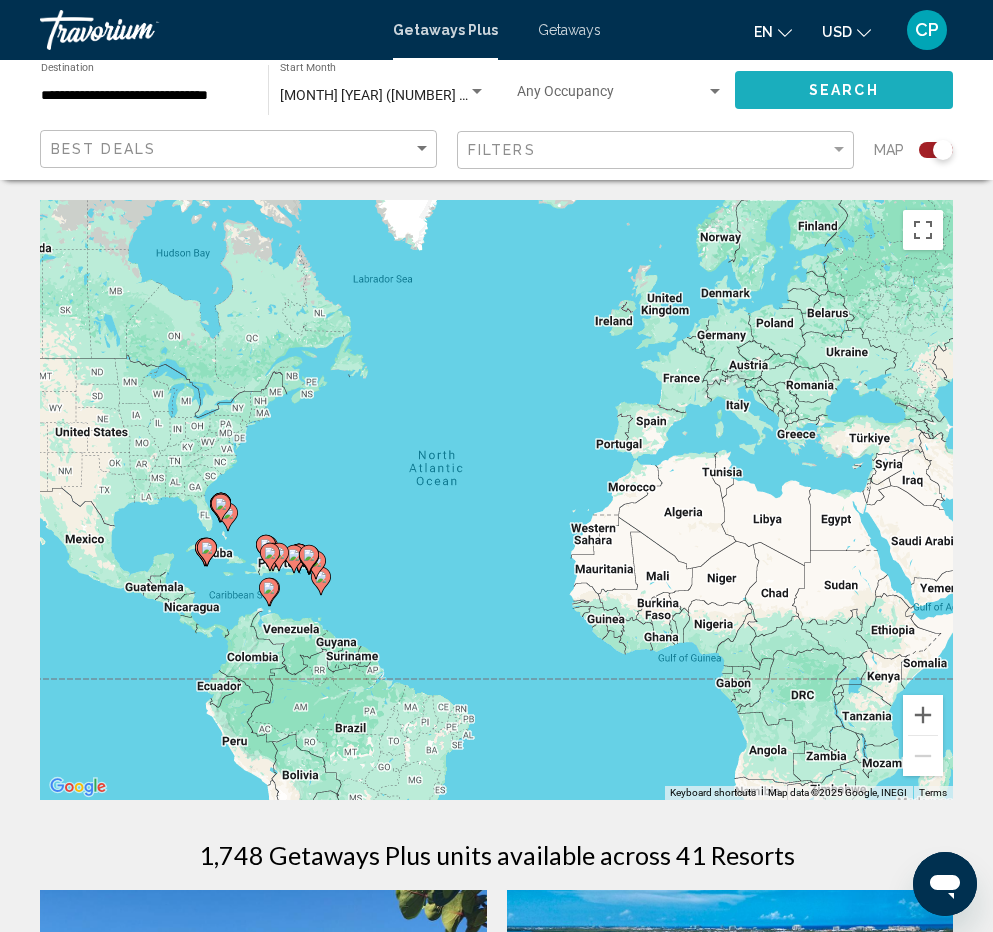 click on "Search" 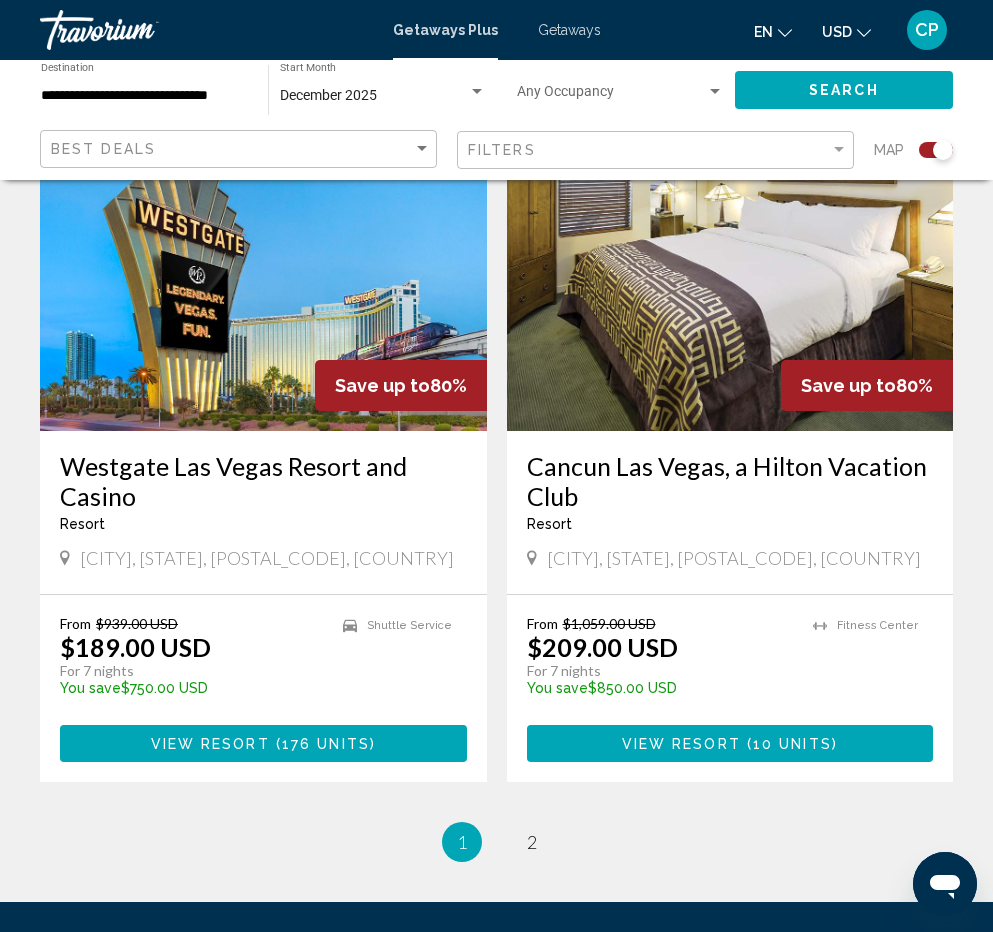 scroll, scrollTop: 4521, scrollLeft: 0, axis: vertical 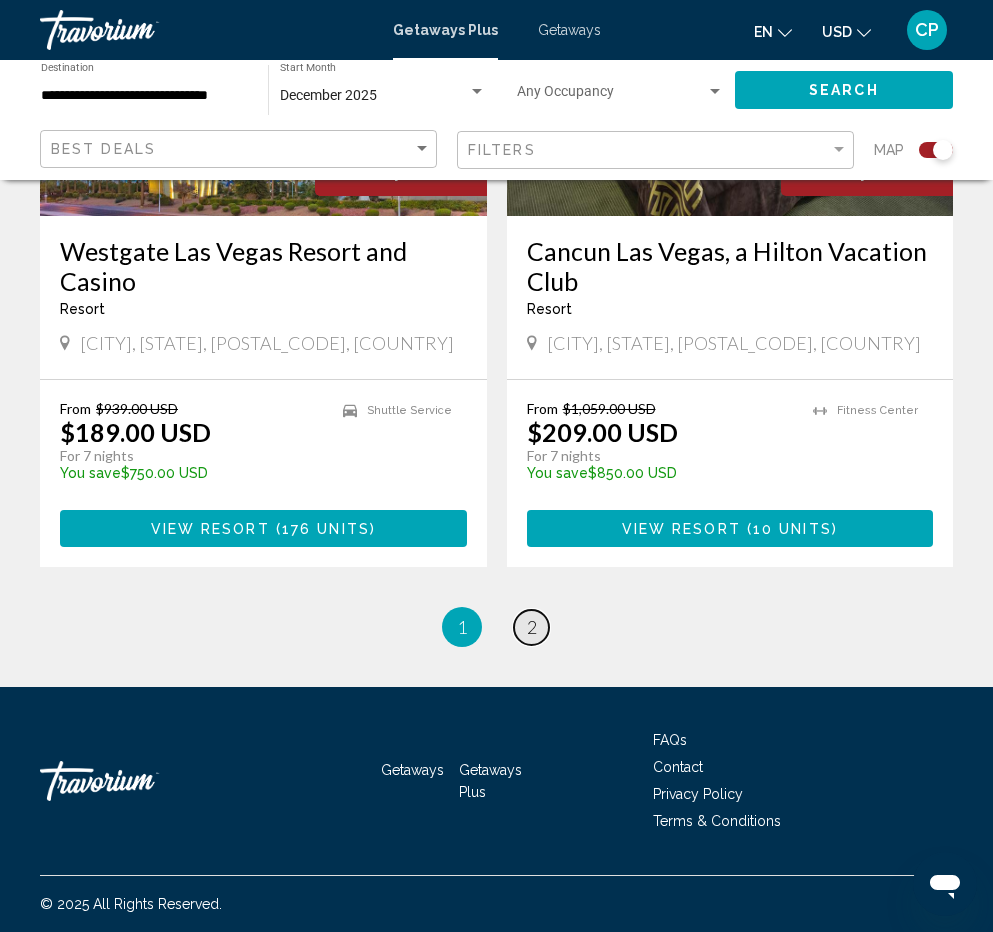 click on "2" at bounding box center [532, 627] 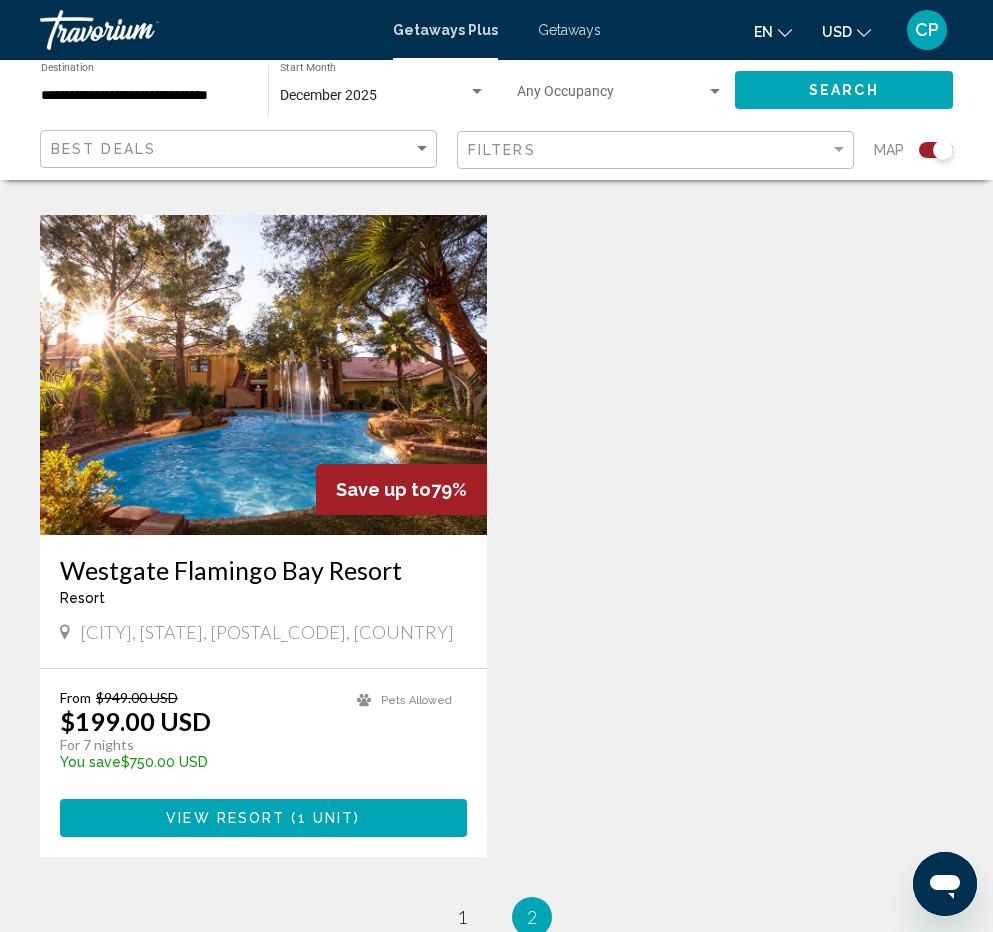 scroll, scrollTop: 1400, scrollLeft: 0, axis: vertical 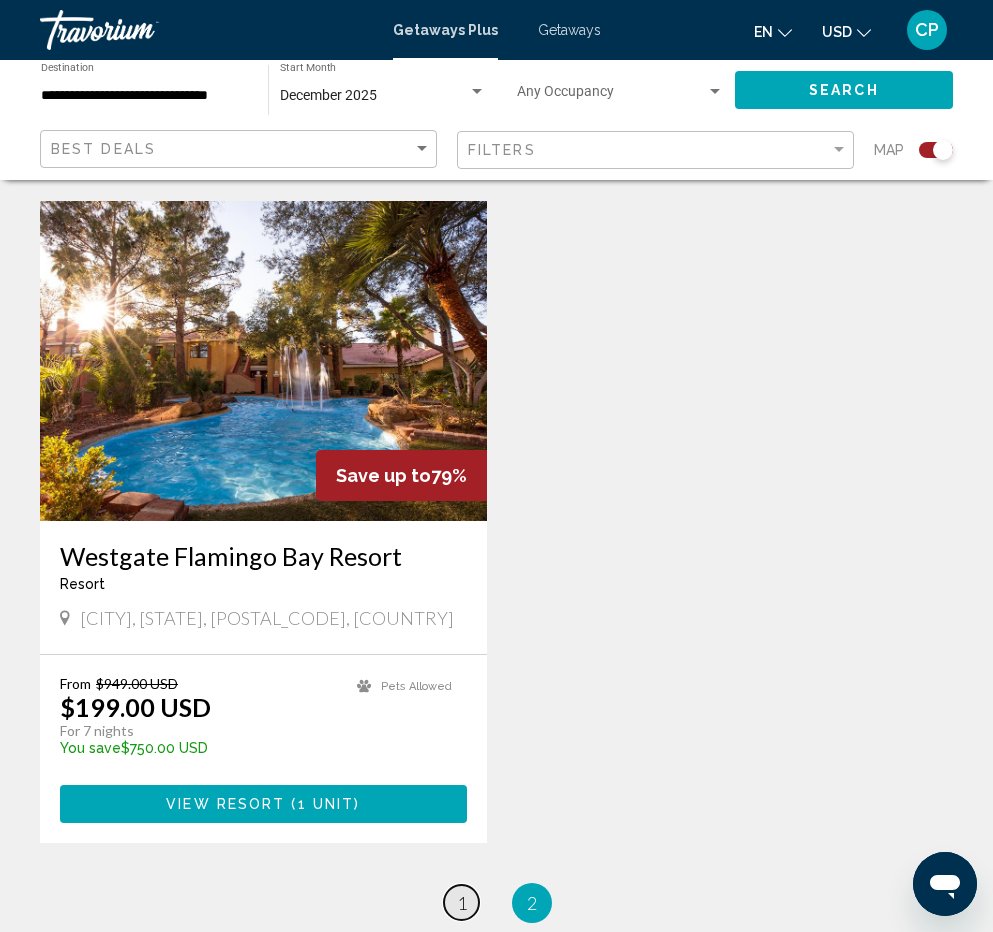 click on "1" at bounding box center (462, 903) 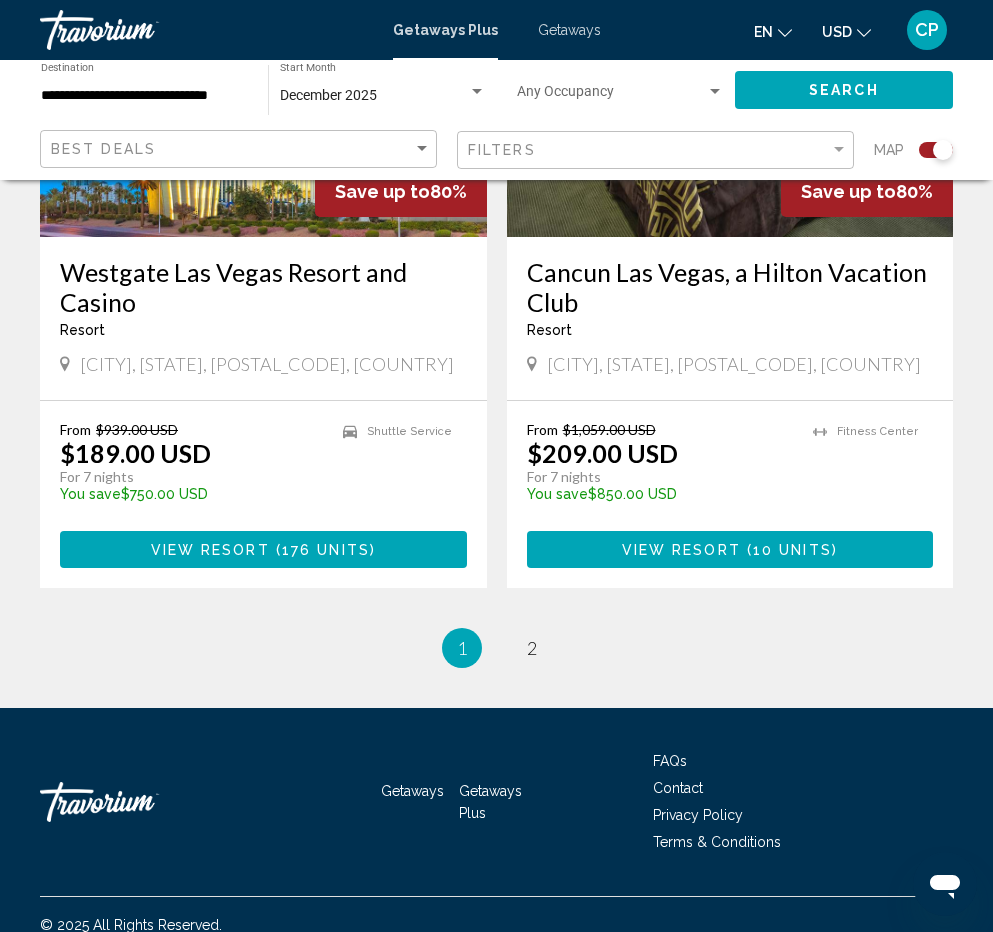 scroll, scrollTop: 4400, scrollLeft: 0, axis: vertical 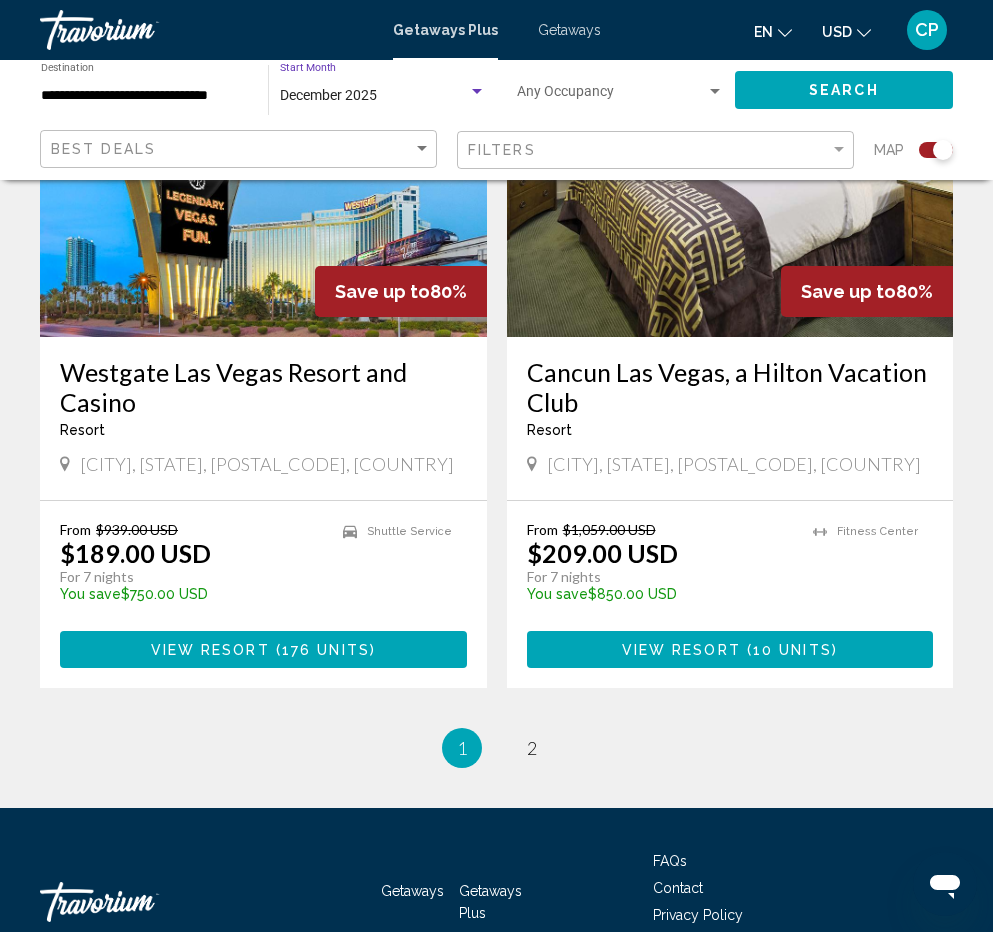 click on "December 2025" at bounding box center [374, 96] 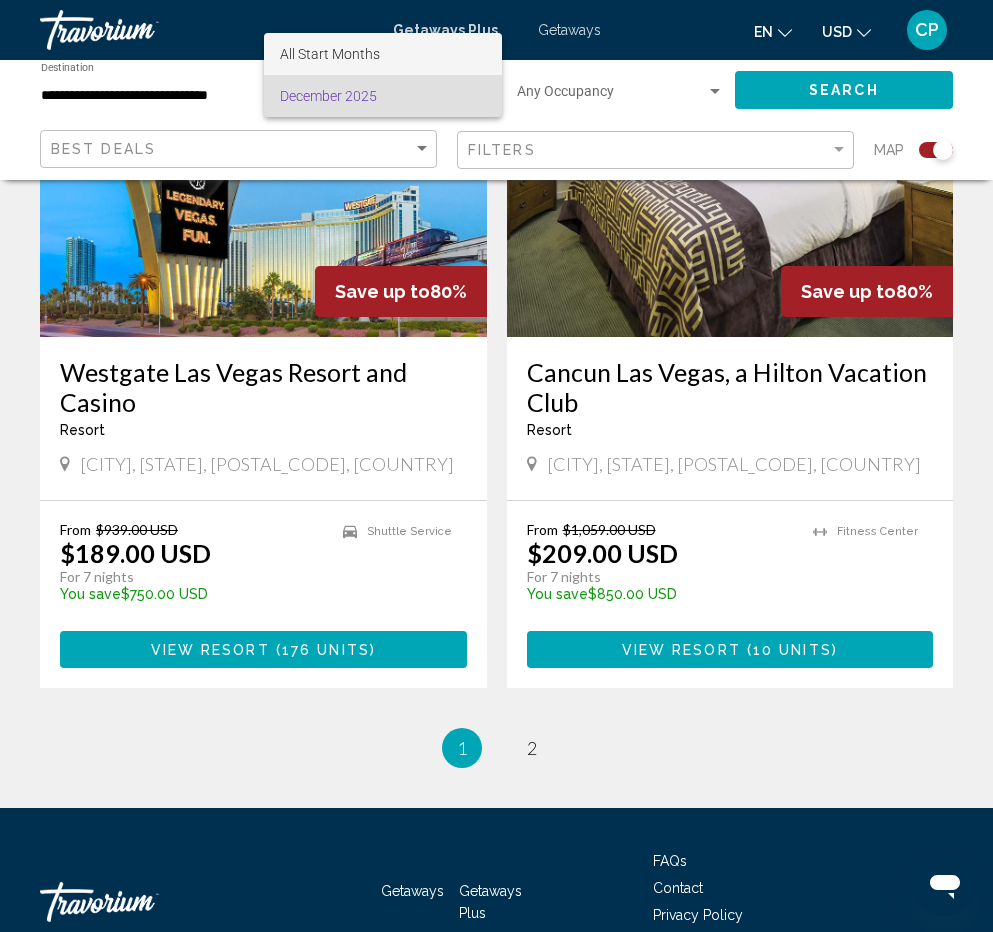 click on "All Start Months" at bounding box center [383, 54] 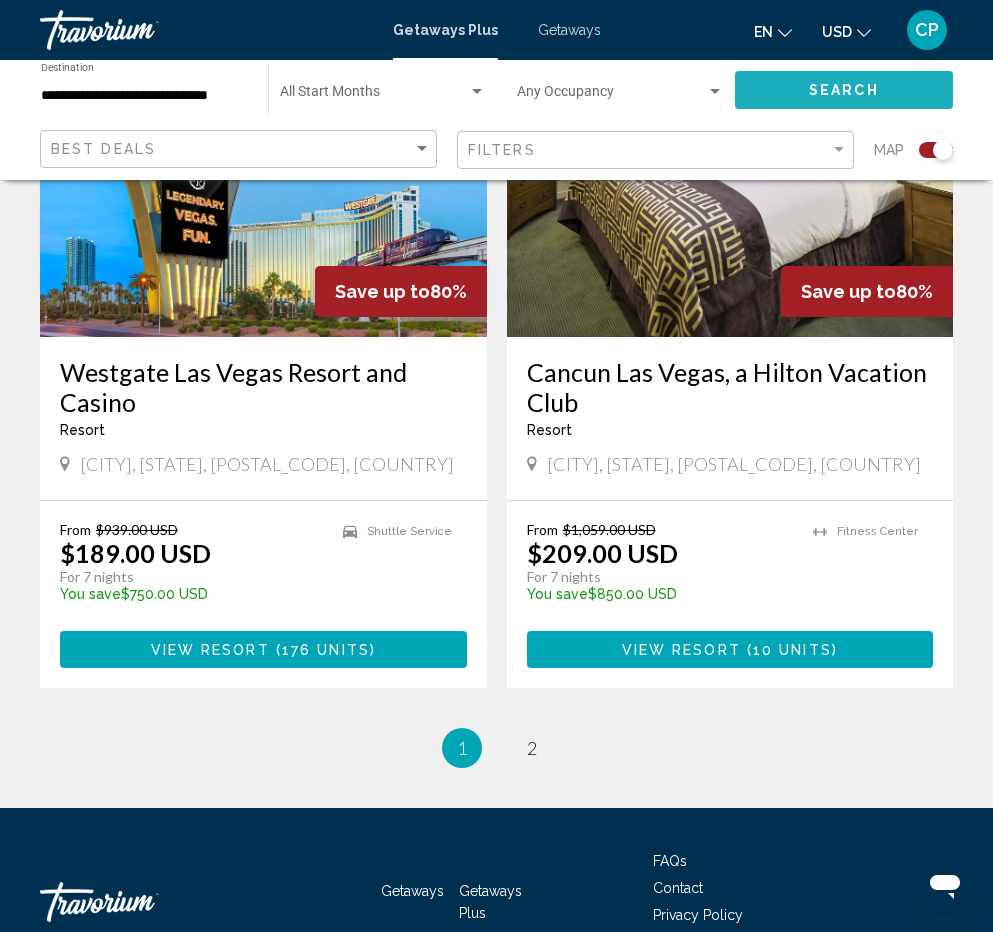 click on "Search" 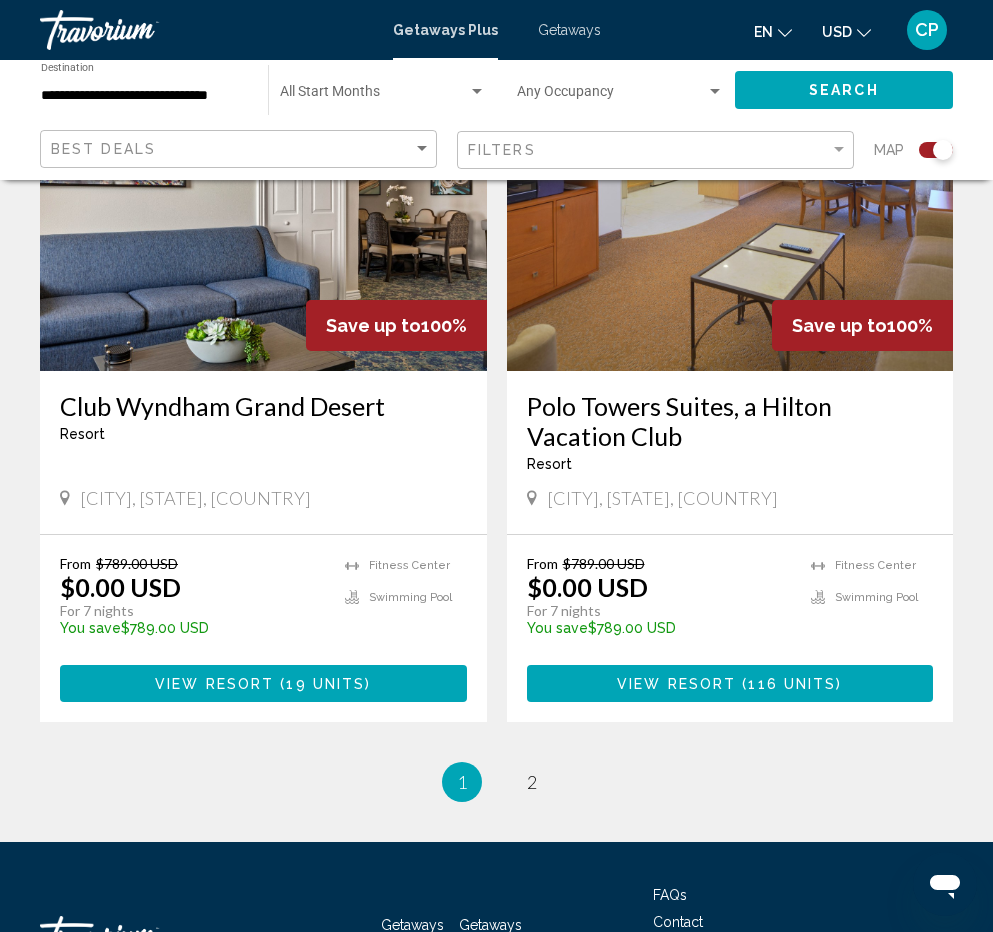 scroll, scrollTop: 4500, scrollLeft: 0, axis: vertical 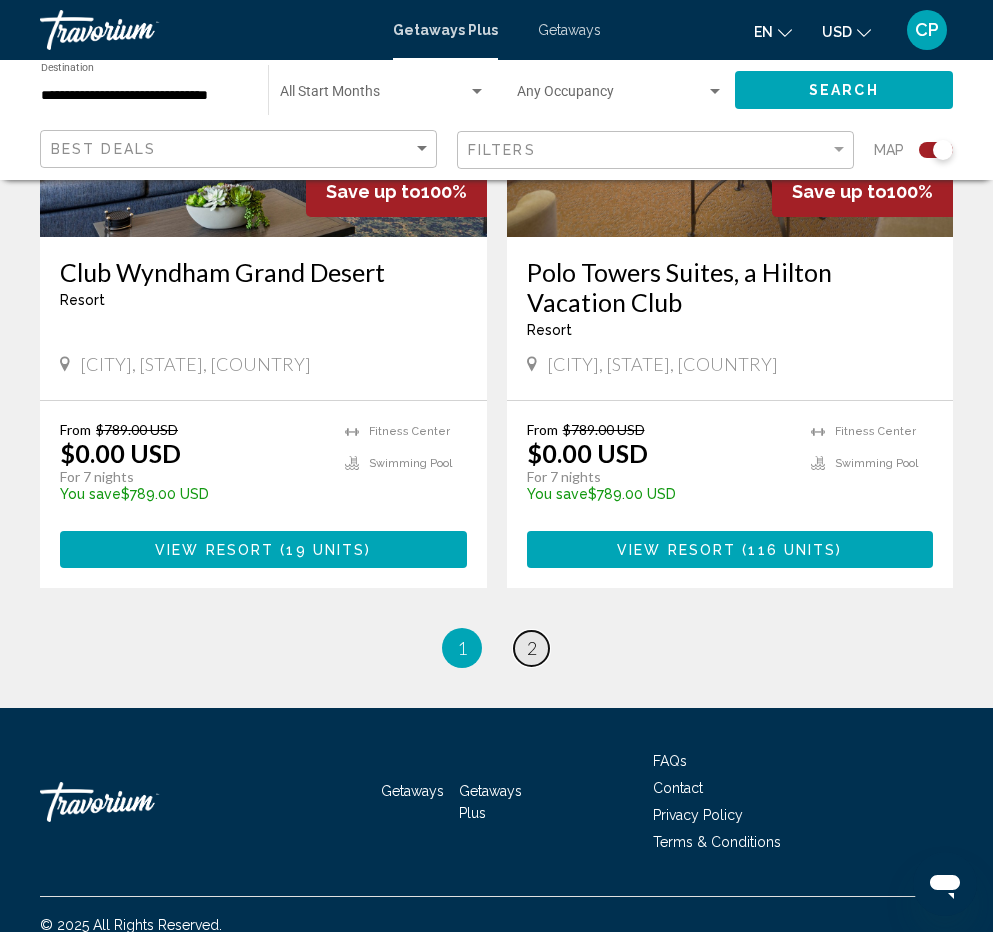 click on "2" at bounding box center (532, 648) 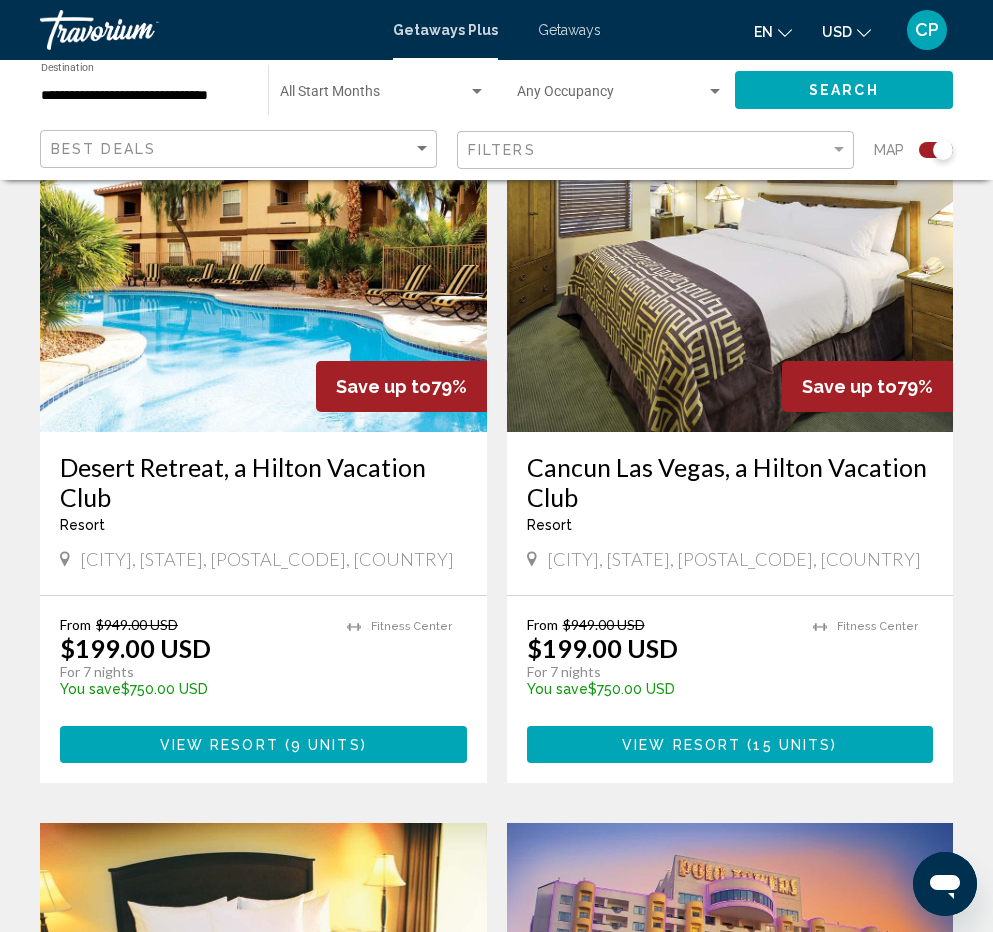 scroll, scrollTop: 2200, scrollLeft: 0, axis: vertical 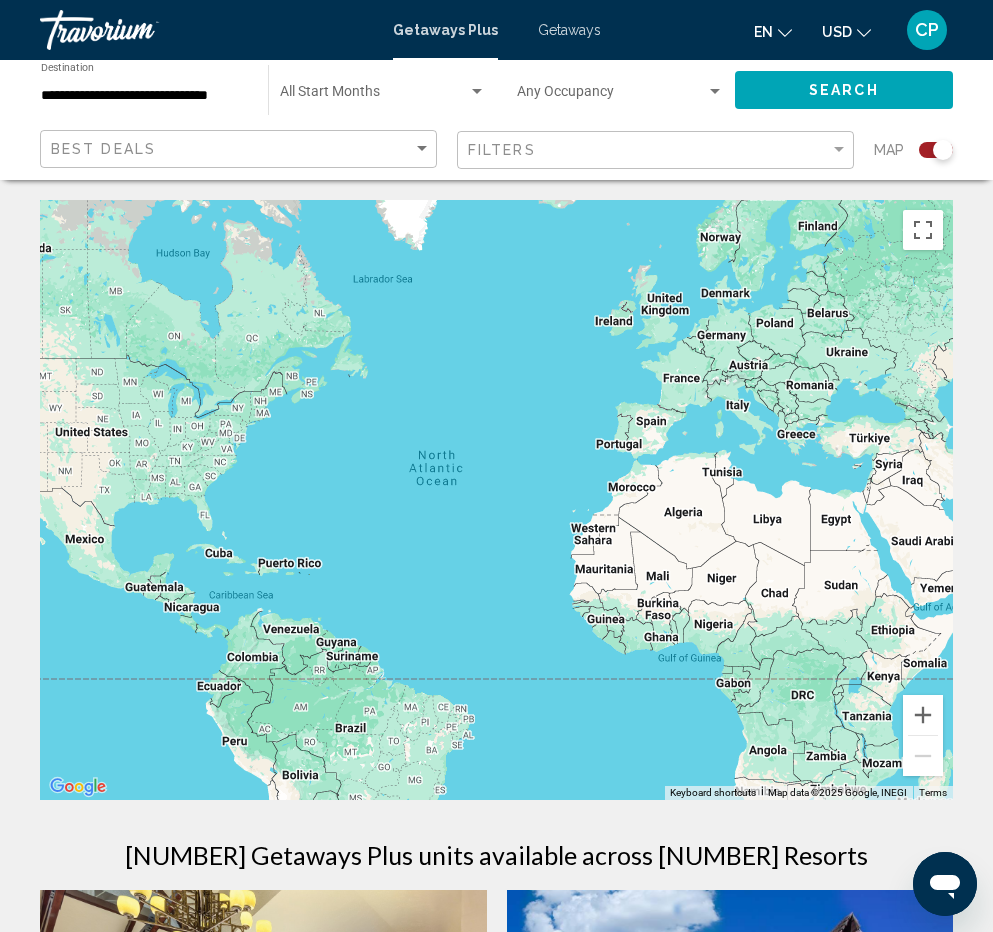 click on "Getaways" at bounding box center [569, 30] 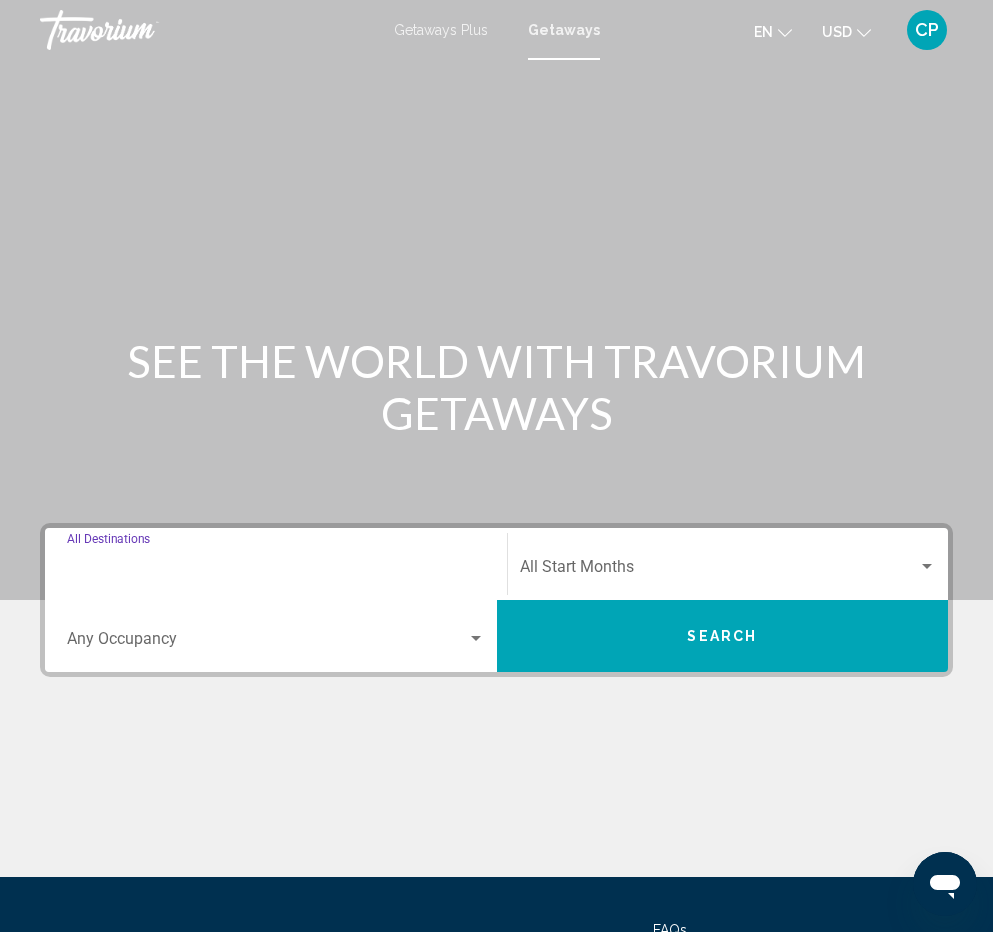 click on "Destination All Destinations" at bounding box center [276, 571] 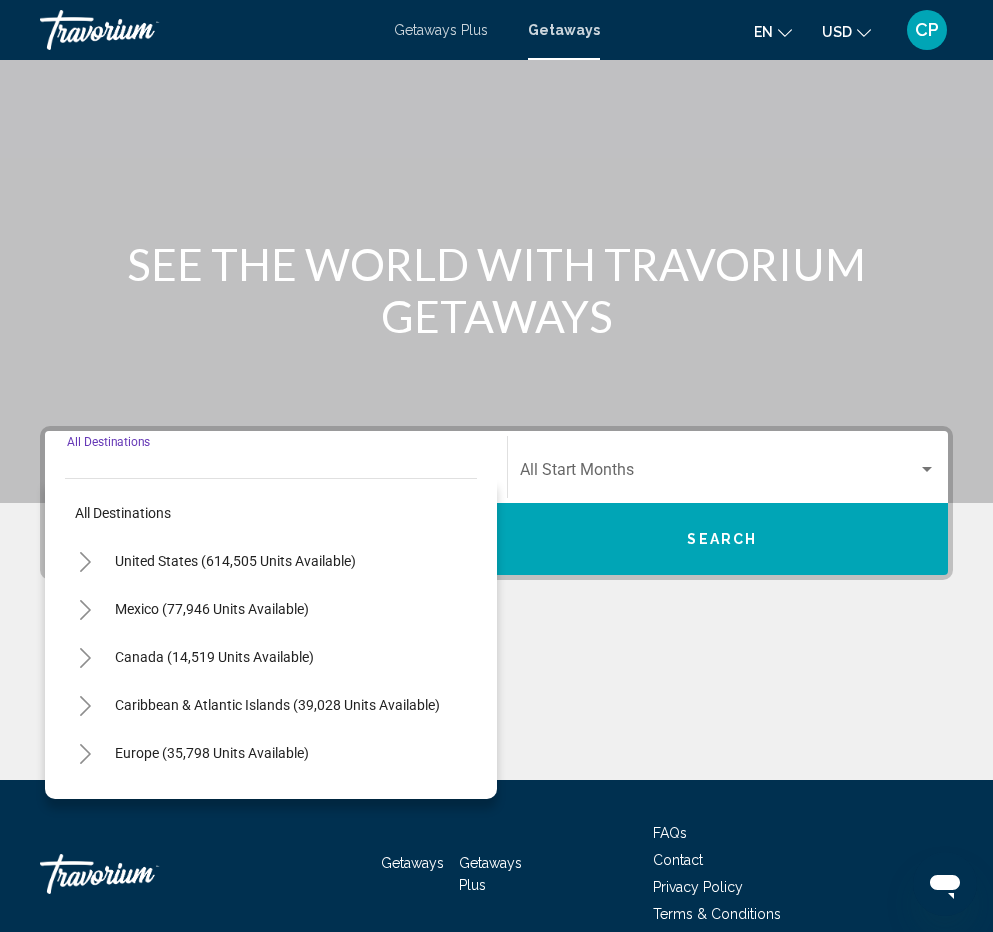 scroll, scrollTop: 190, scrollLeft: 0, axis: vertical 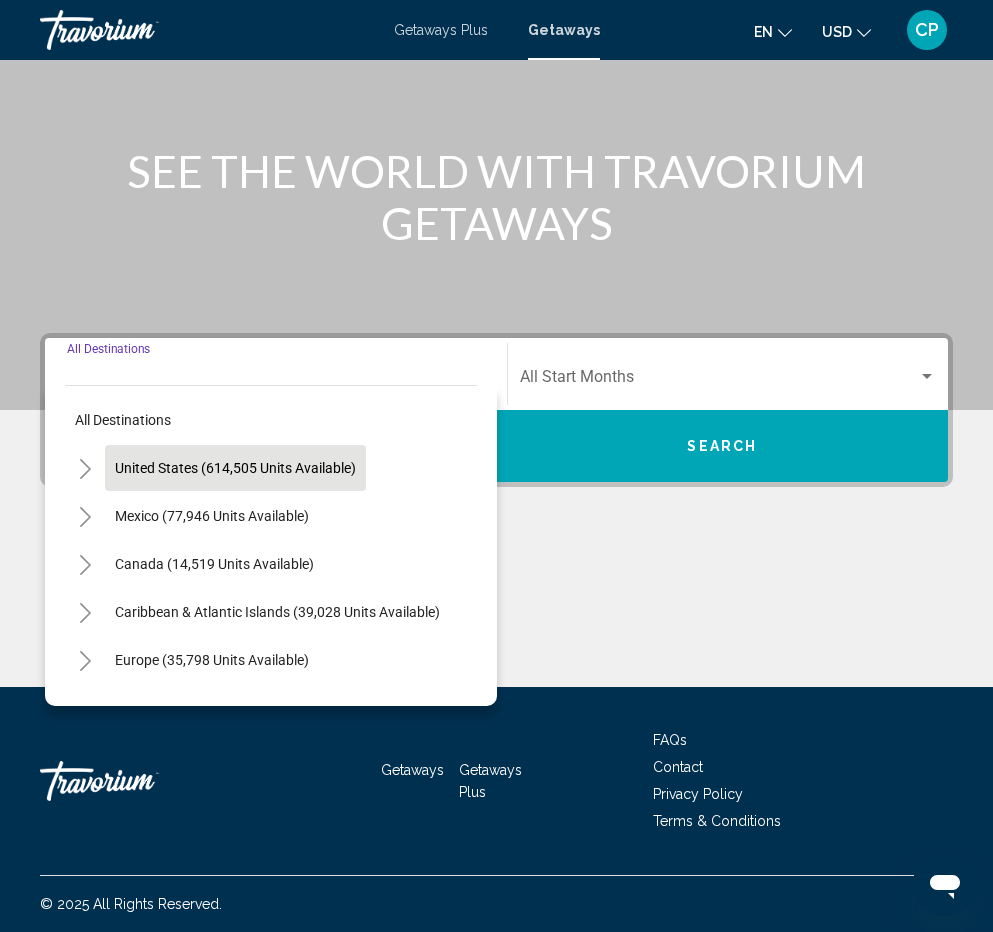 click on "United States (614,505 units available)" at bounding box center (212, 516) 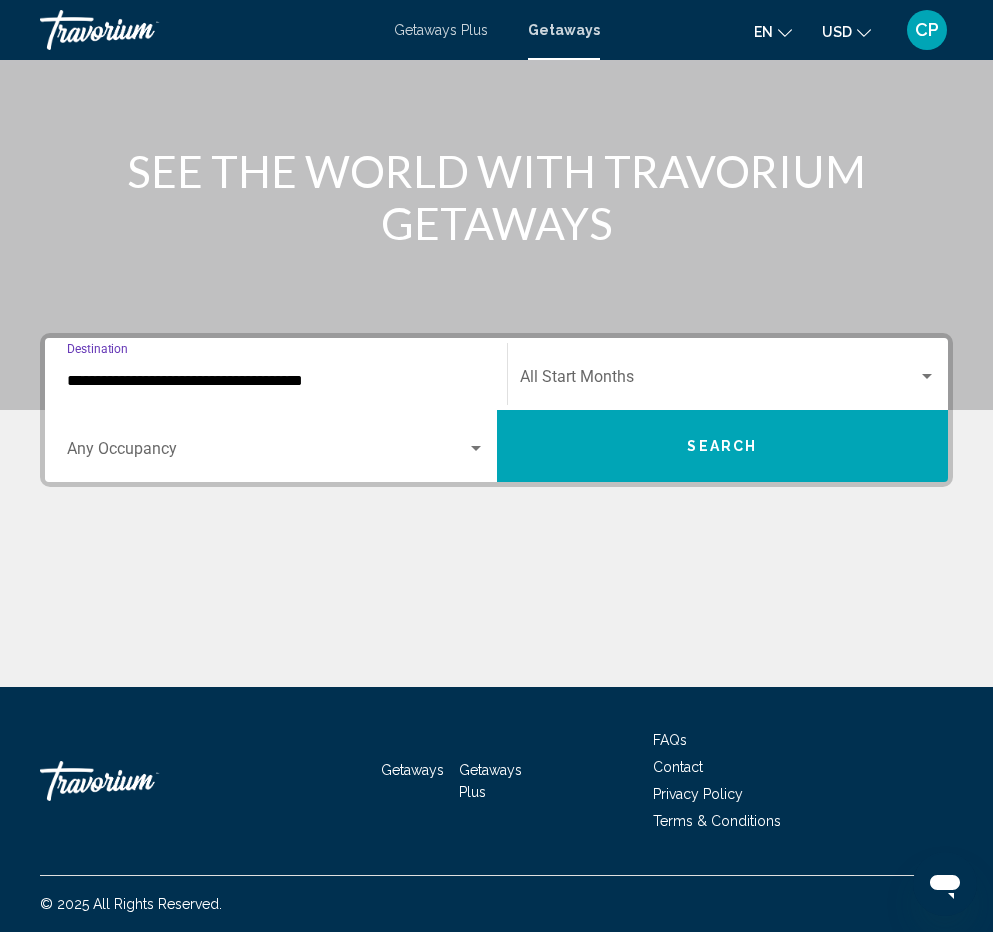 click on "**********" at bounding box center [276, 381] 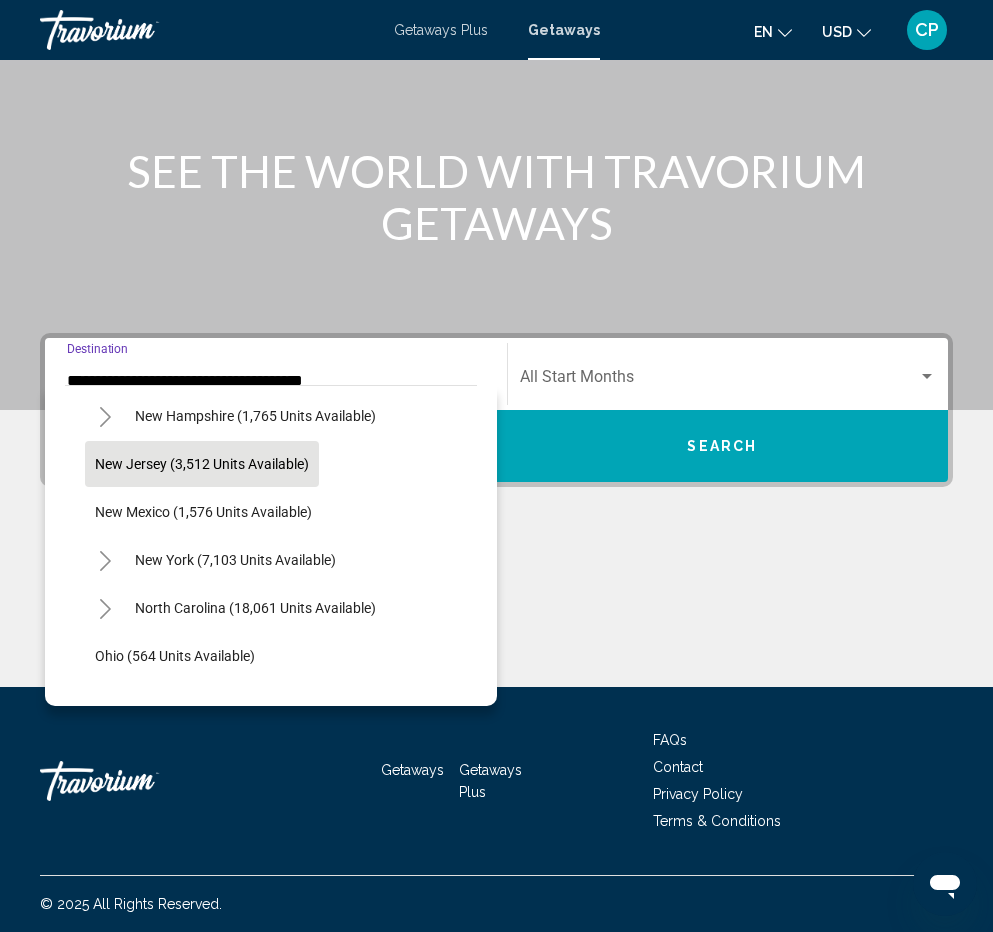 scroll, scrollTop: 1200, scrollLeft: 0, axis: vertical 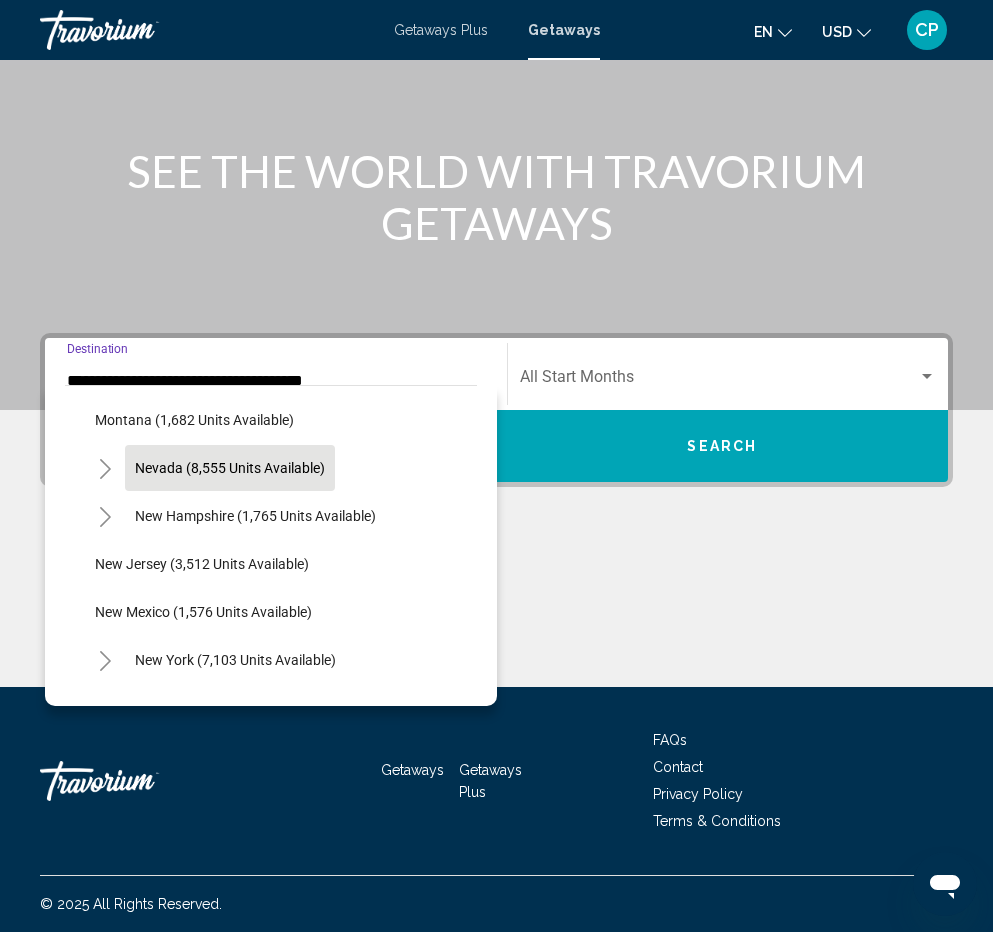 click on "Nevada (8,555 units available)" 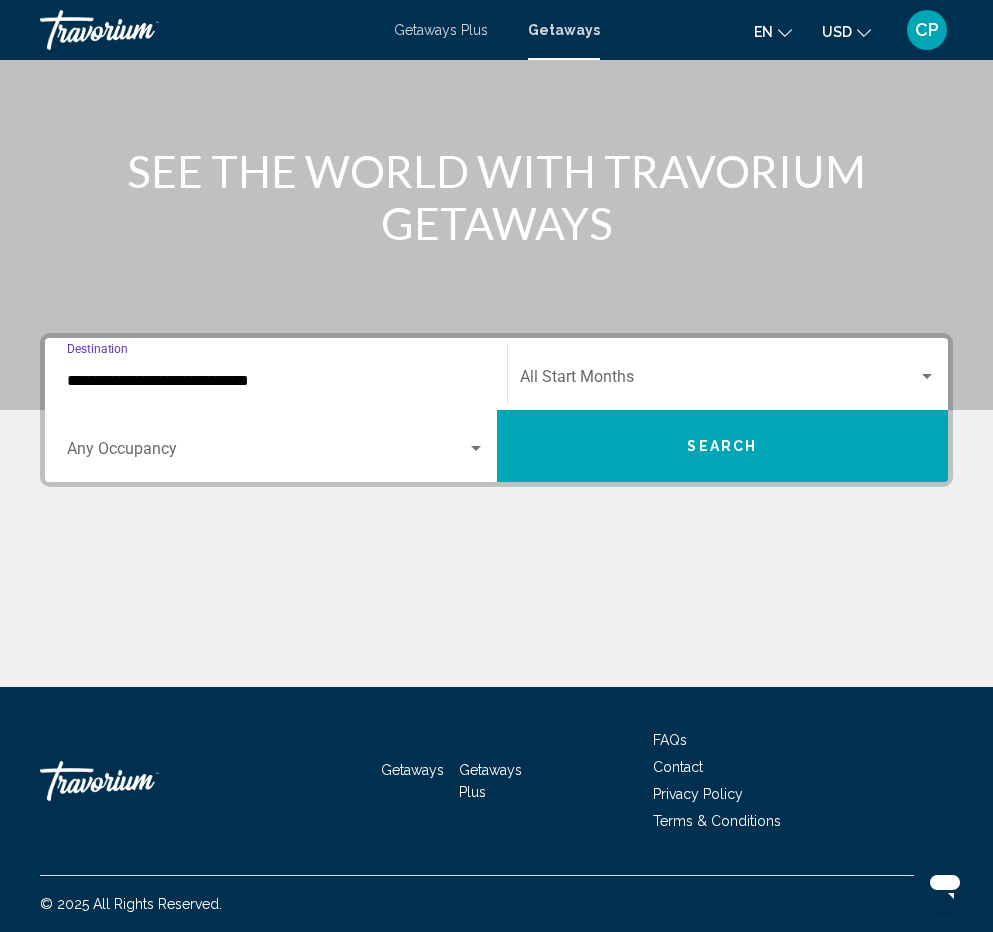 click on "**********" at bounding box center (276, 381) 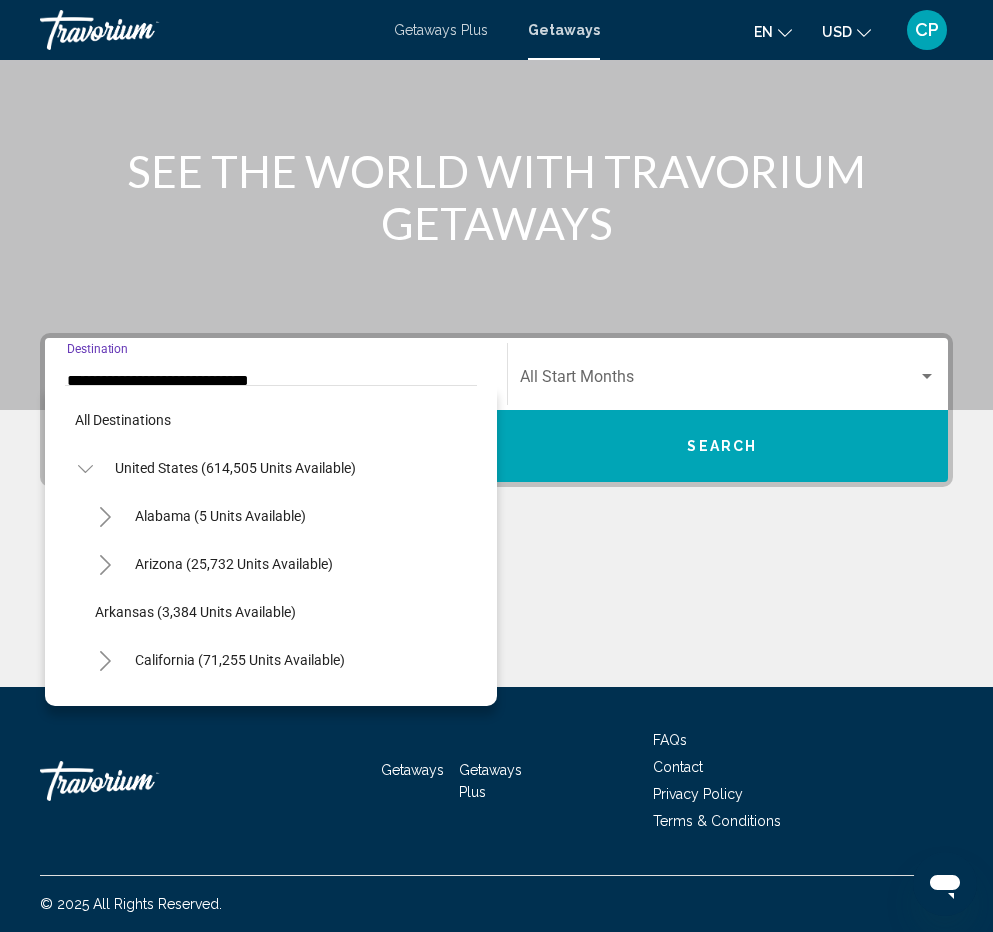 scroll, scrollTop: 1127, scrollLeft: 0, axis: vertical 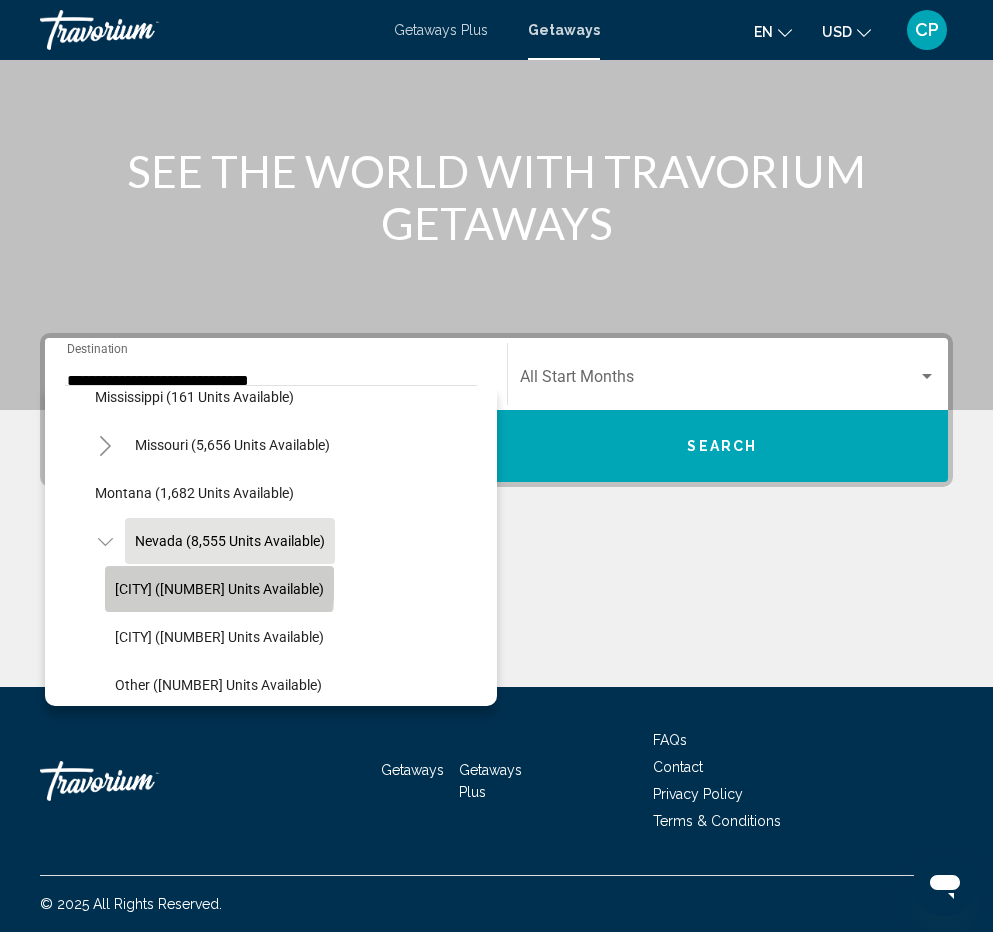 click on "[CITY] ([NUMBER] units available)" 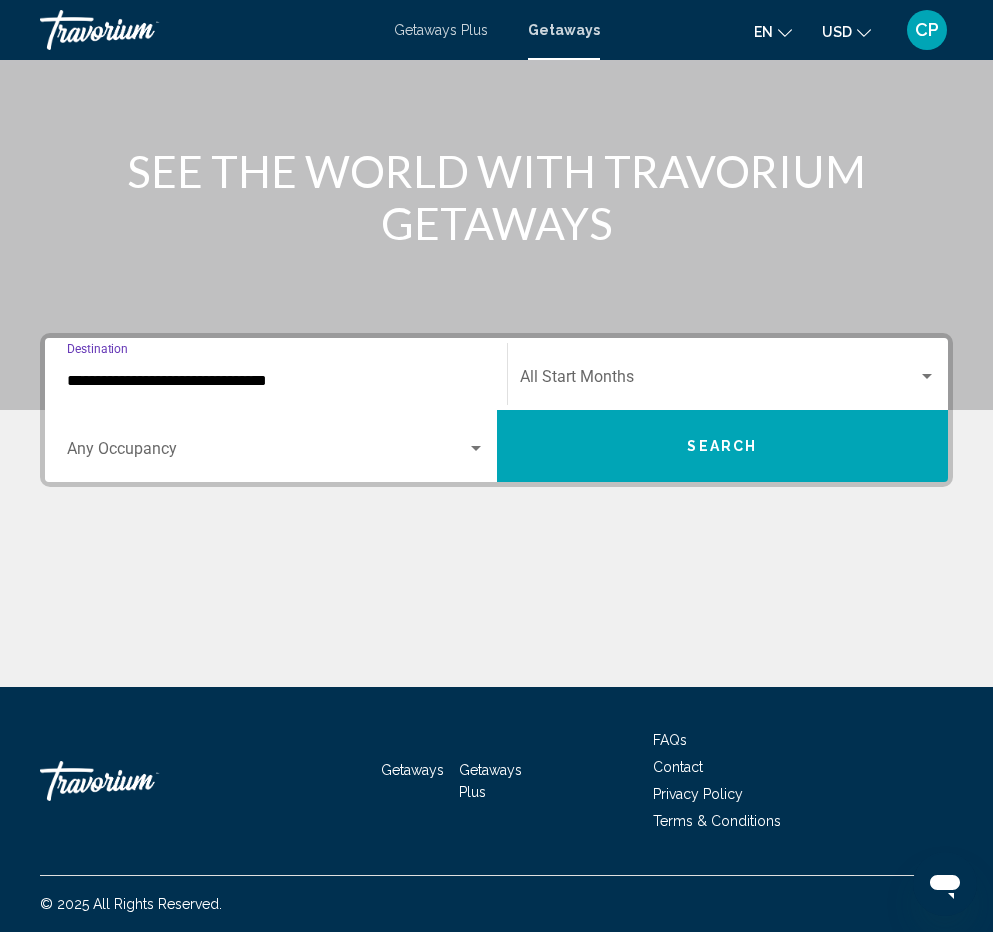 click on "Start Month All Start Months" 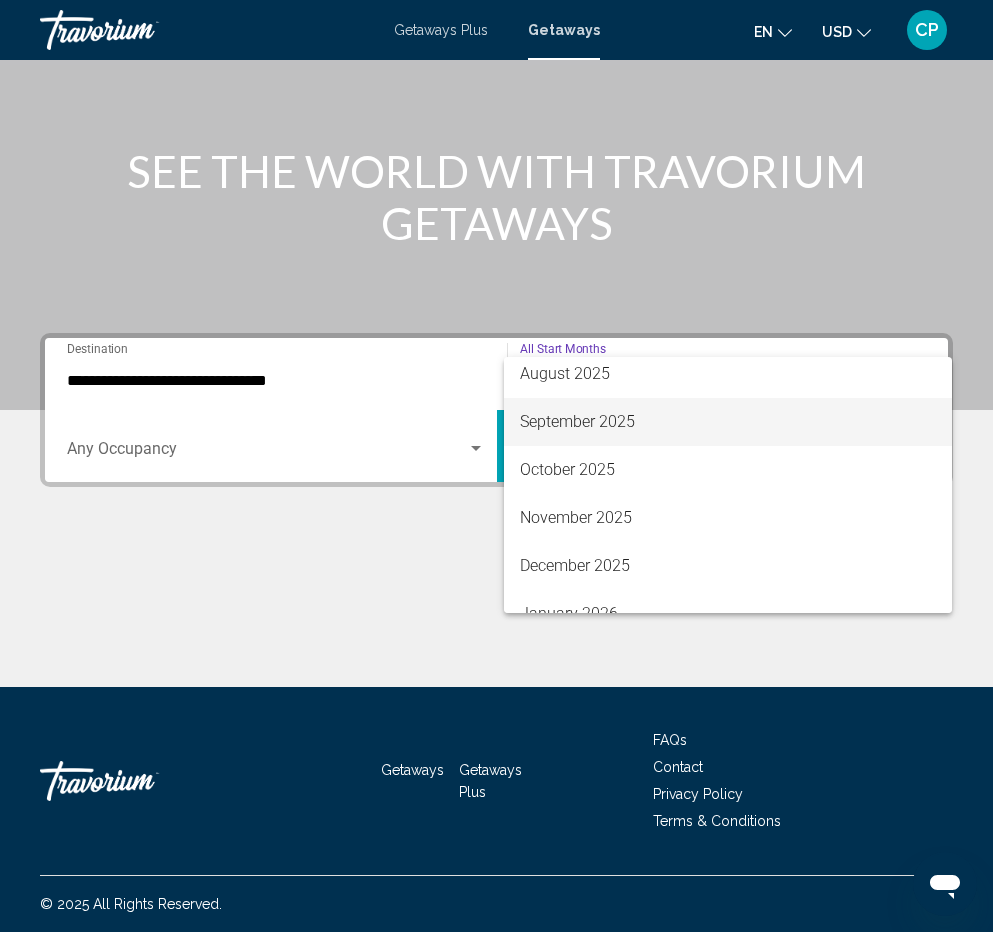 scroll, scrollTop: 200, scrollLeft: 0, axis: vertical 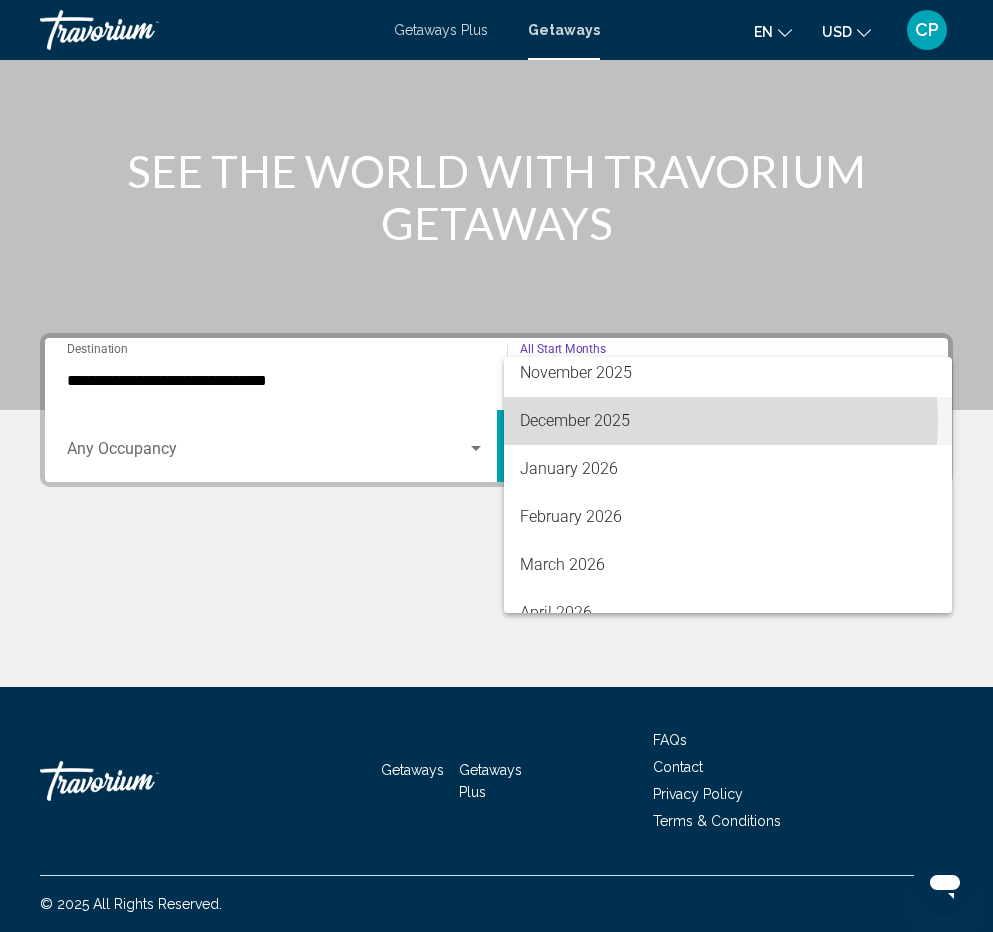 click on "December 2025" at bounding box center [728, 421] 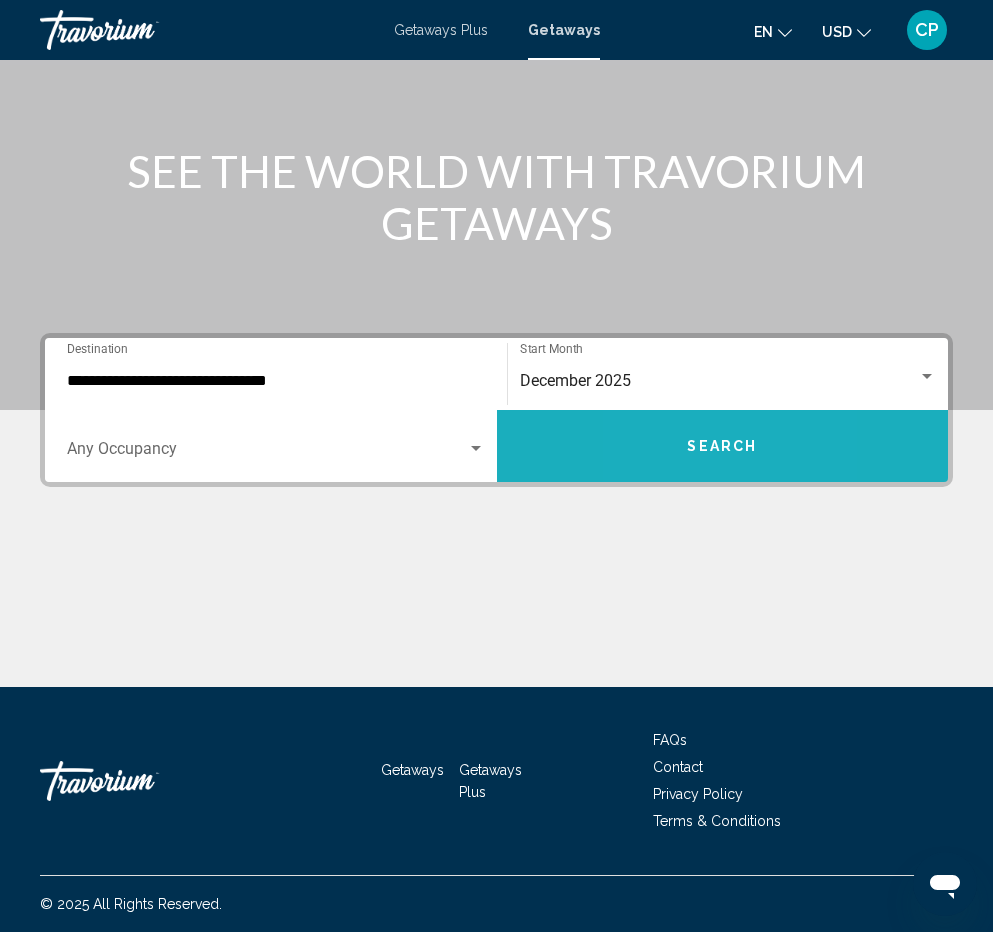 click on "Search" at bounding box center [723, 446] 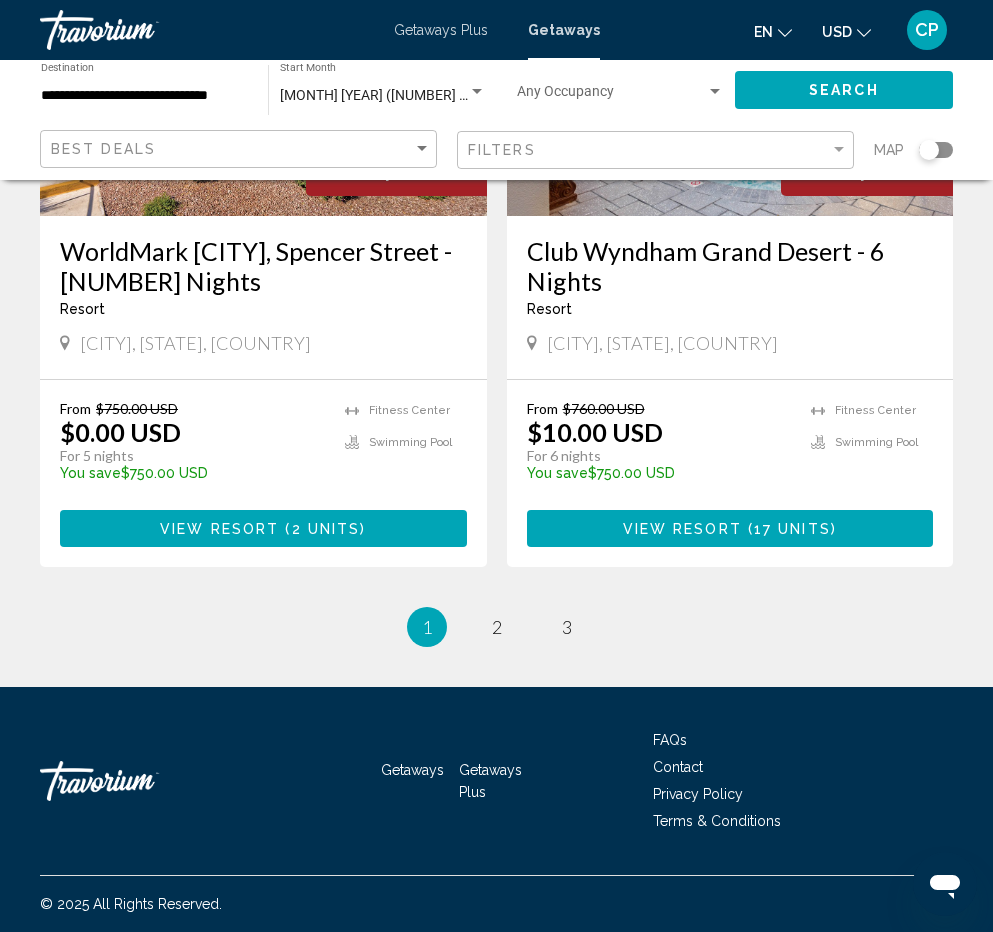 scroll, scrollTop: 3832, scrollLeft: 0, axis: vertical 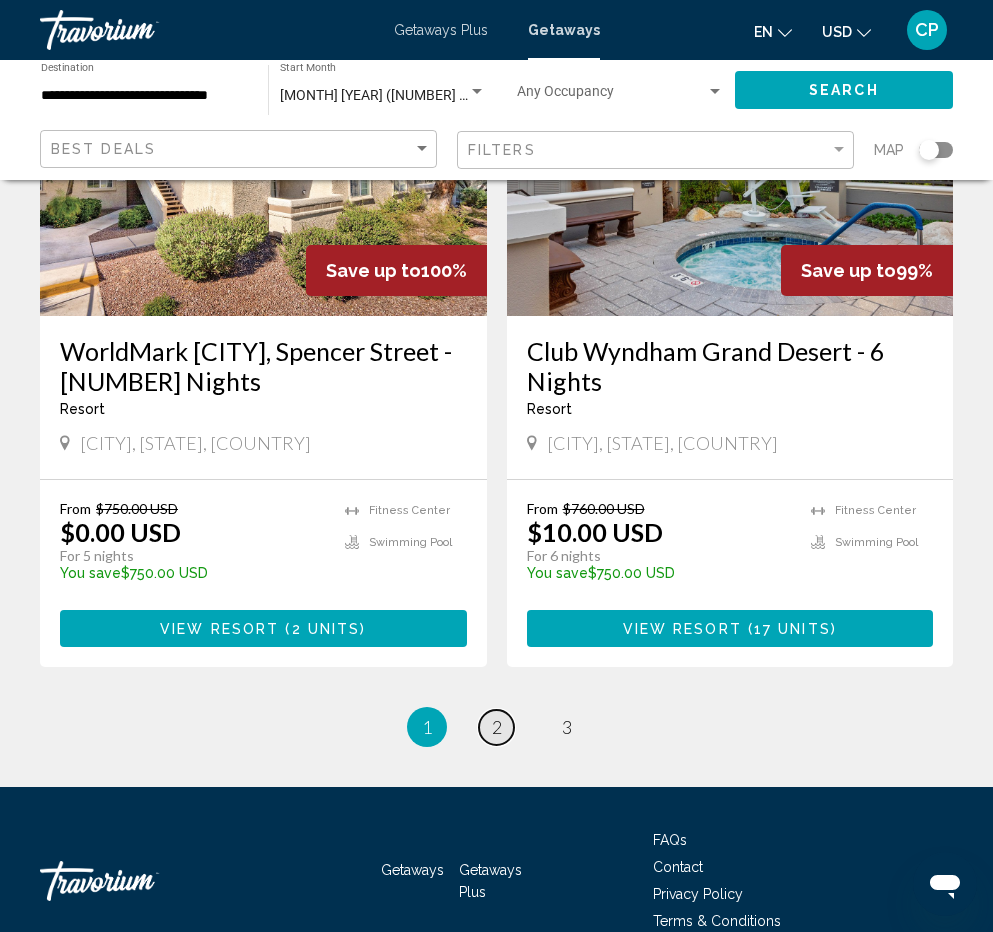 click on "2" at bounding box center [497, 727] 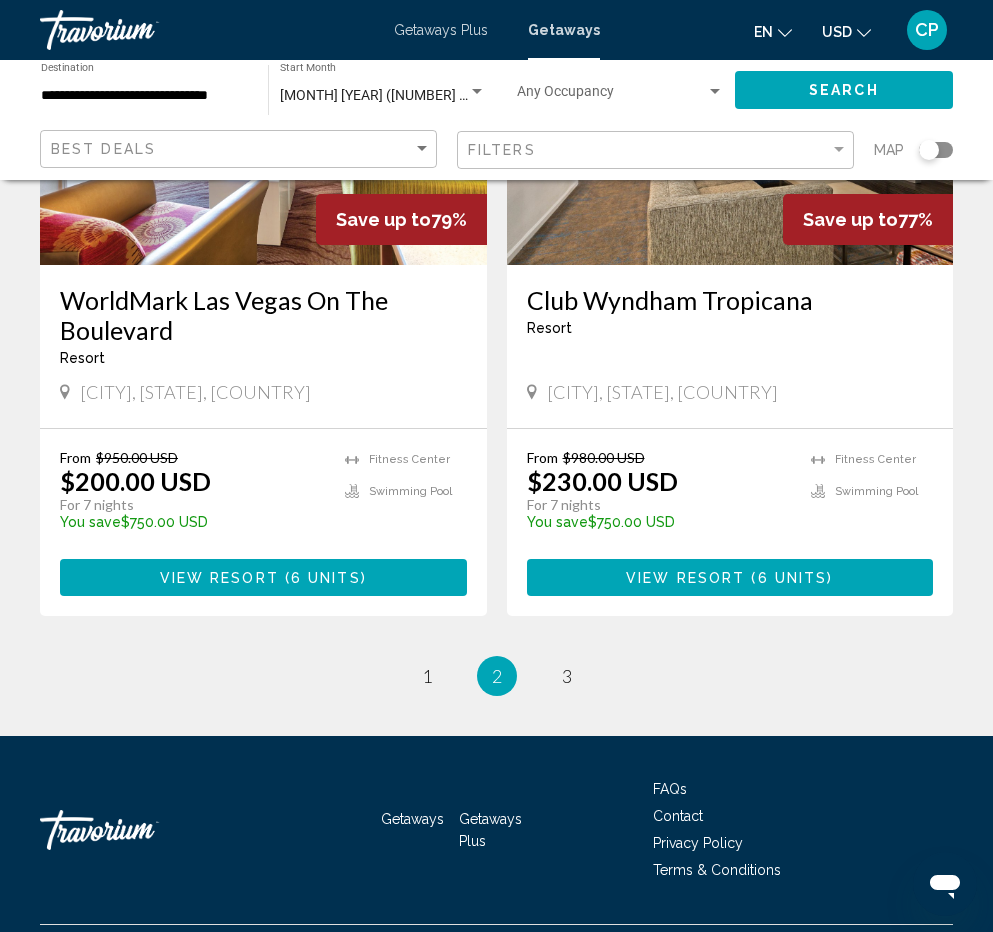 scroll, scrollTop: 3841, scrollLeft: 0, axis: vertical 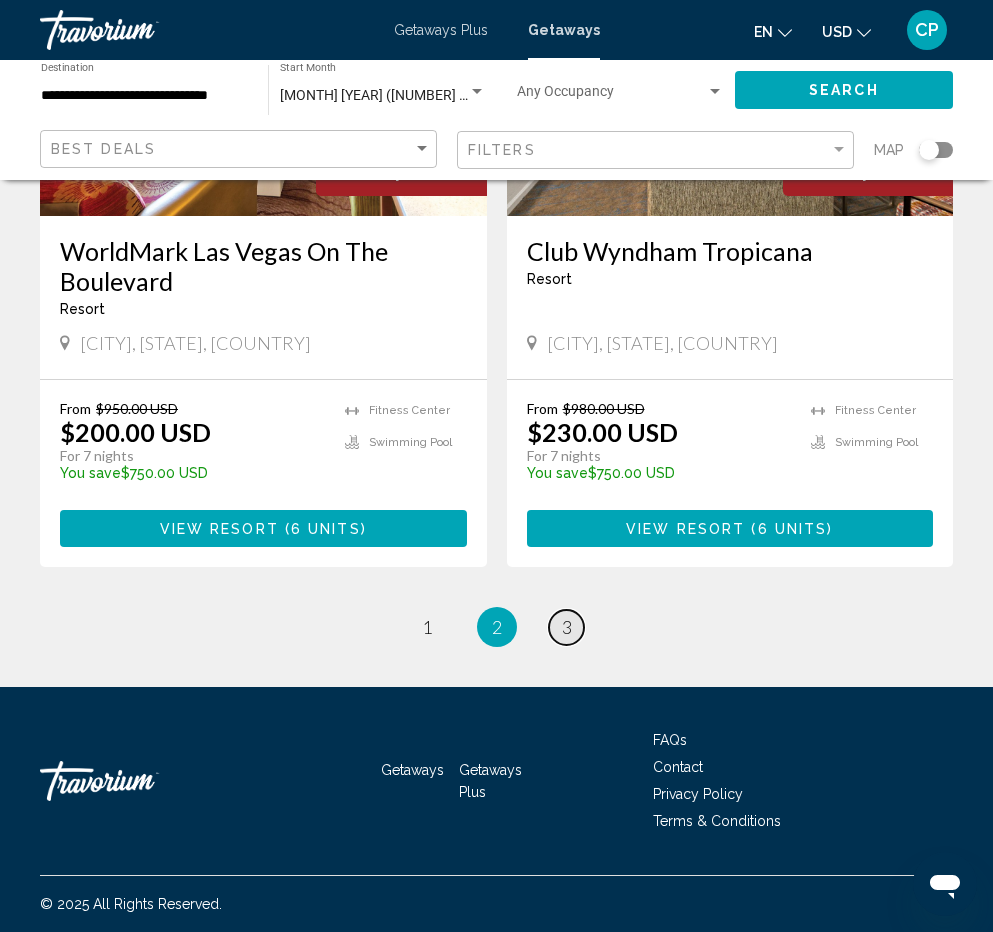 click on "3" at bounding box center [567, 627] 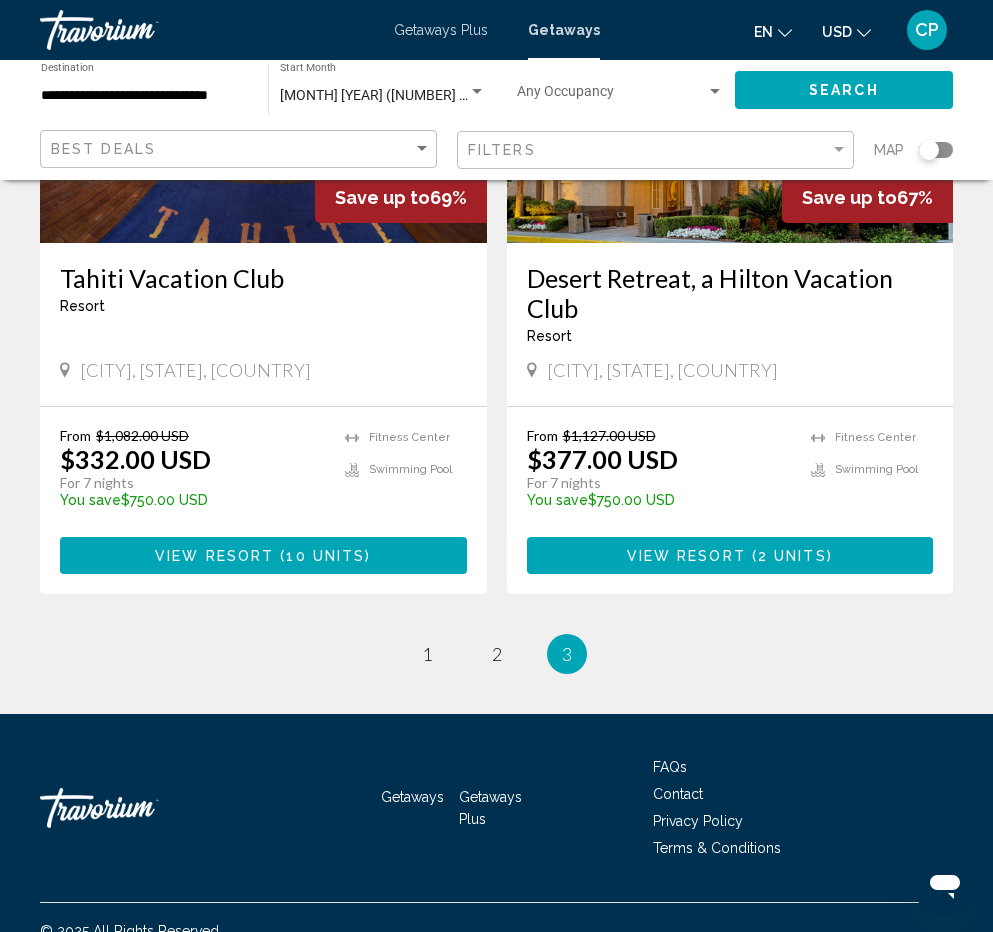 scroll, scrollTop: 2478, scrollLeft: 0, axis: vertical 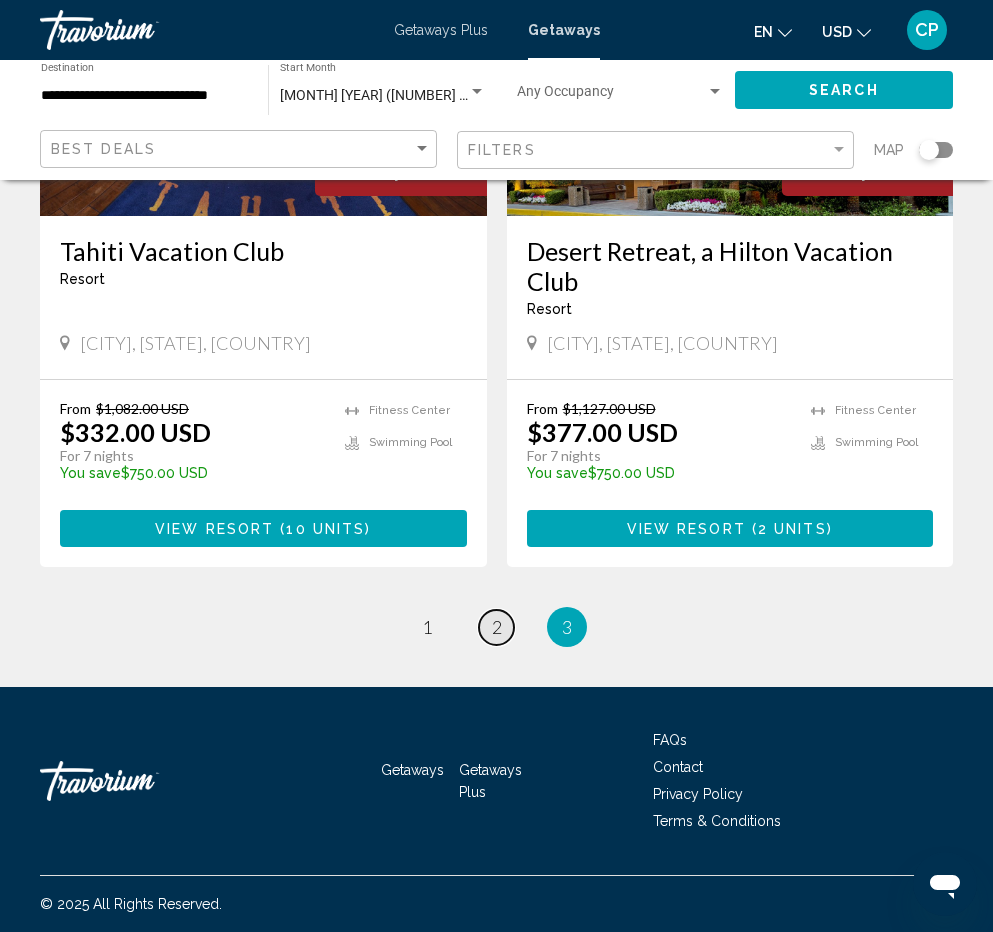 click on "2" at bounding box center (497, 627) 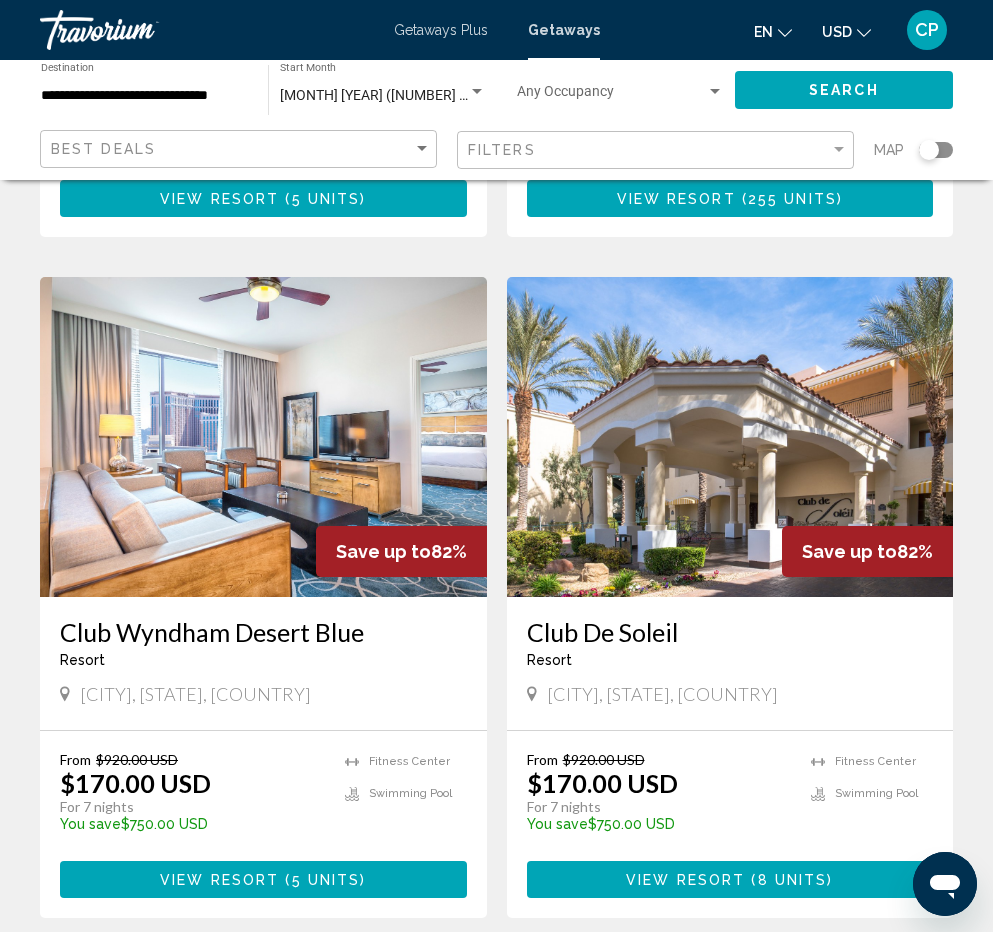 scroll, scrollTop: 2100, scrollLeft: 0, axis: vertical 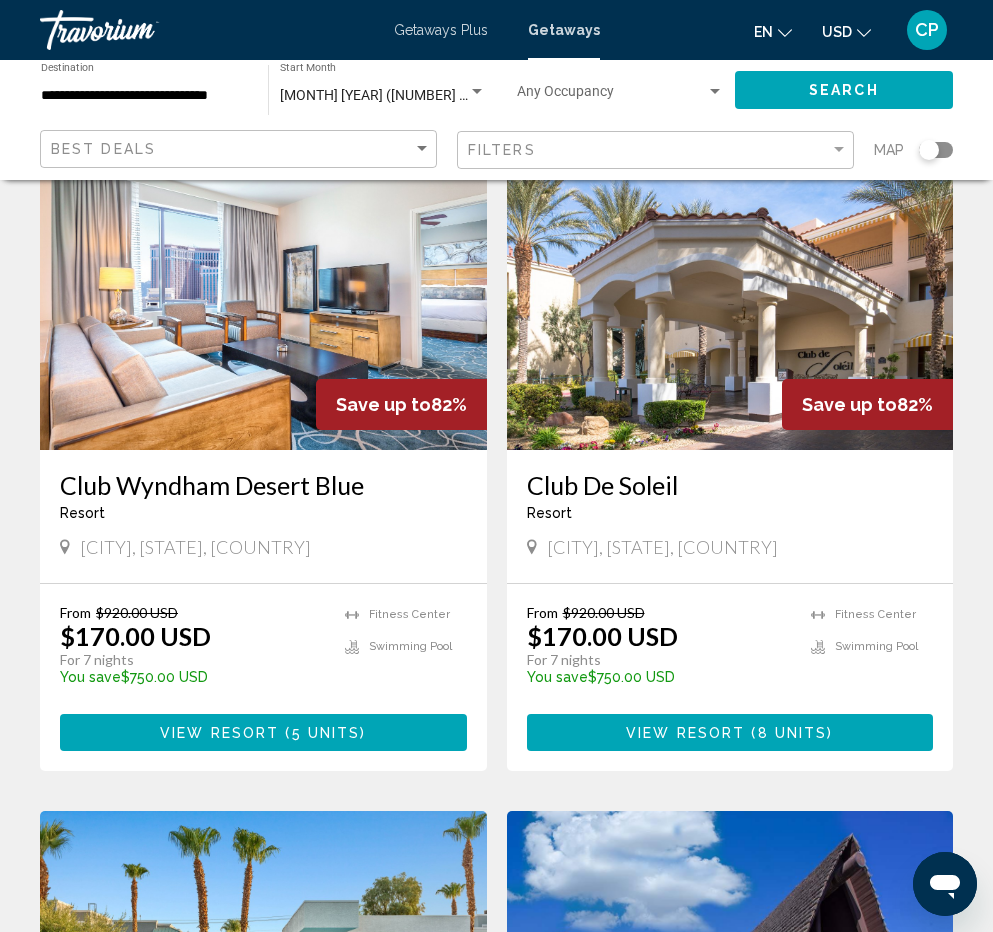 click on "Club Wyndham Desert Blue" at bounding box center [263, 485] 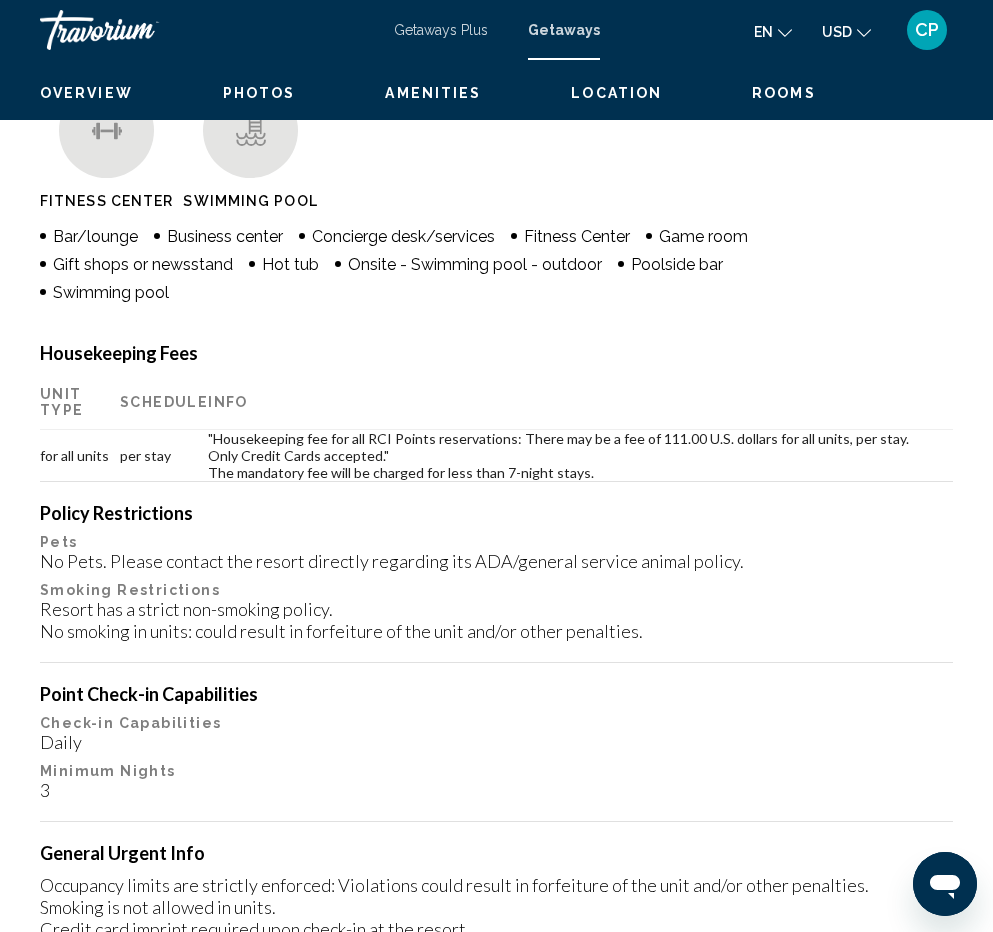 scroll, scrollTop: 69, scrollLeft: 0, axis: vertical 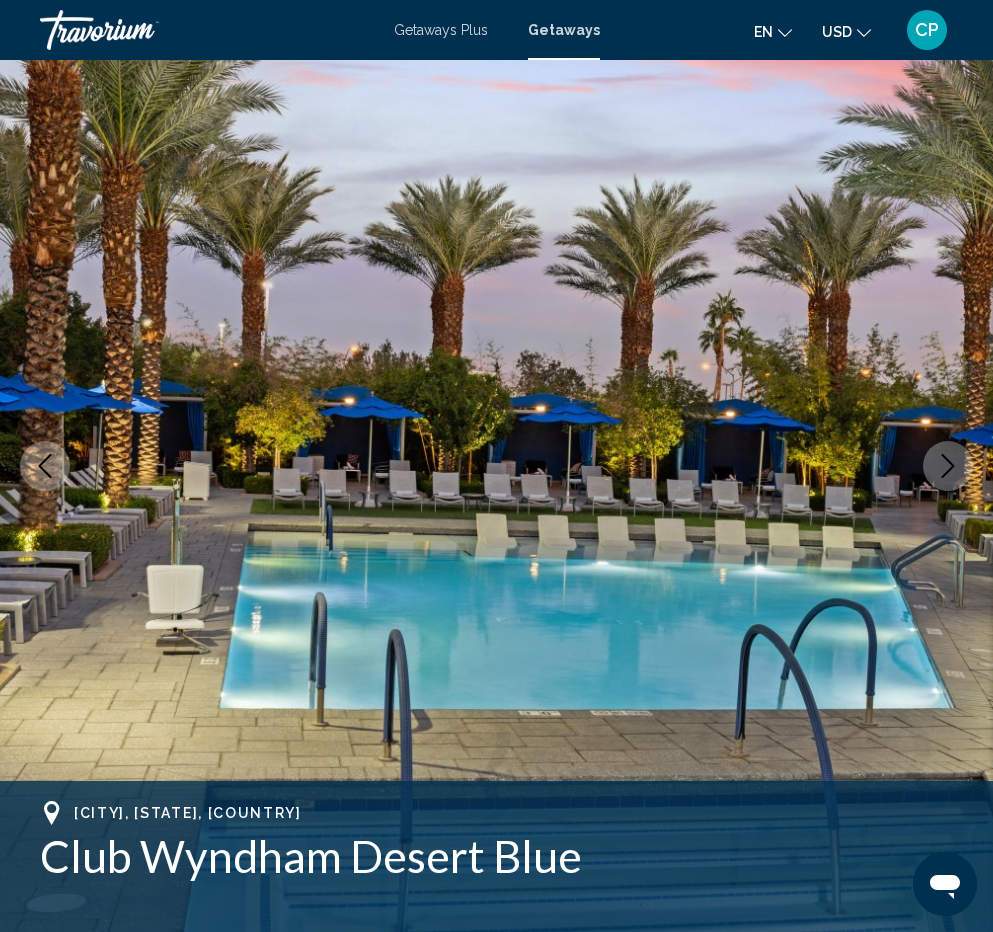 click 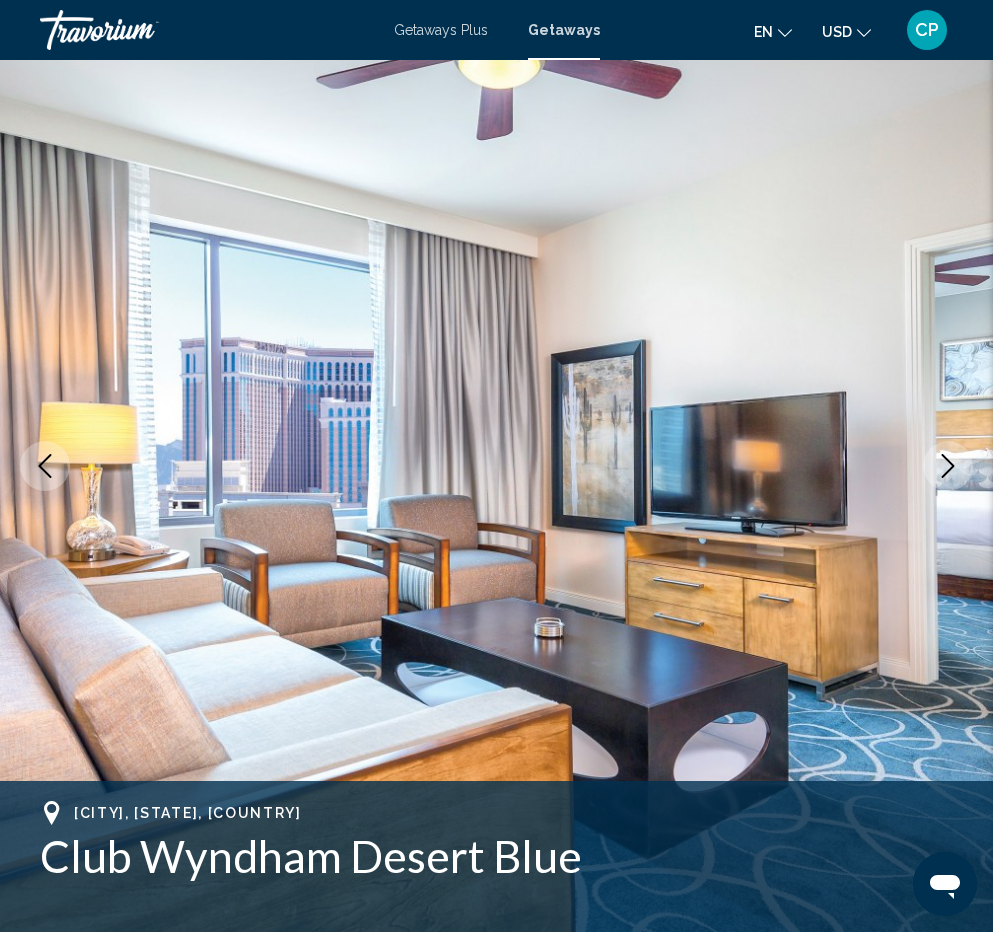 click 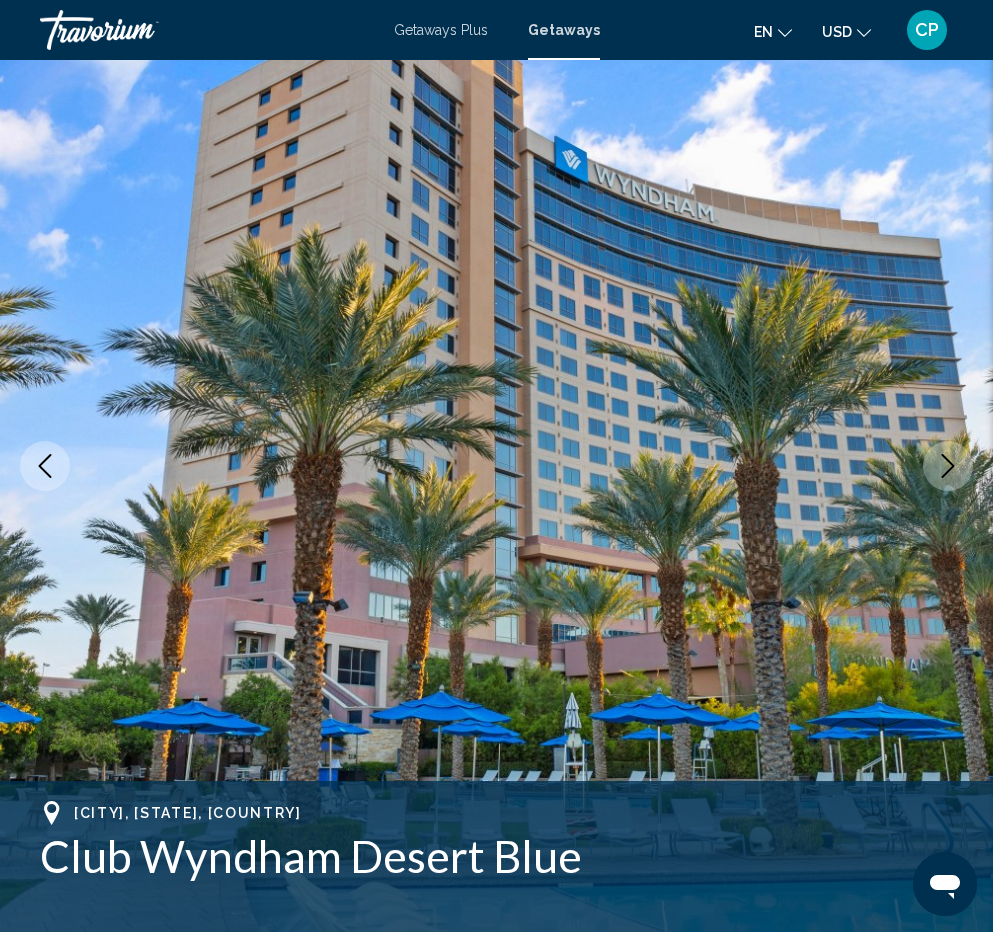 click 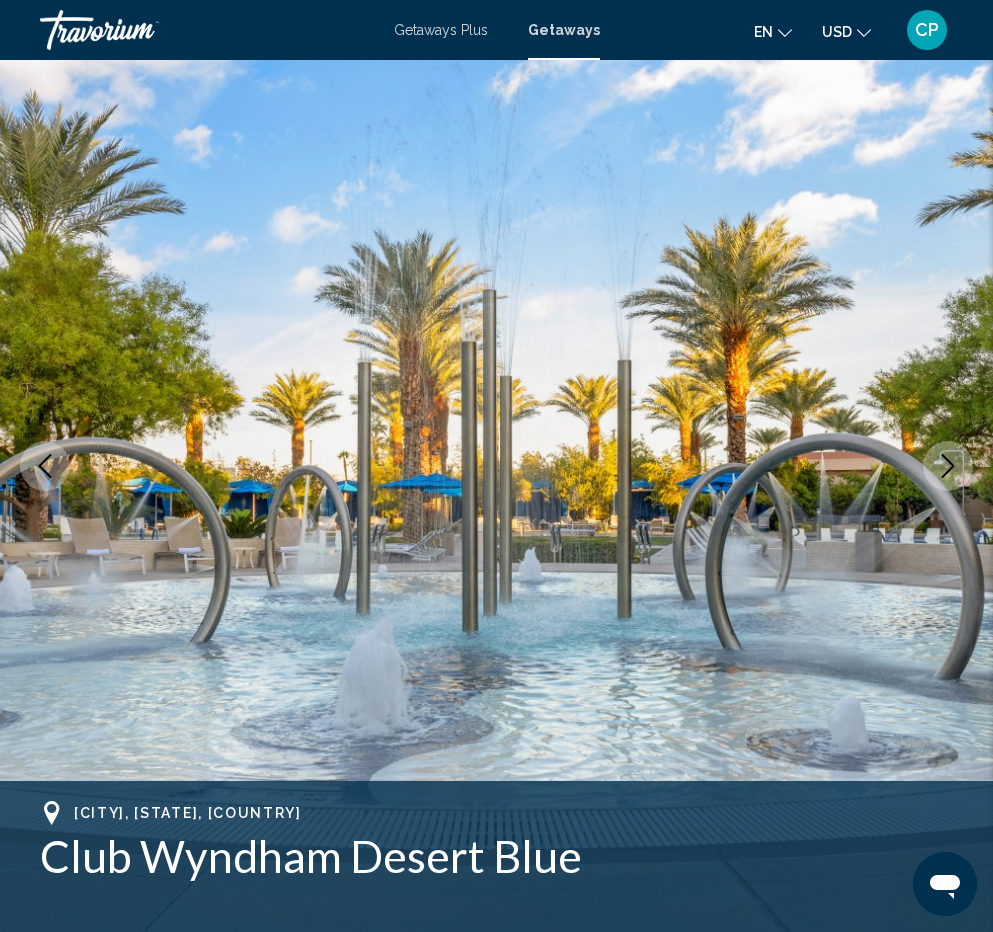 click 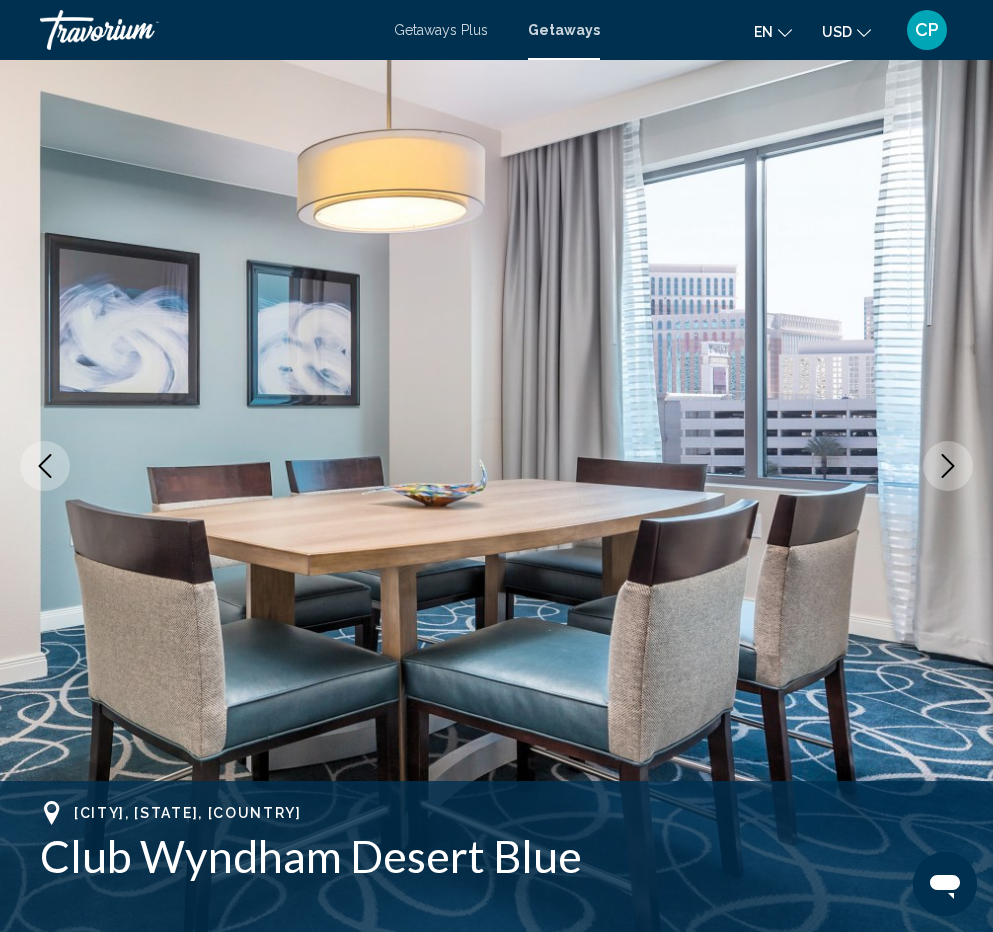 click 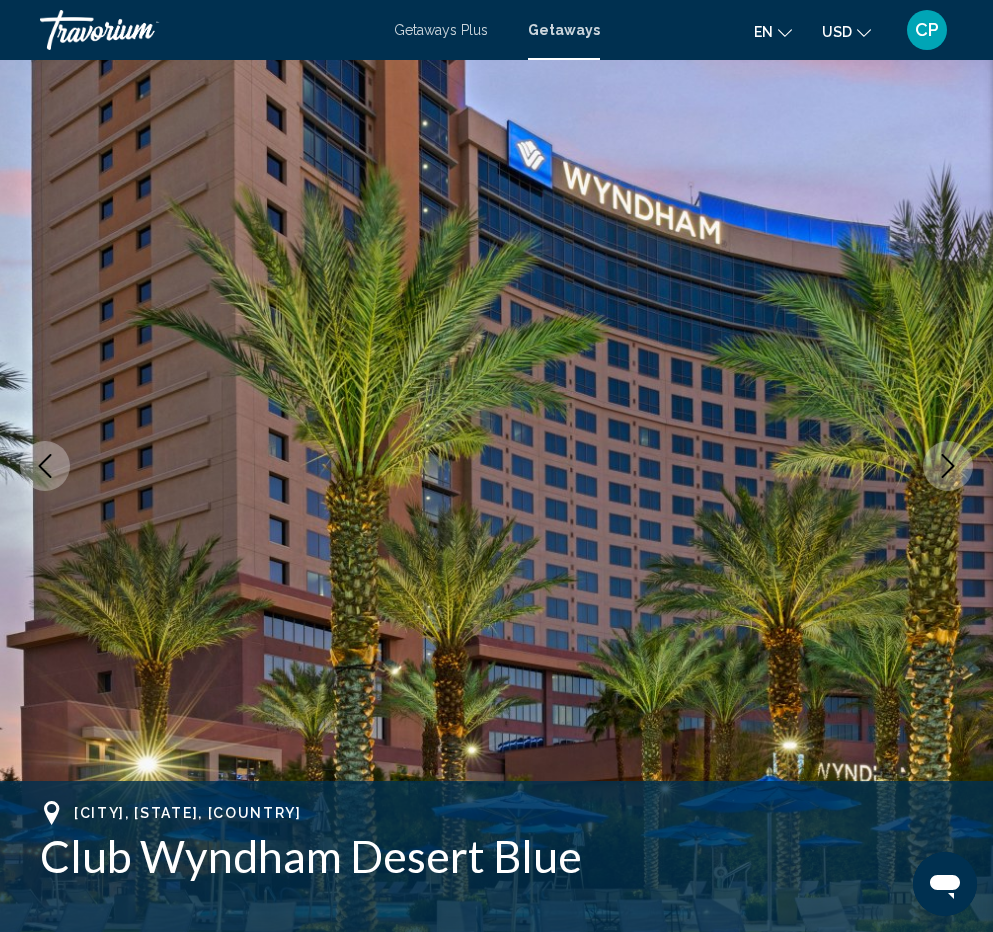 click 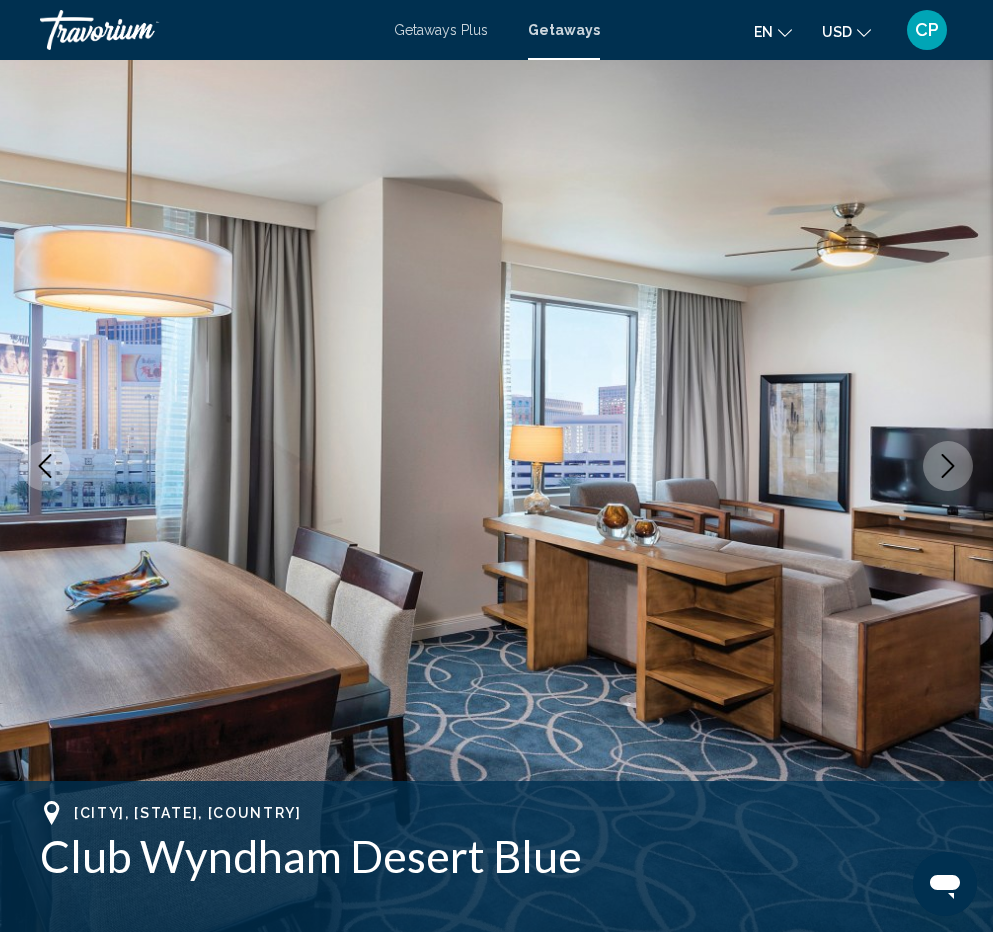 click 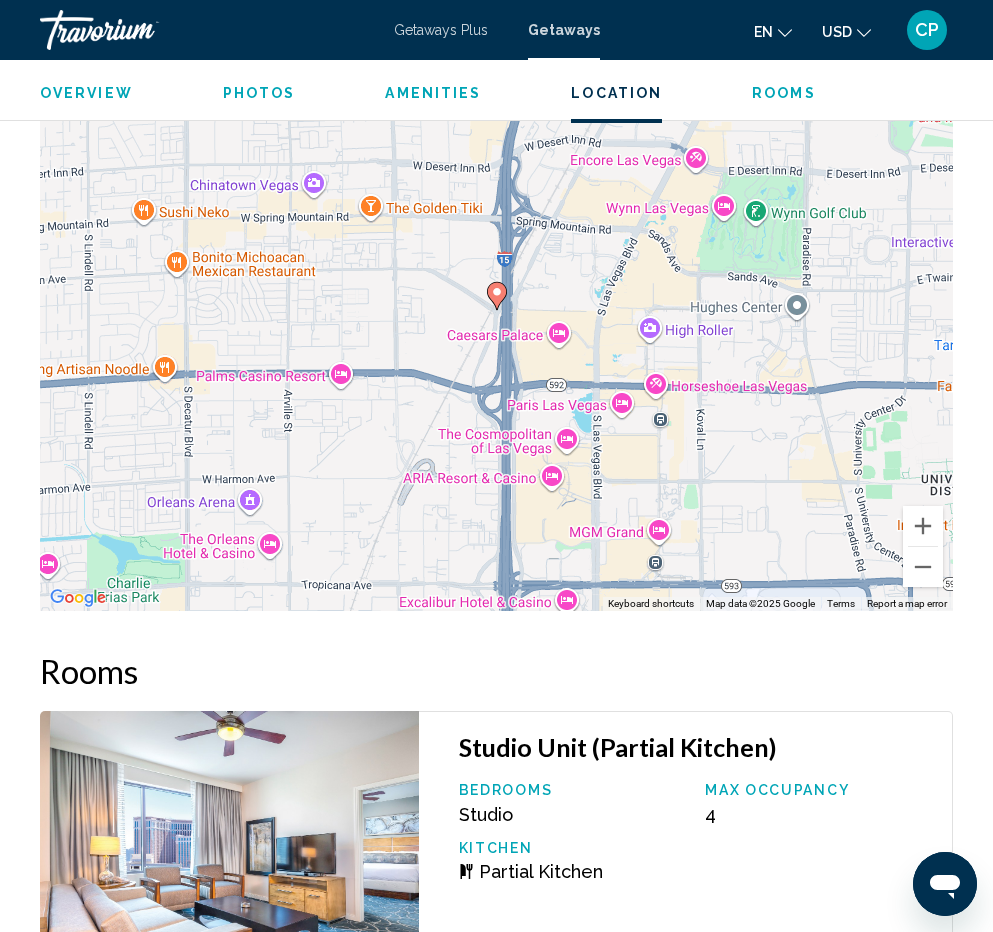 scroll, scrollTop: 3430, scrollLeft: 0, axis: vertical 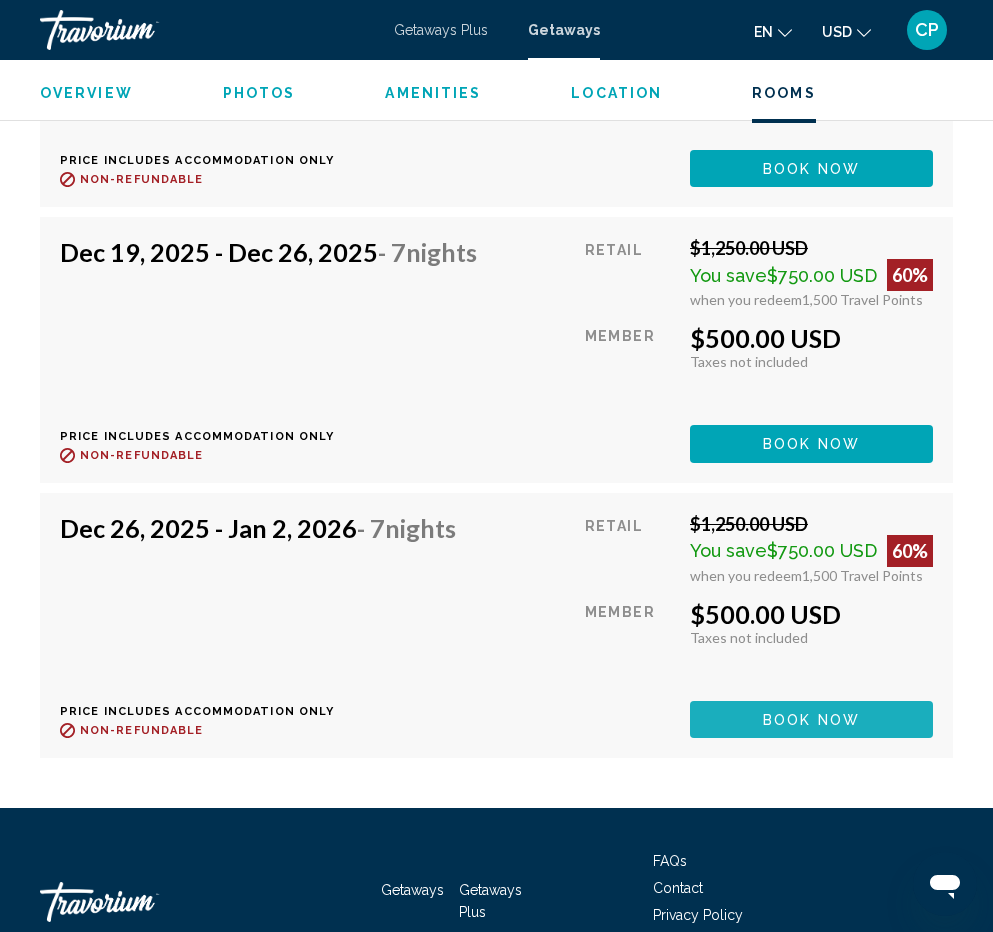 click on "Book now" at bounding box center [811, 719] 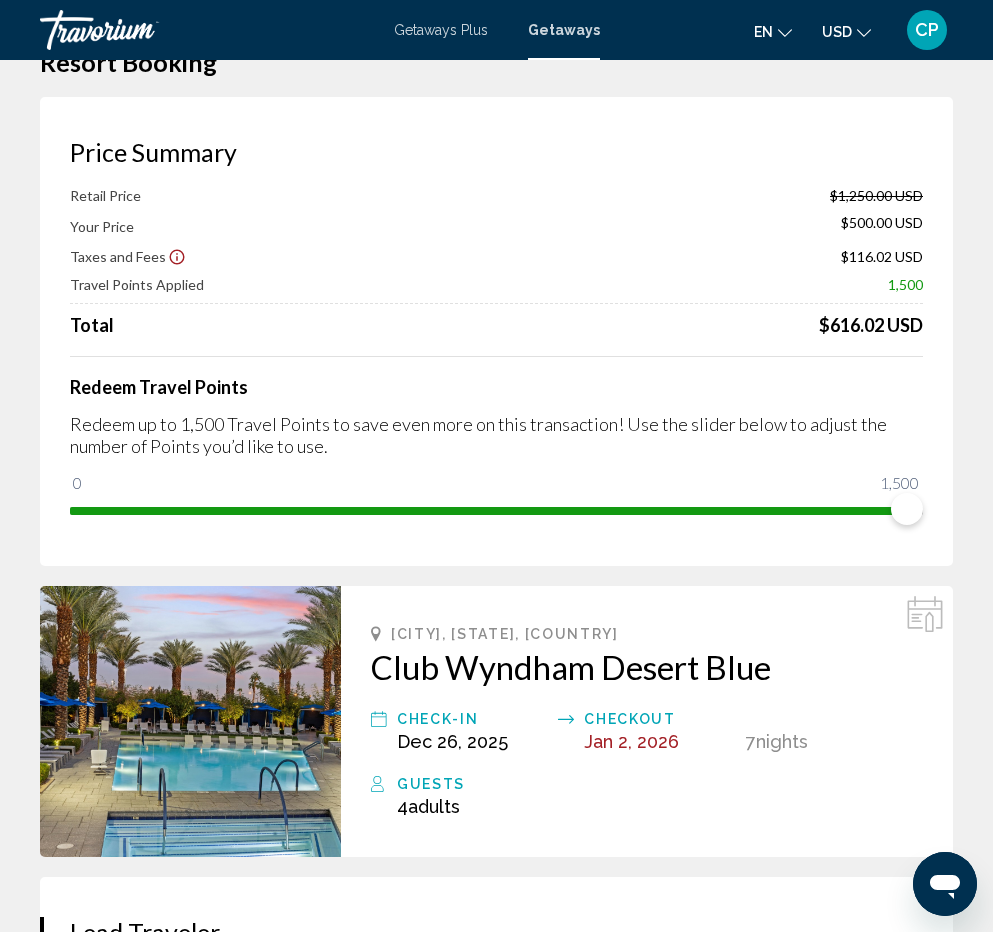 scroll, scrollTop: 0, scrollLeft: 0, axis: both 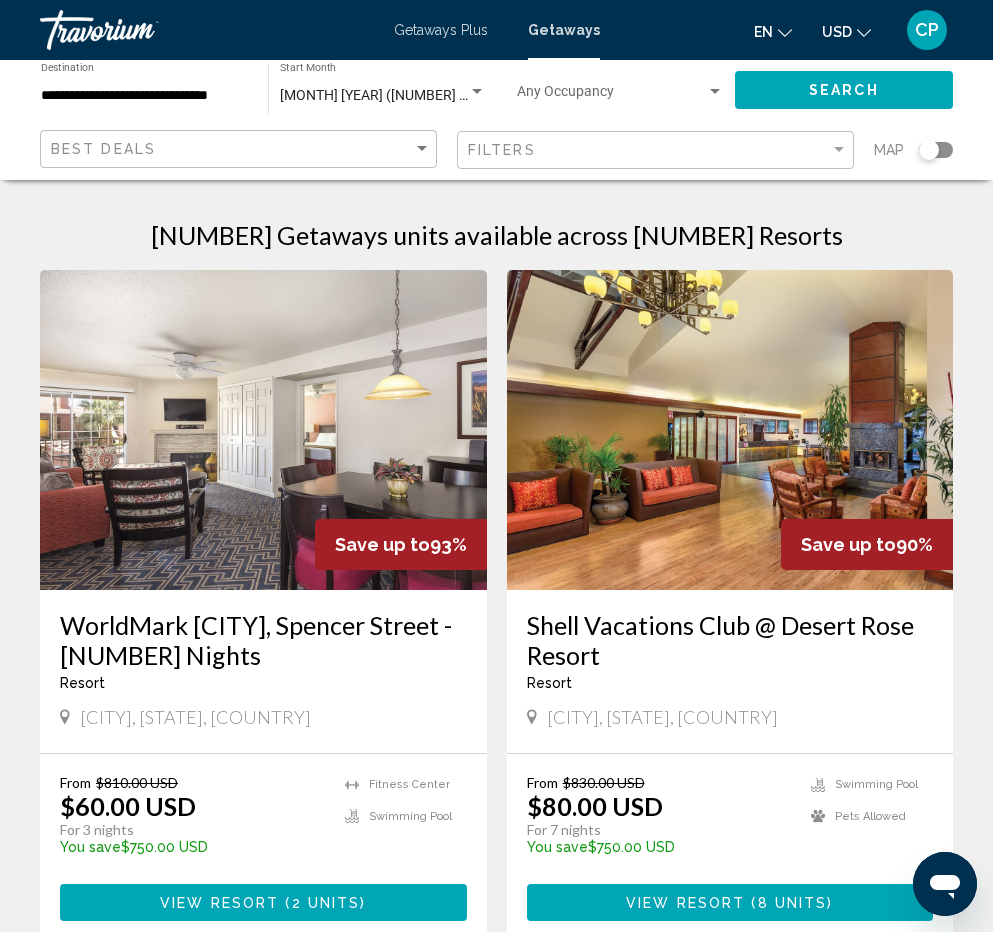 click at bounding box center [263, 430] 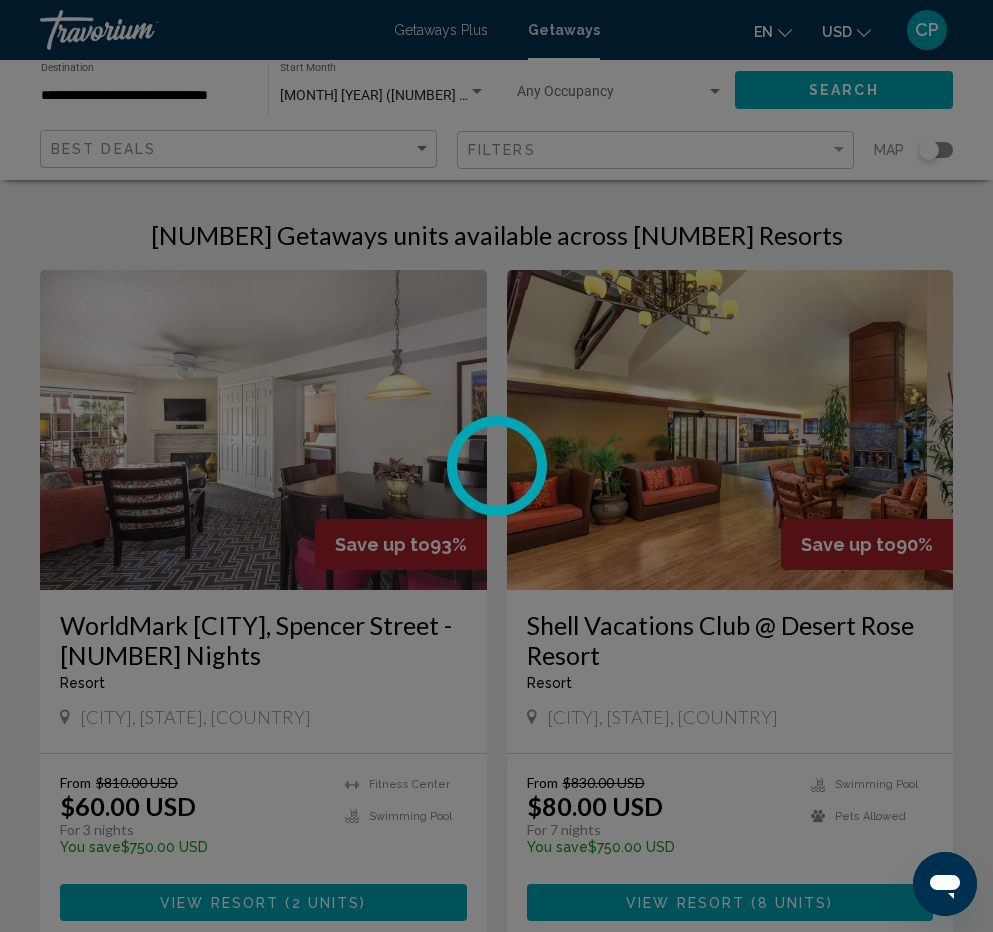 scroll, scrollTop: 69, scrollLeft: 0, axis: vertical 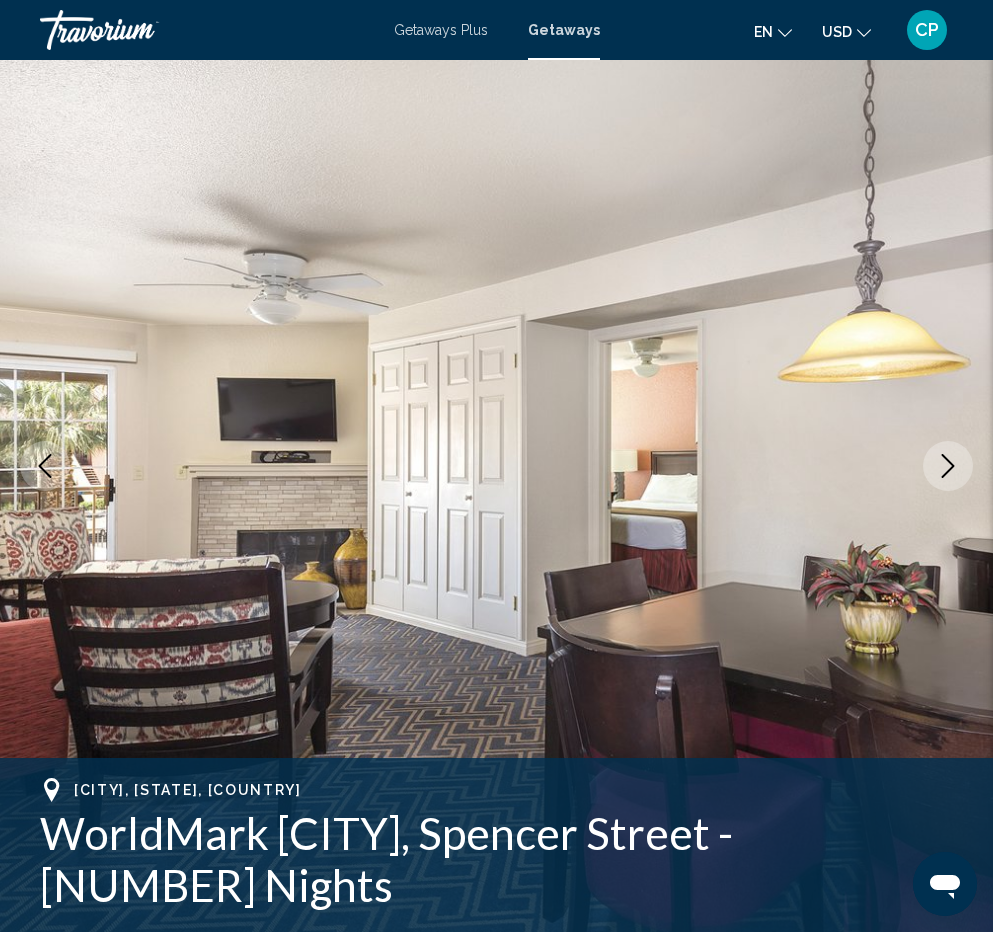 click 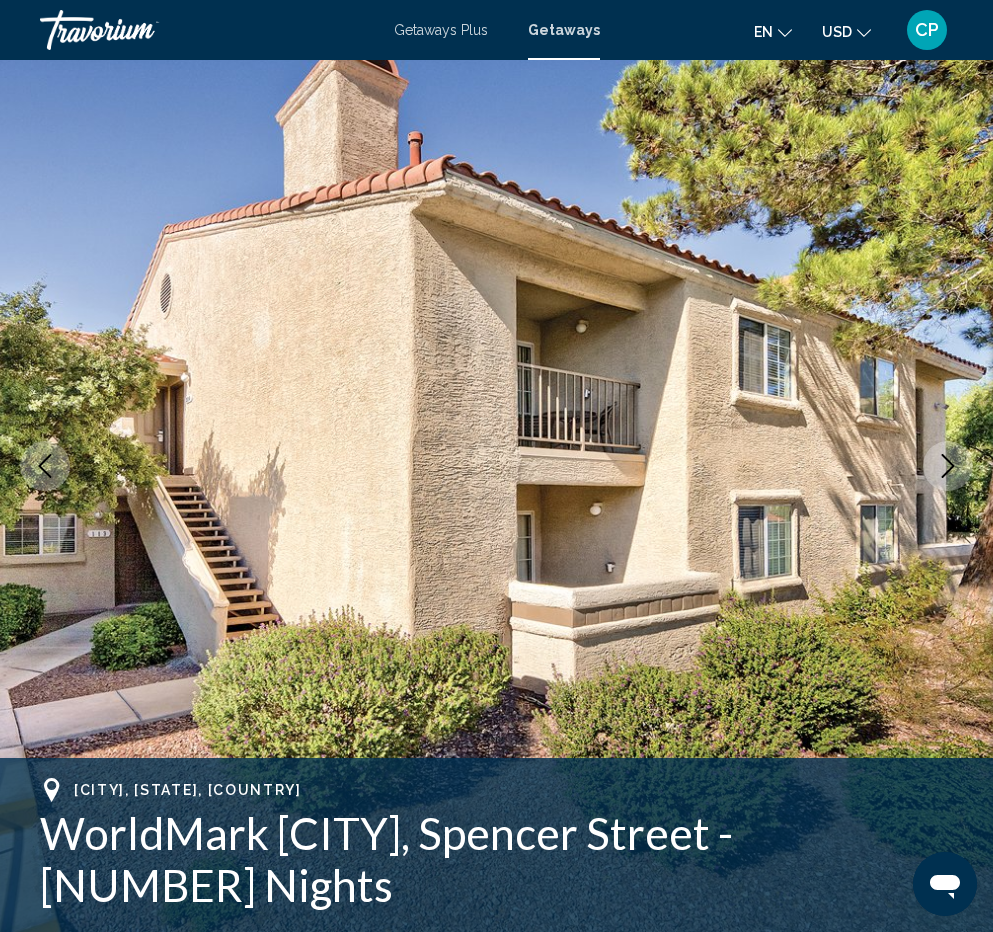click 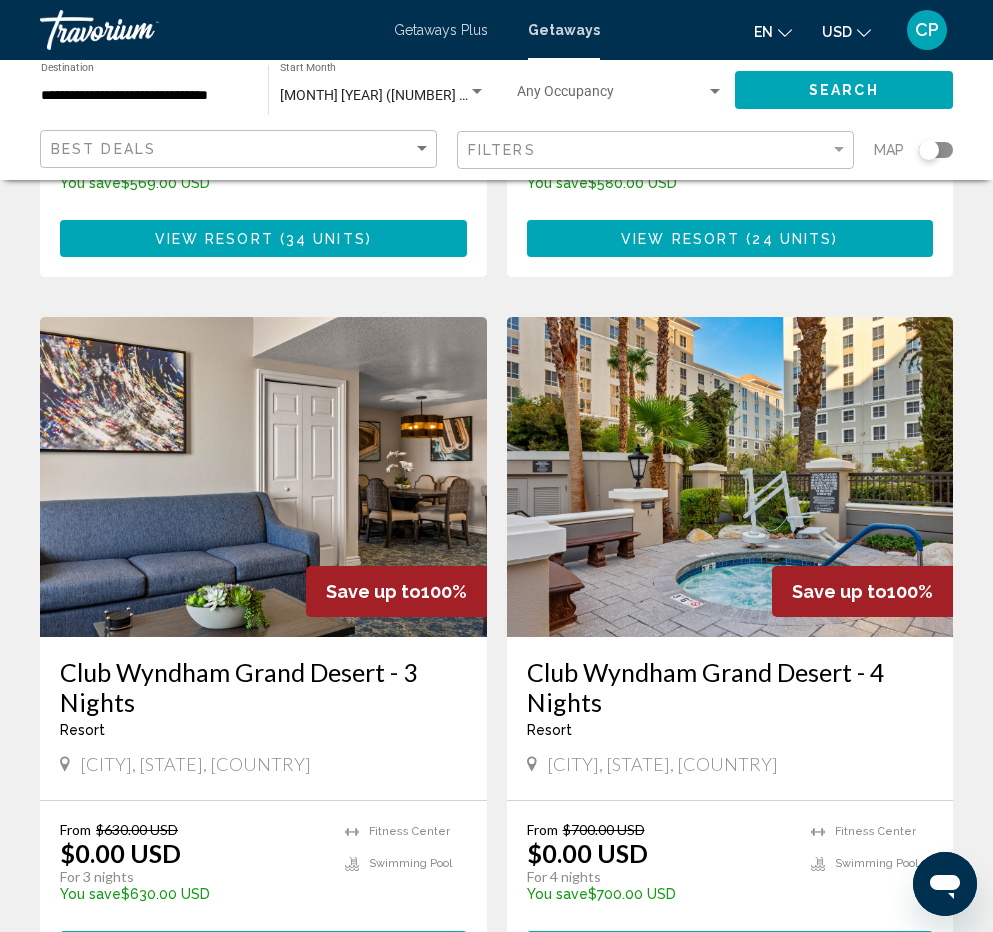 scroll, scrollTop: 2100, scrollLeft: 0, axis: vertical 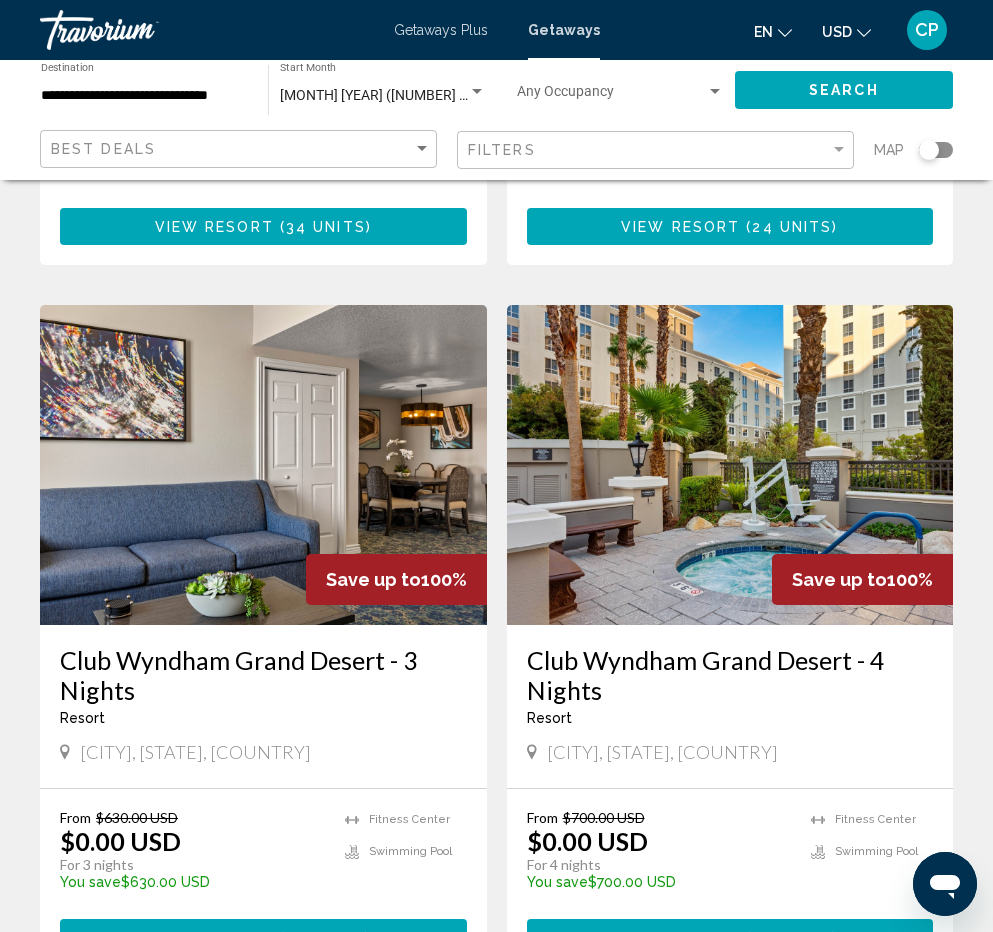 click on "Club Wyndham Grand Desert - 4 Nights" at bounding box center (730, 675) 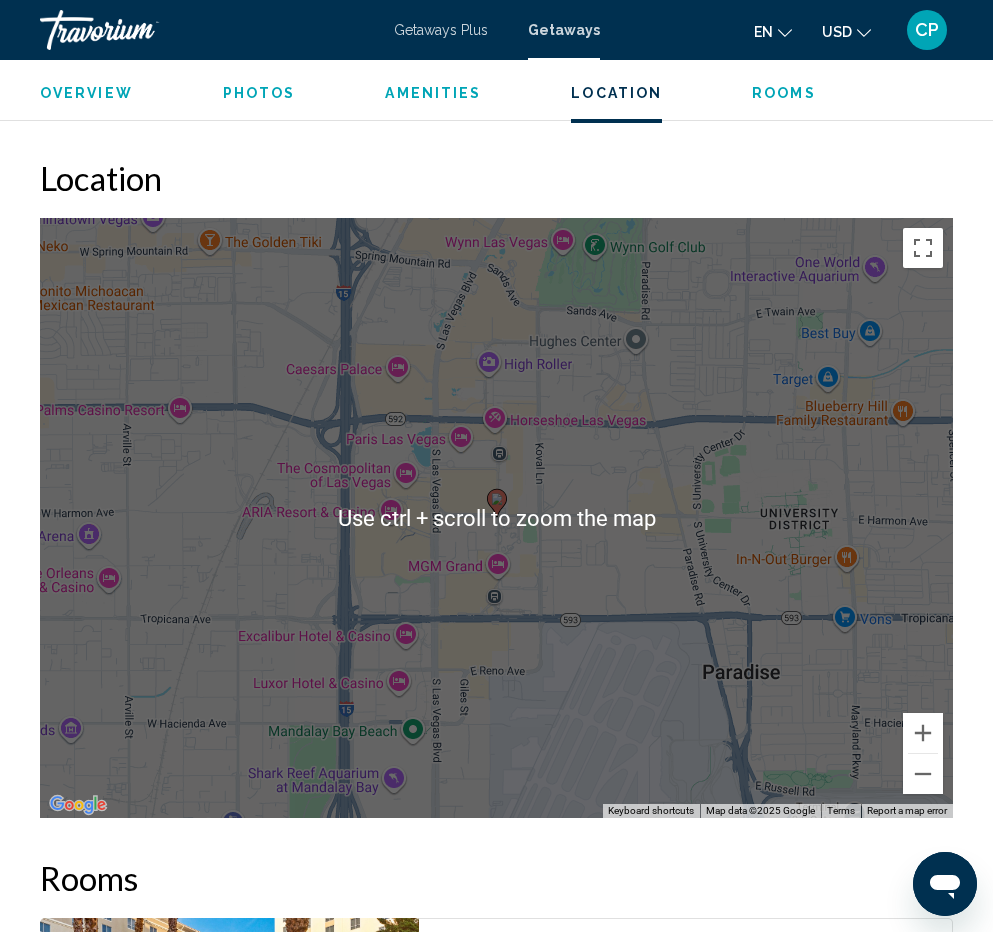 scroll, scrollTop: 3469, scrollLeft: 0, axis: vertical 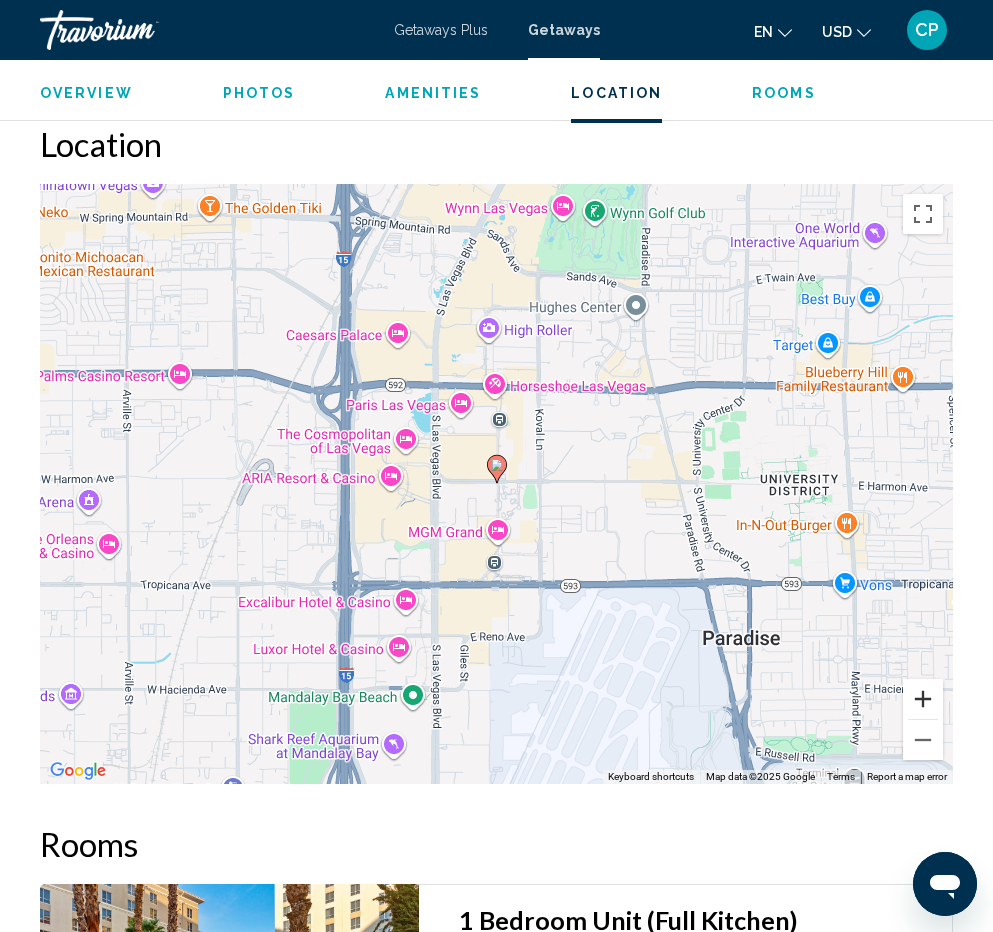 click at bounding box center [923, 699] 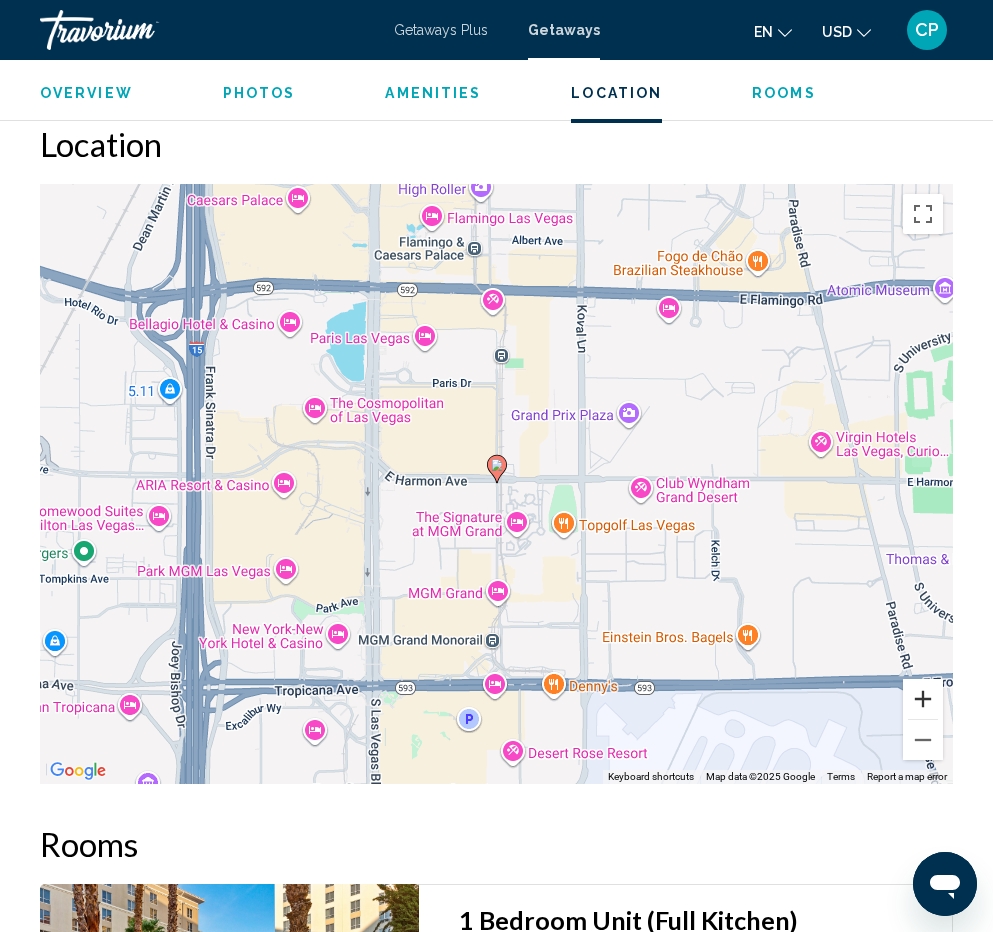 click at bounding box center (923, 699) 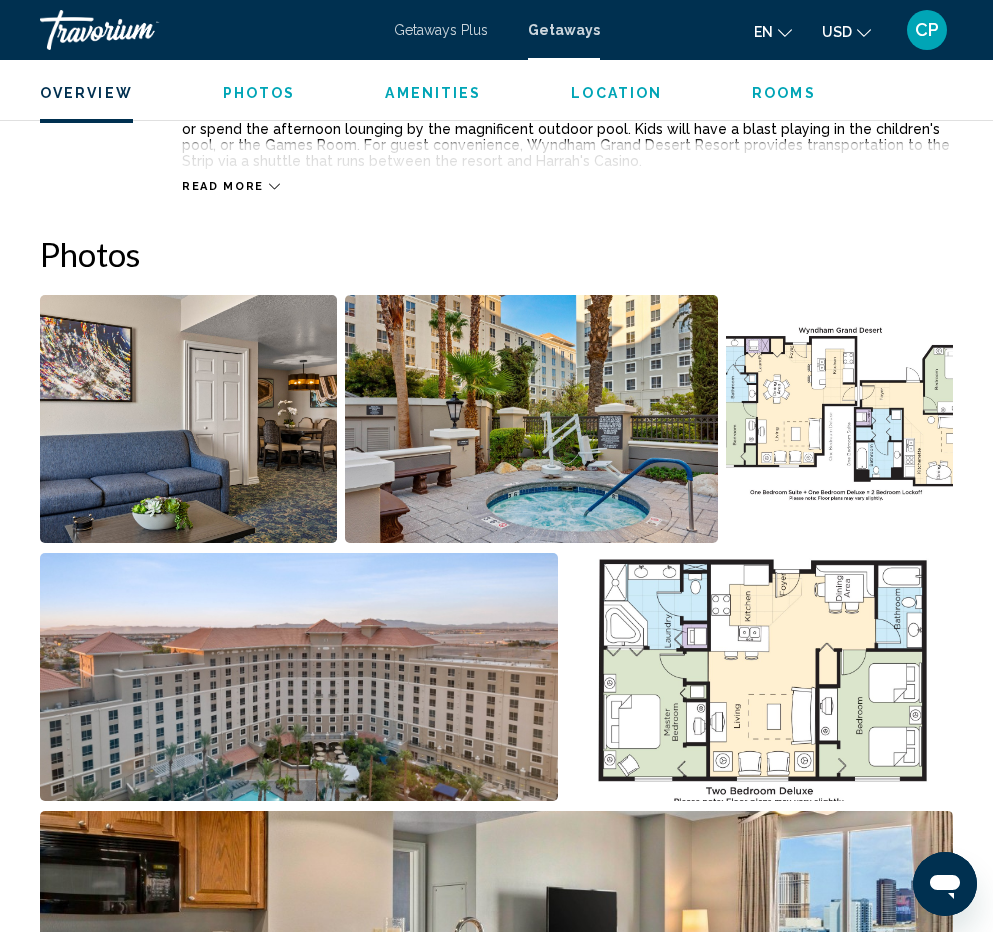 scroll, scrollTop: 1158, scrollLeft: 0, axis: vertical 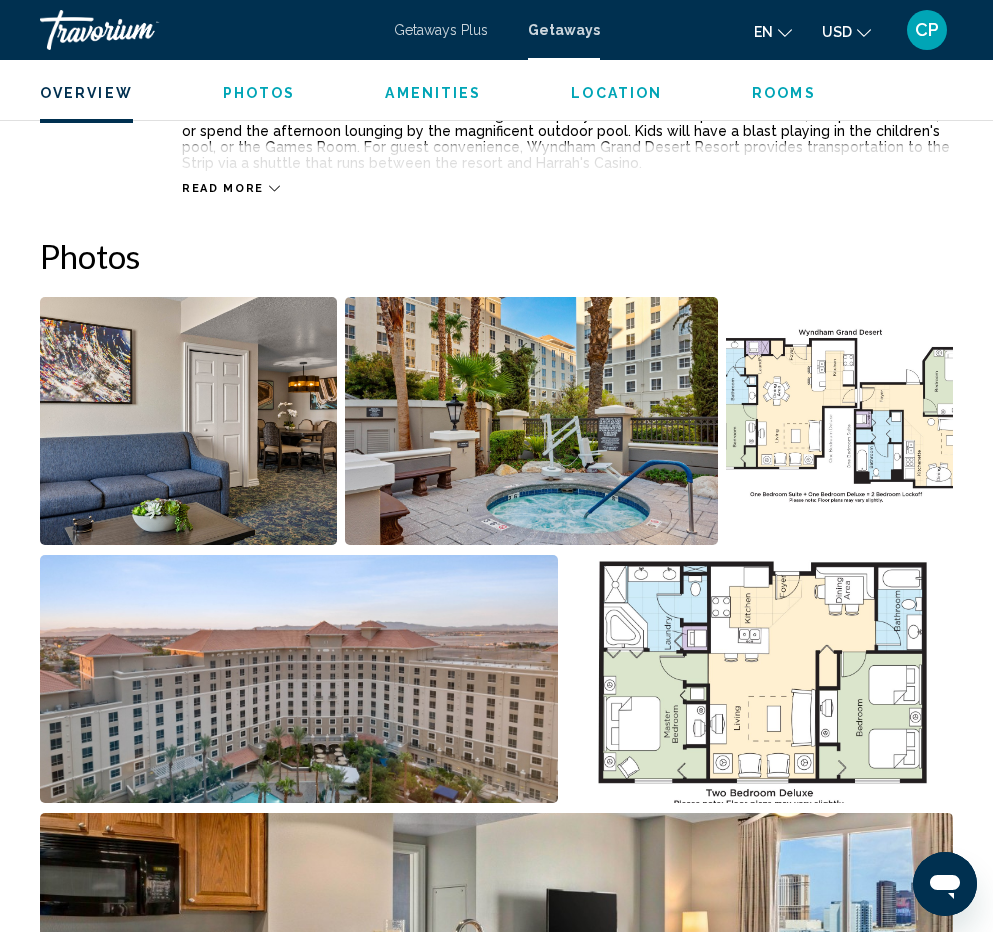 click at bounding box center [839, 421] 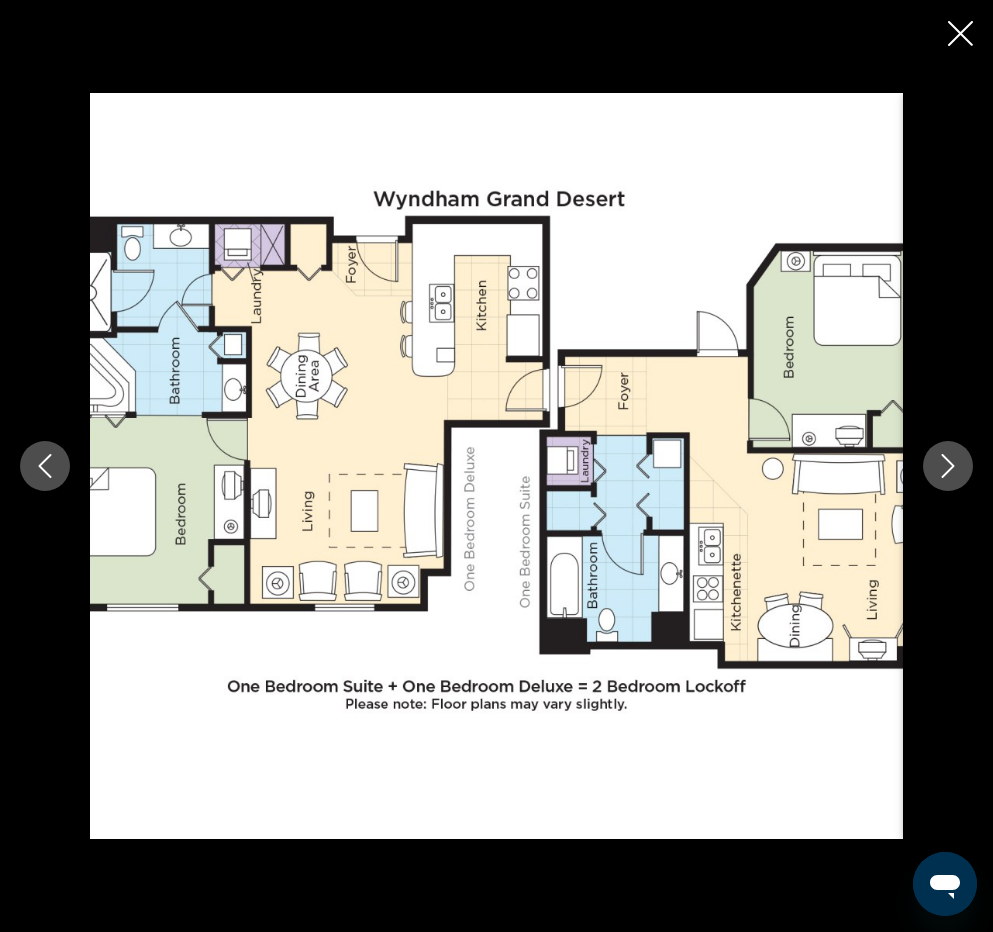 click 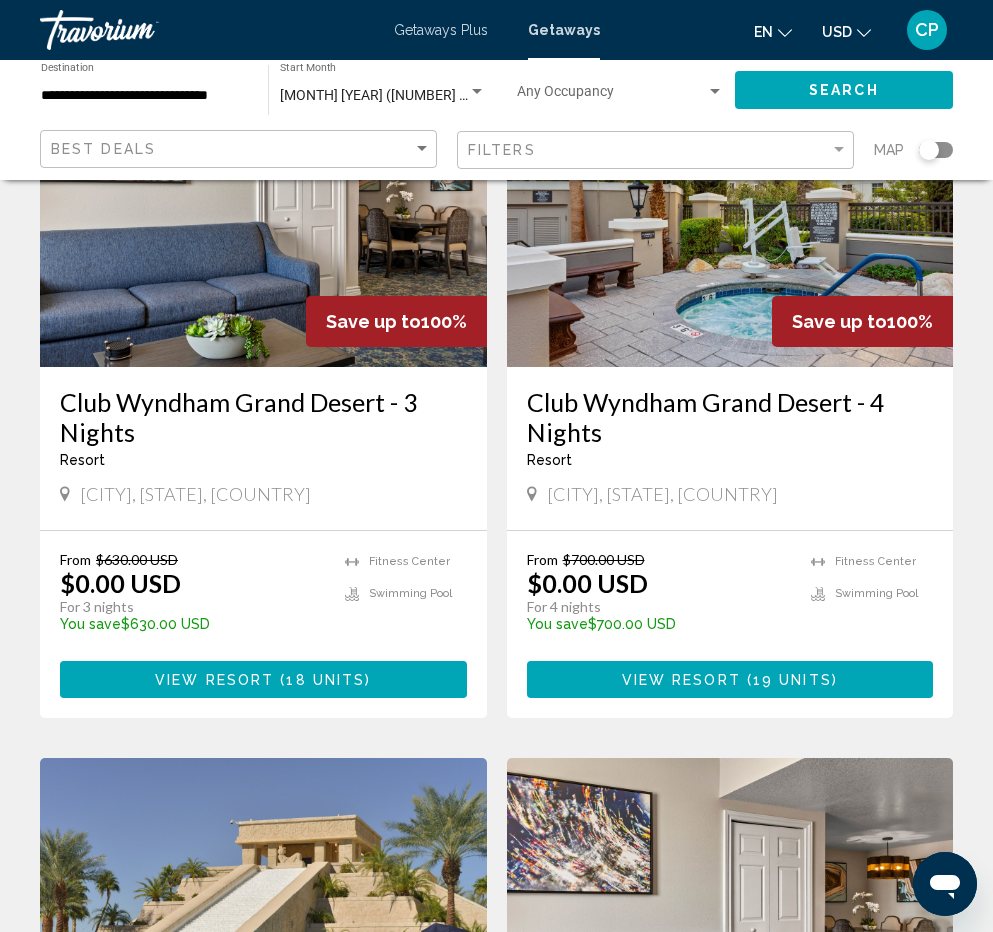 scroll, scrollTop: 2332, scrollLeft: 0, axis: vertical 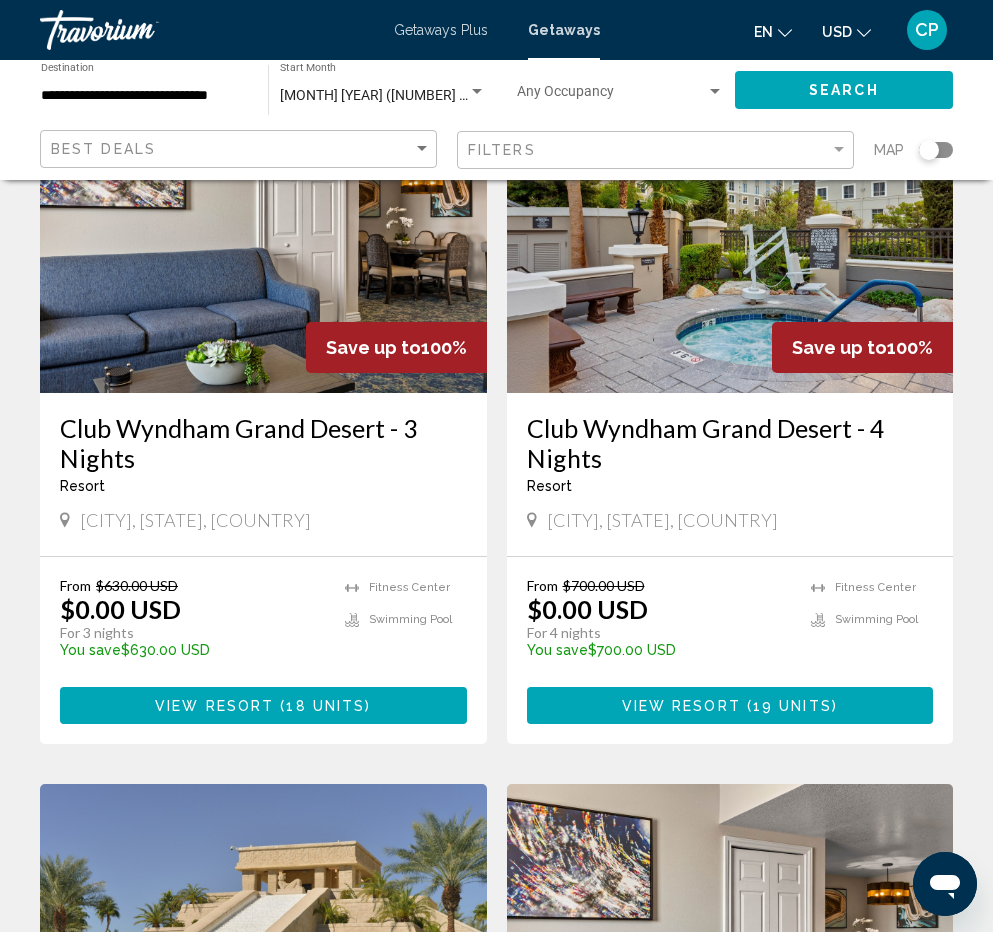 click at bounding box center [263, 233] 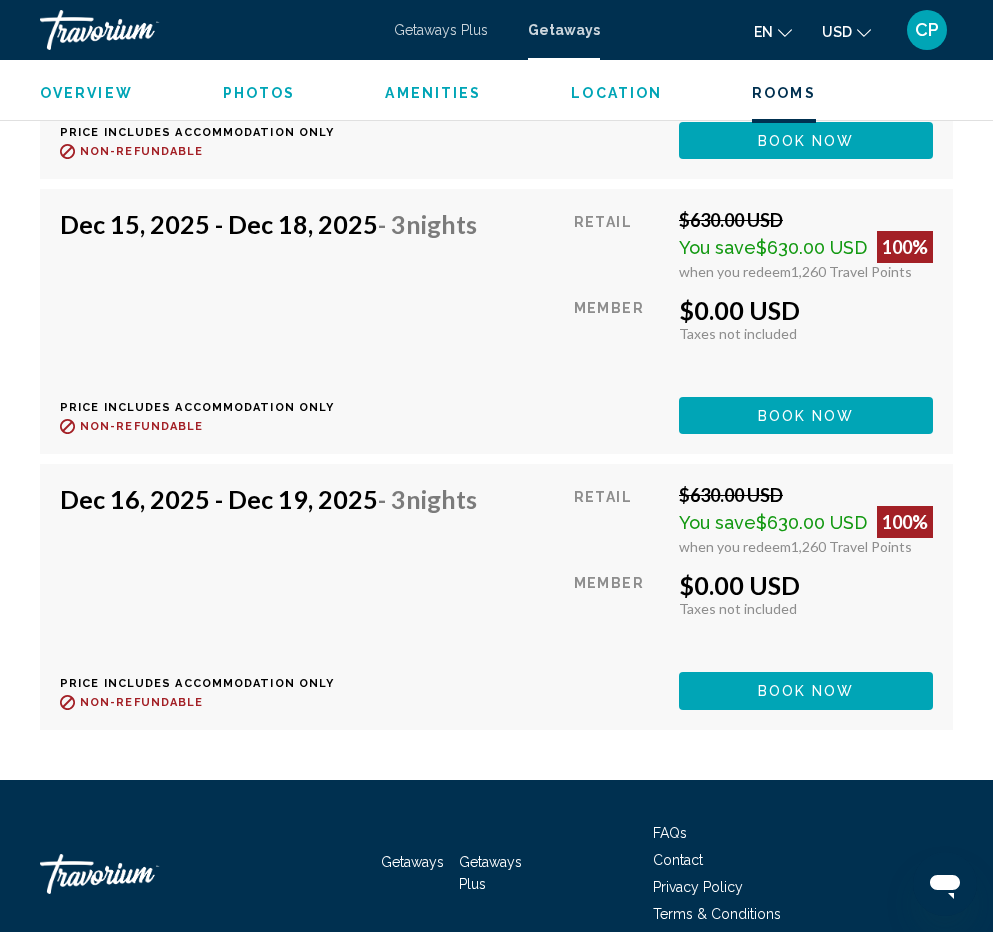 scroll, scrollTop: 6483, scrollLeft: 0, axis: vertical 